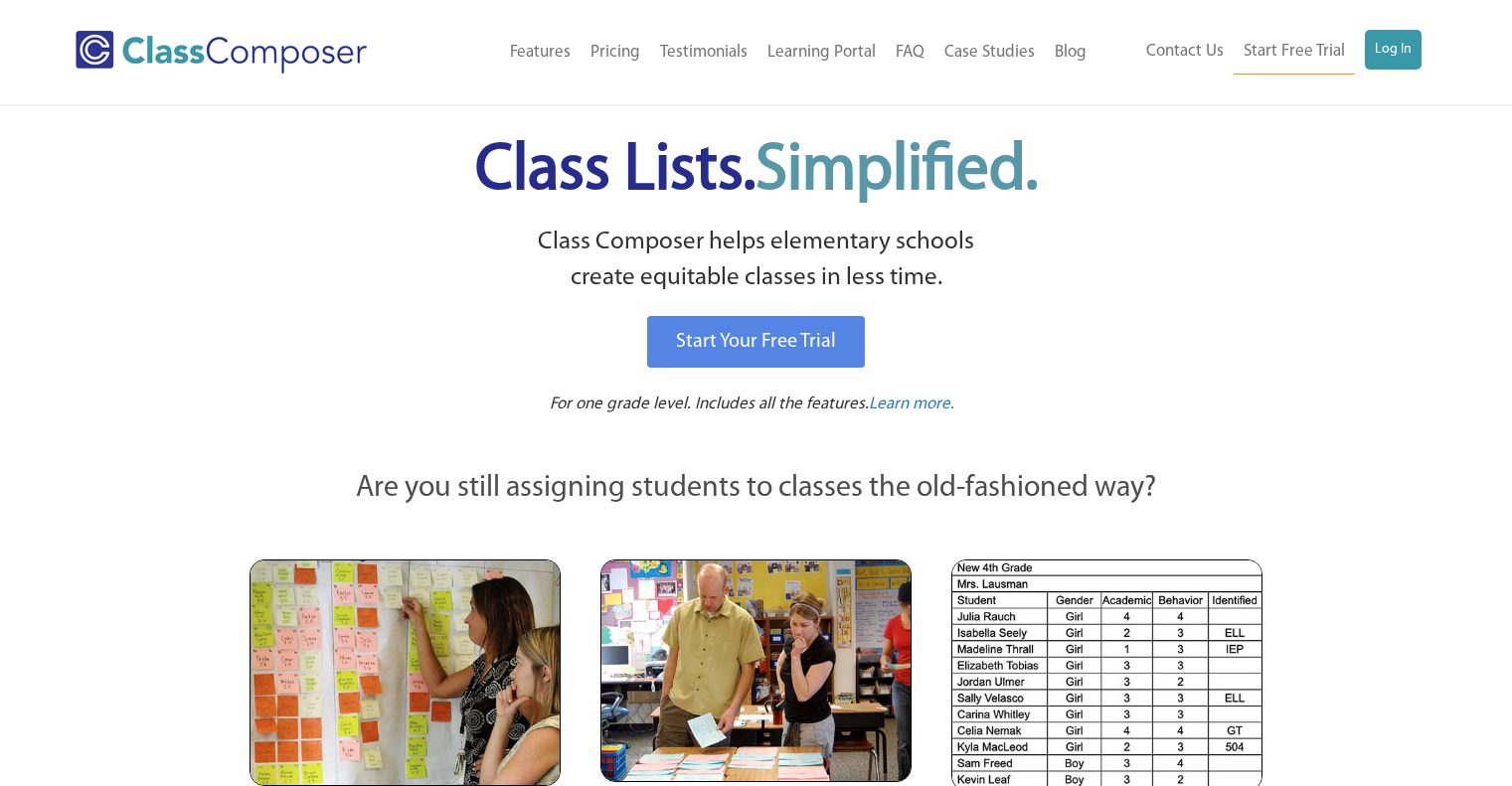 scroll, scrollTop: 0, scrollLeft: 0, axis: both 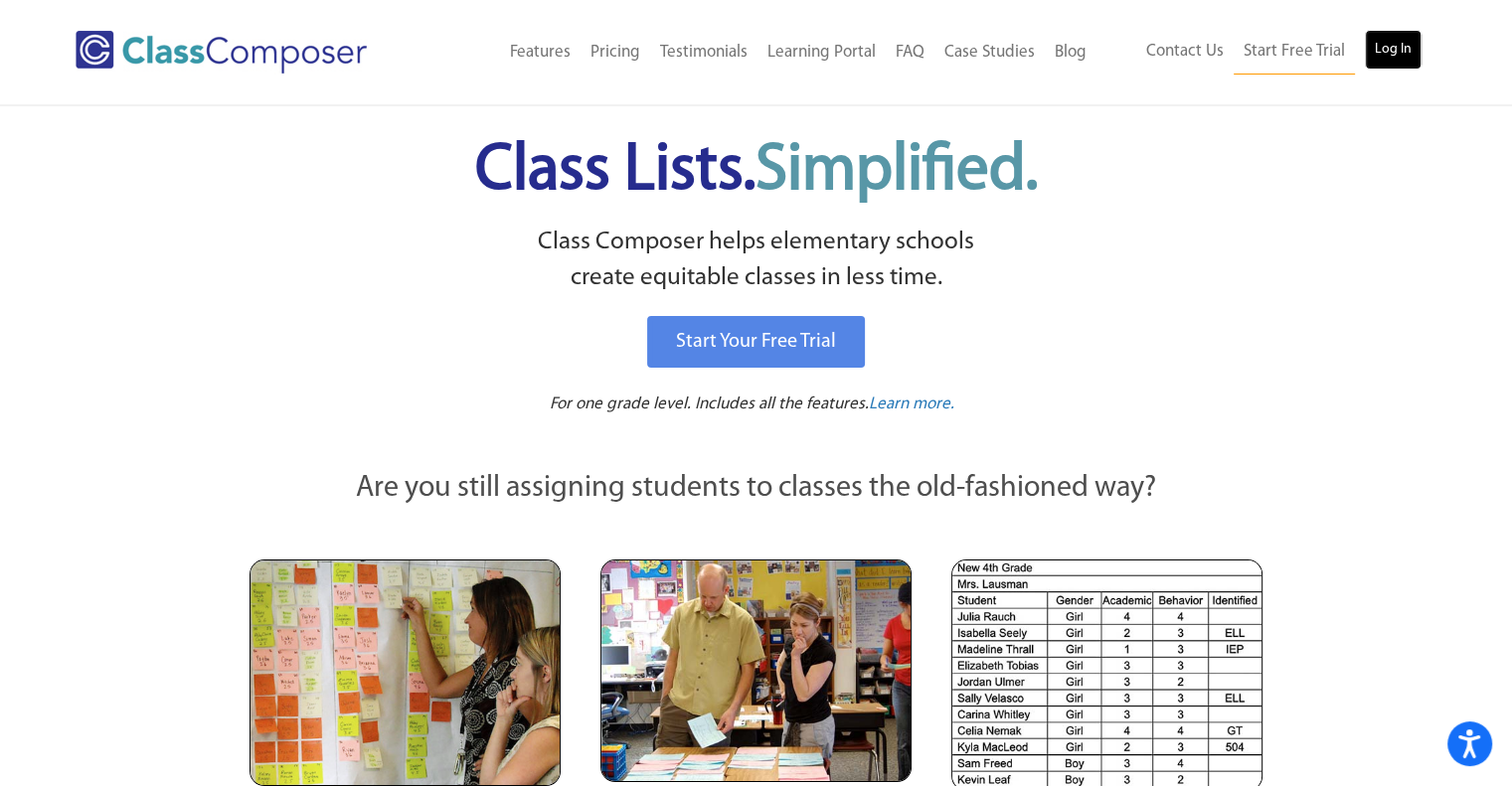 click on "Log In" at bounding box center (1393, 50) 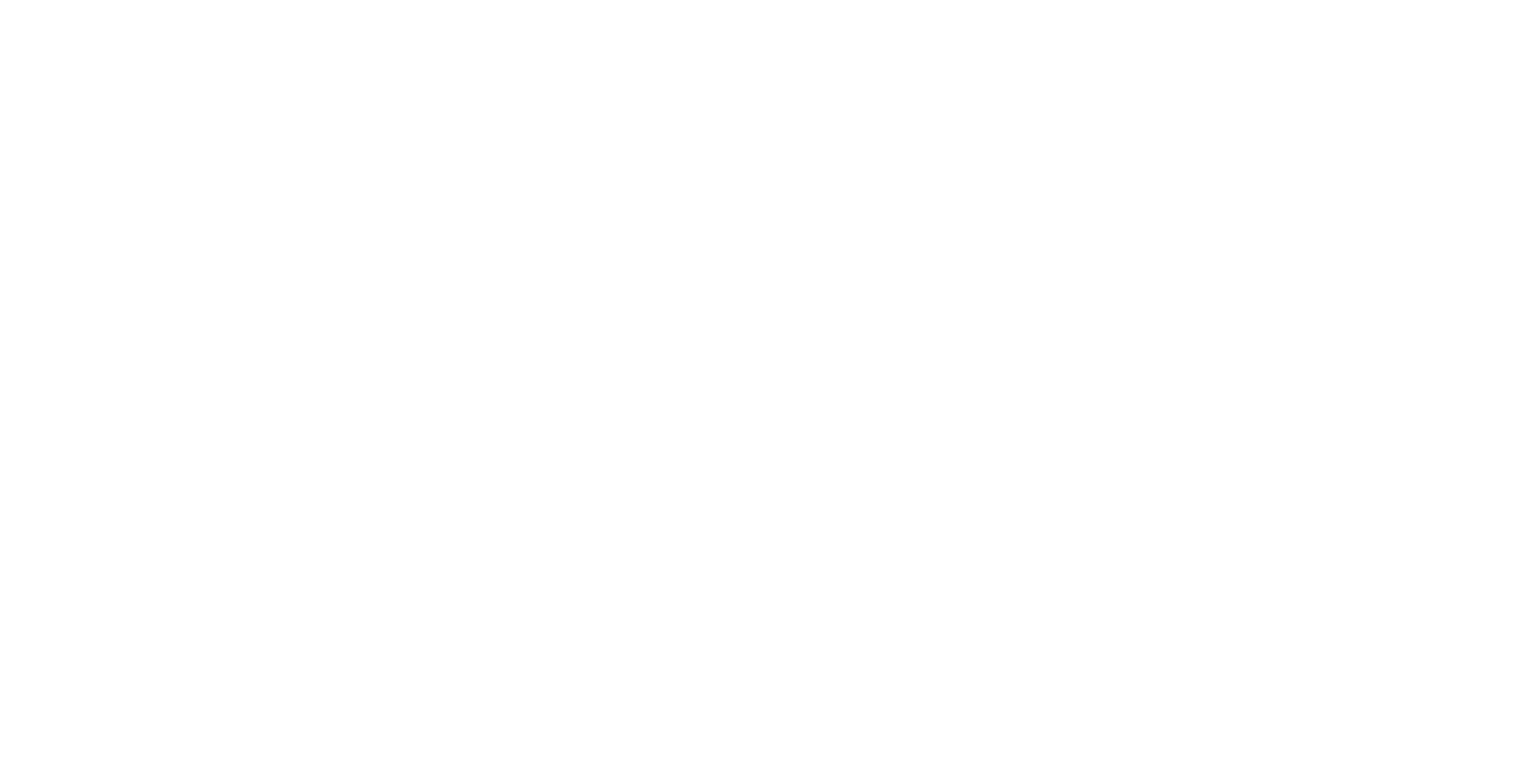 scroll, scrollTop: 0, scrollLeft: 0, axis: both 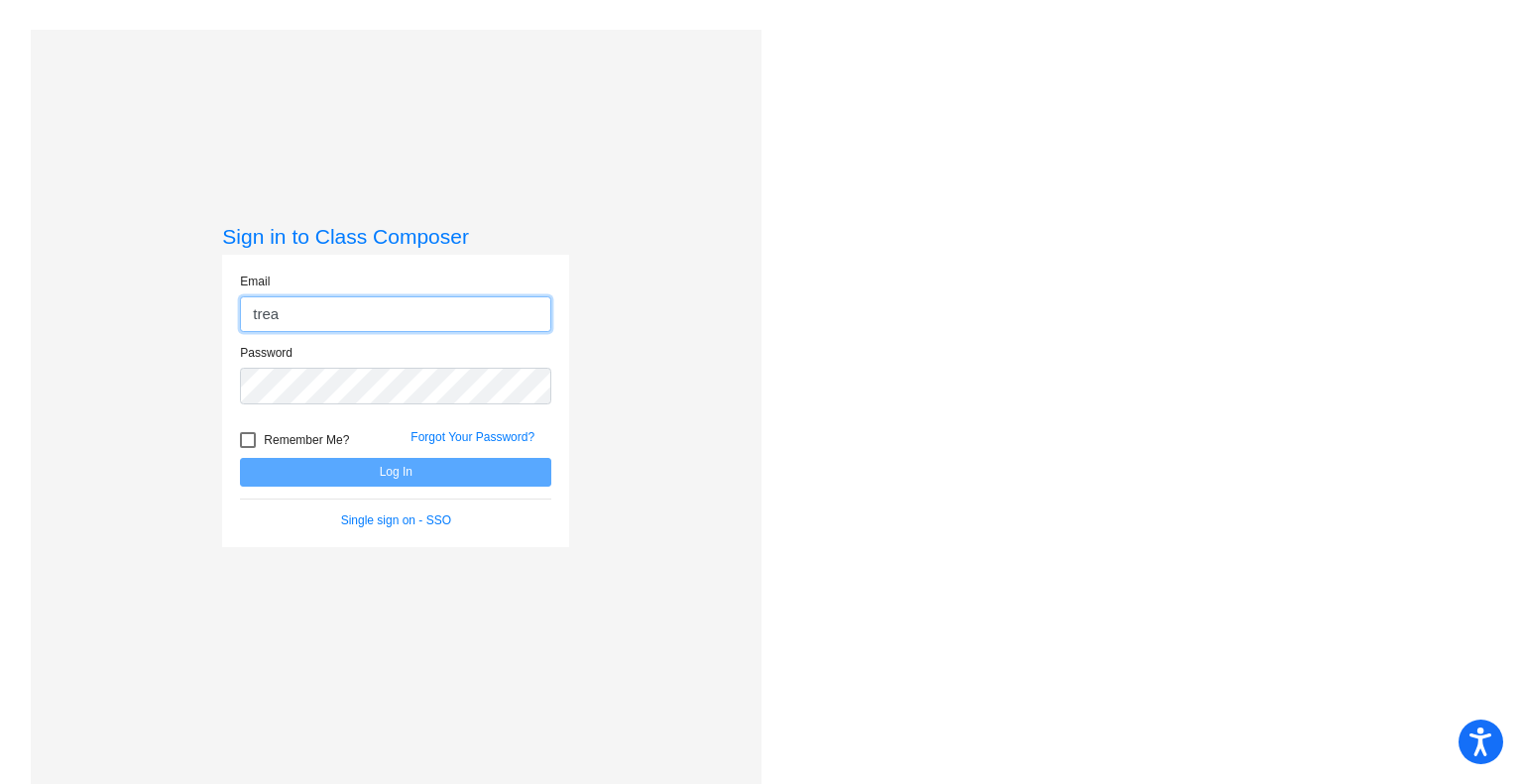 type on "[EMAIL_ADDRESS][DOMAIN_NAME]" 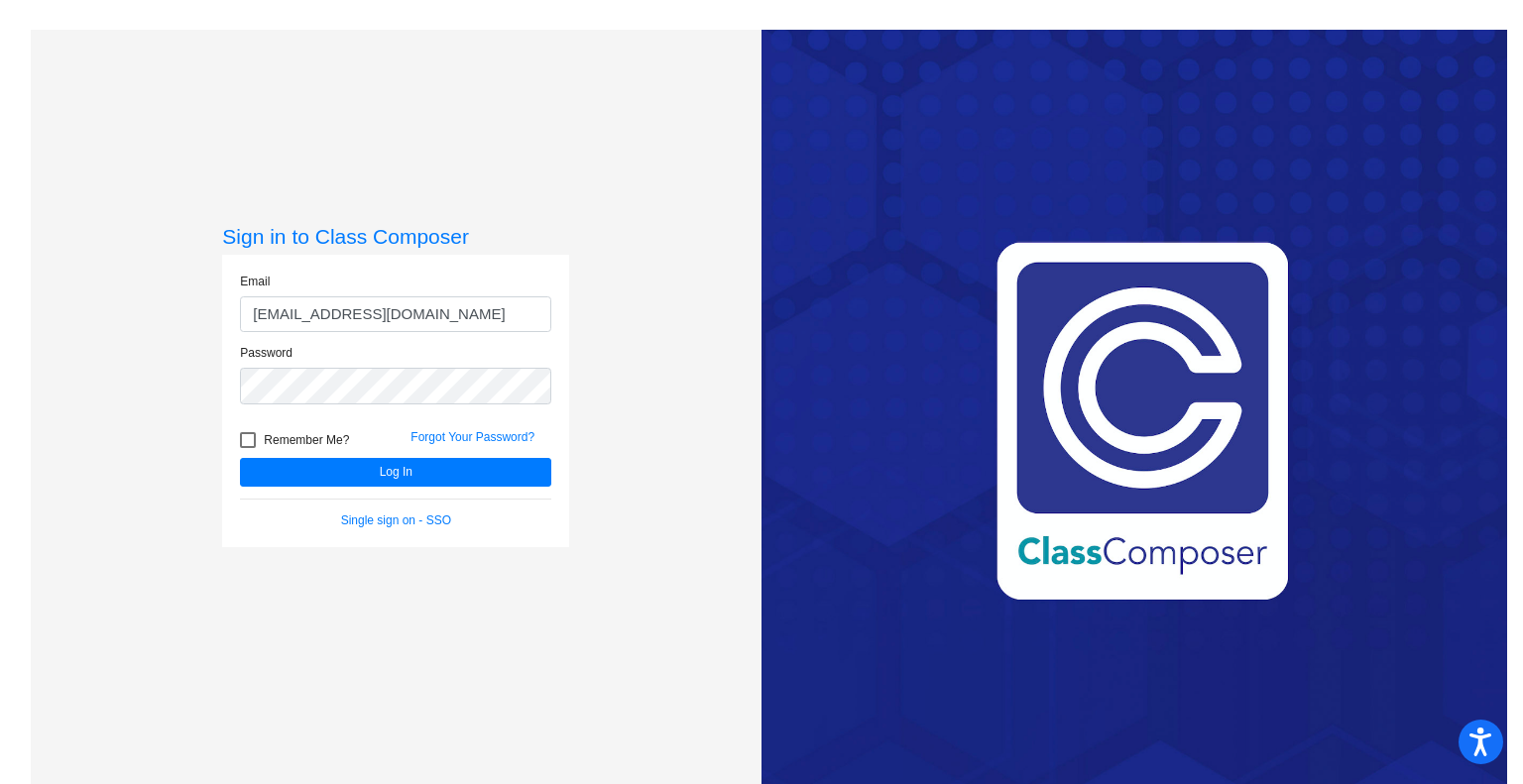 click at bounding box center (248, 440) 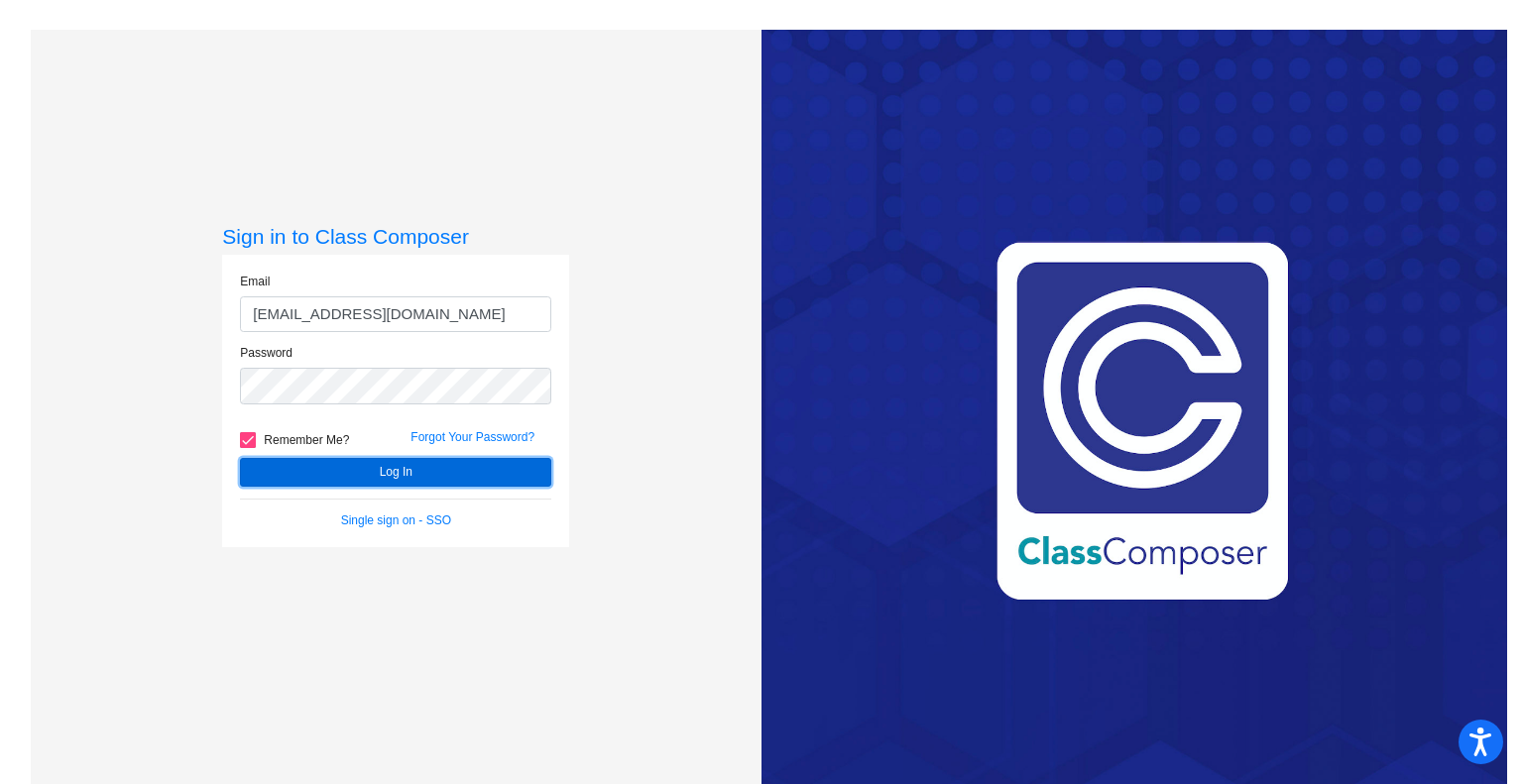 click on "Log In" 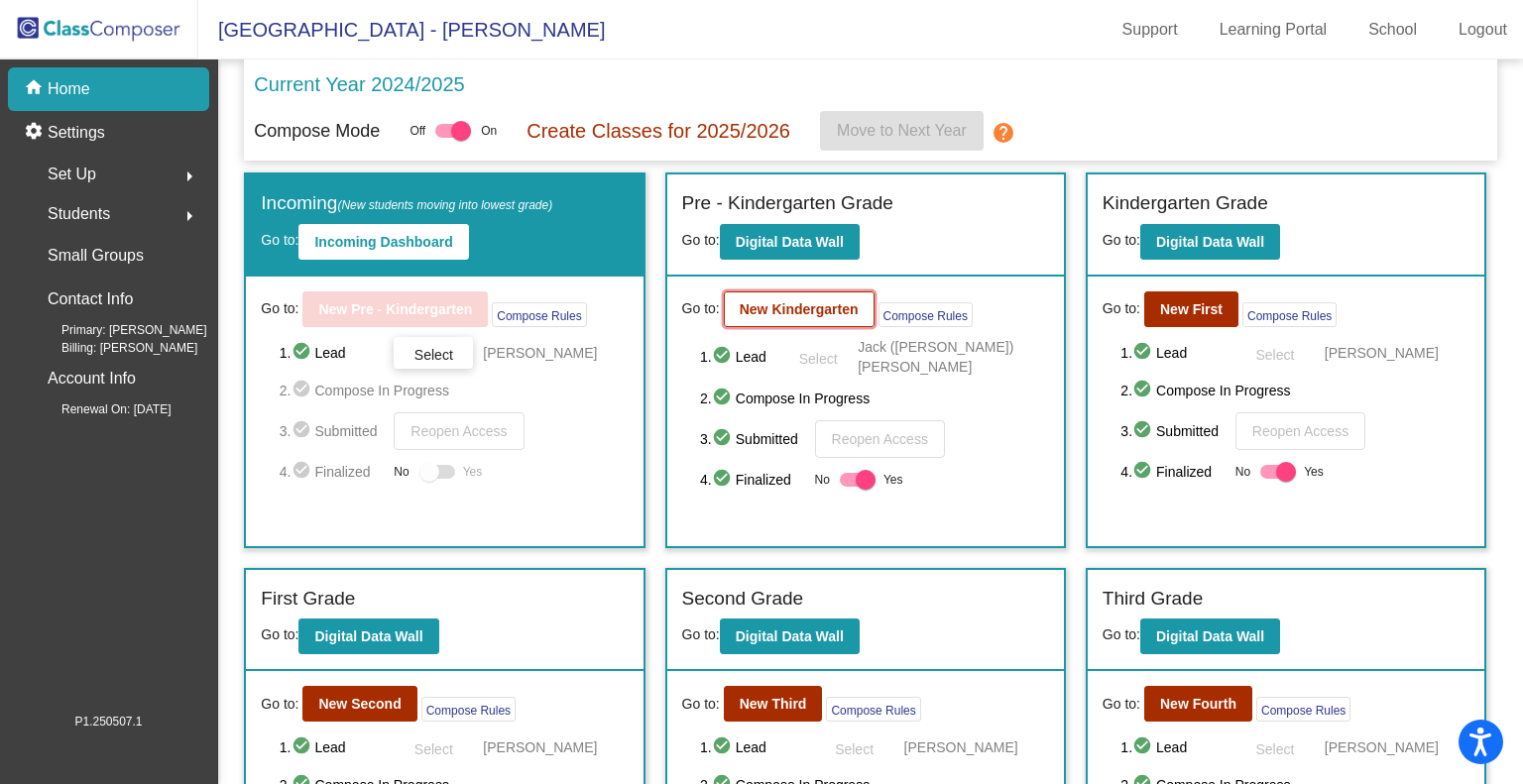 click on "New Kindergarten" 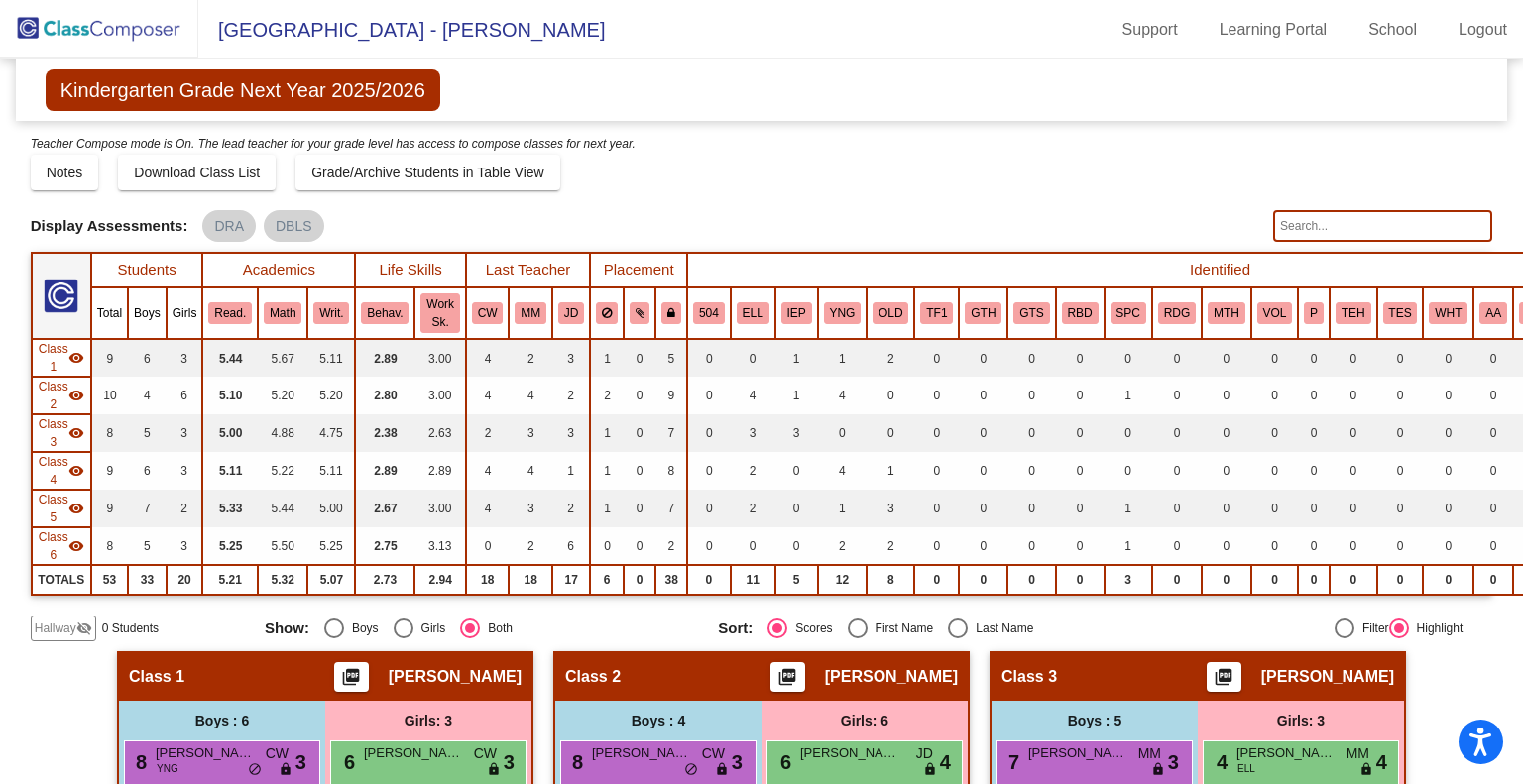 scroll, scrollTop: 0, scrollLeft: 0, axis: both 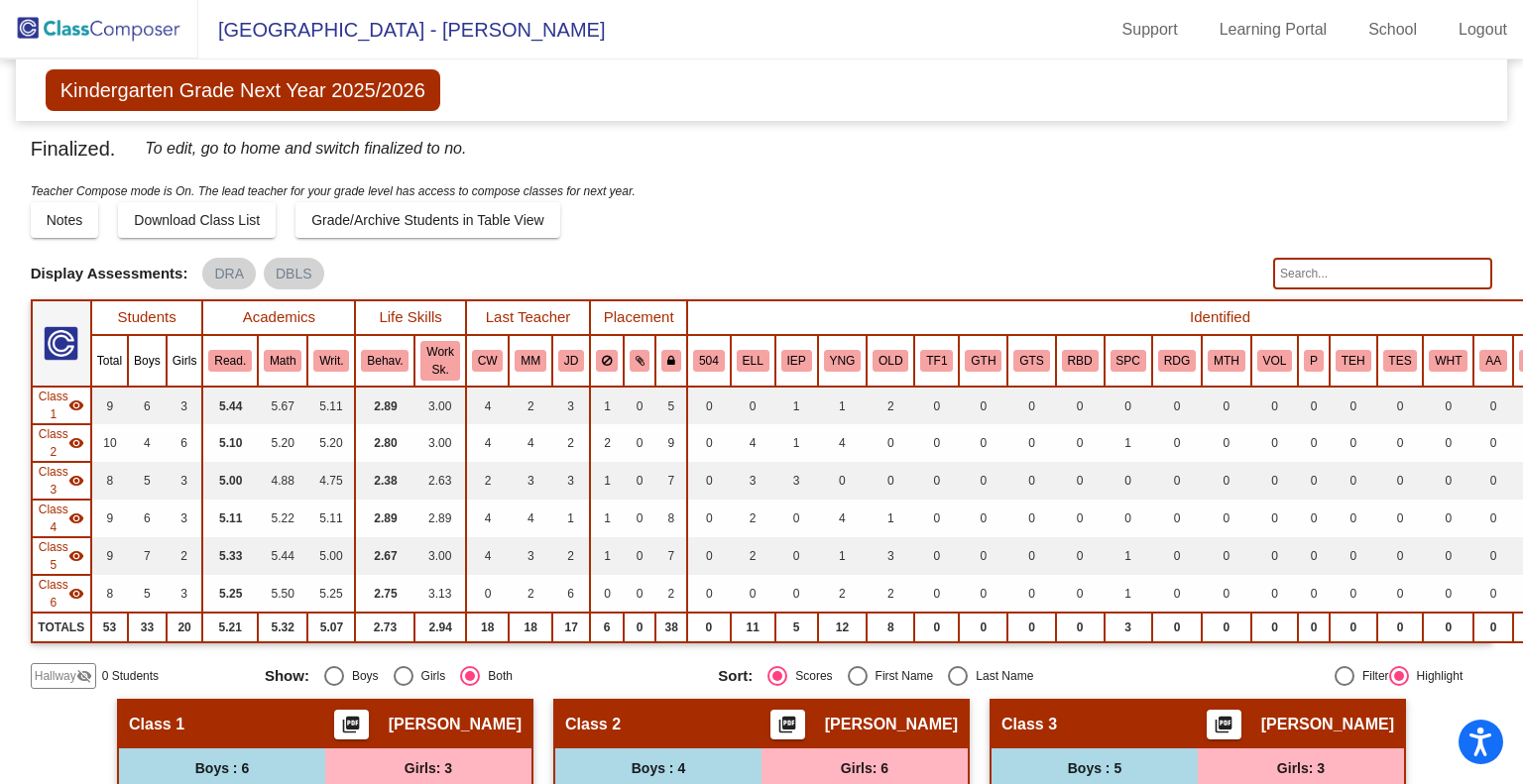 click 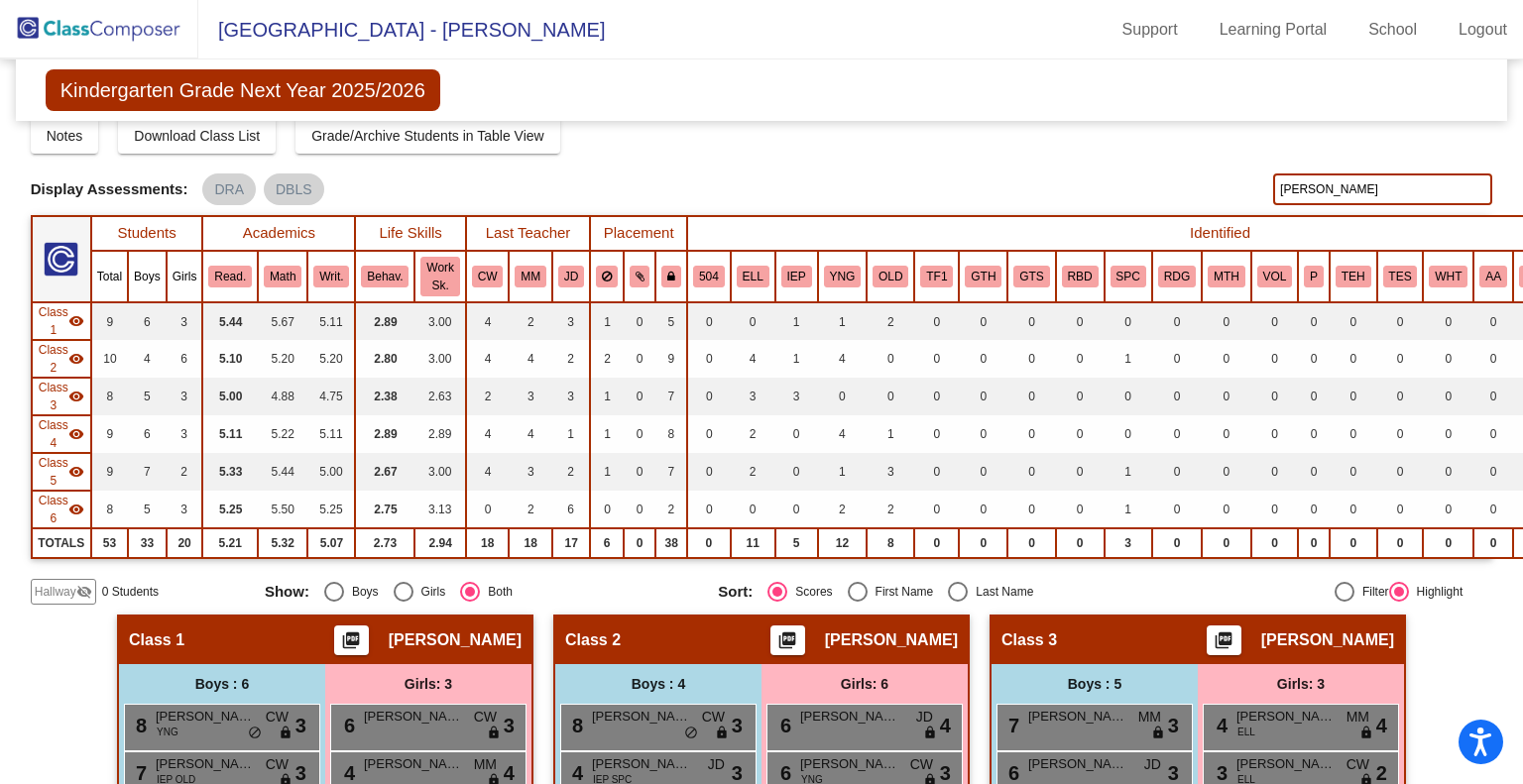 scroll, scrollTop: 0, scrollLeft: 0, axis: both 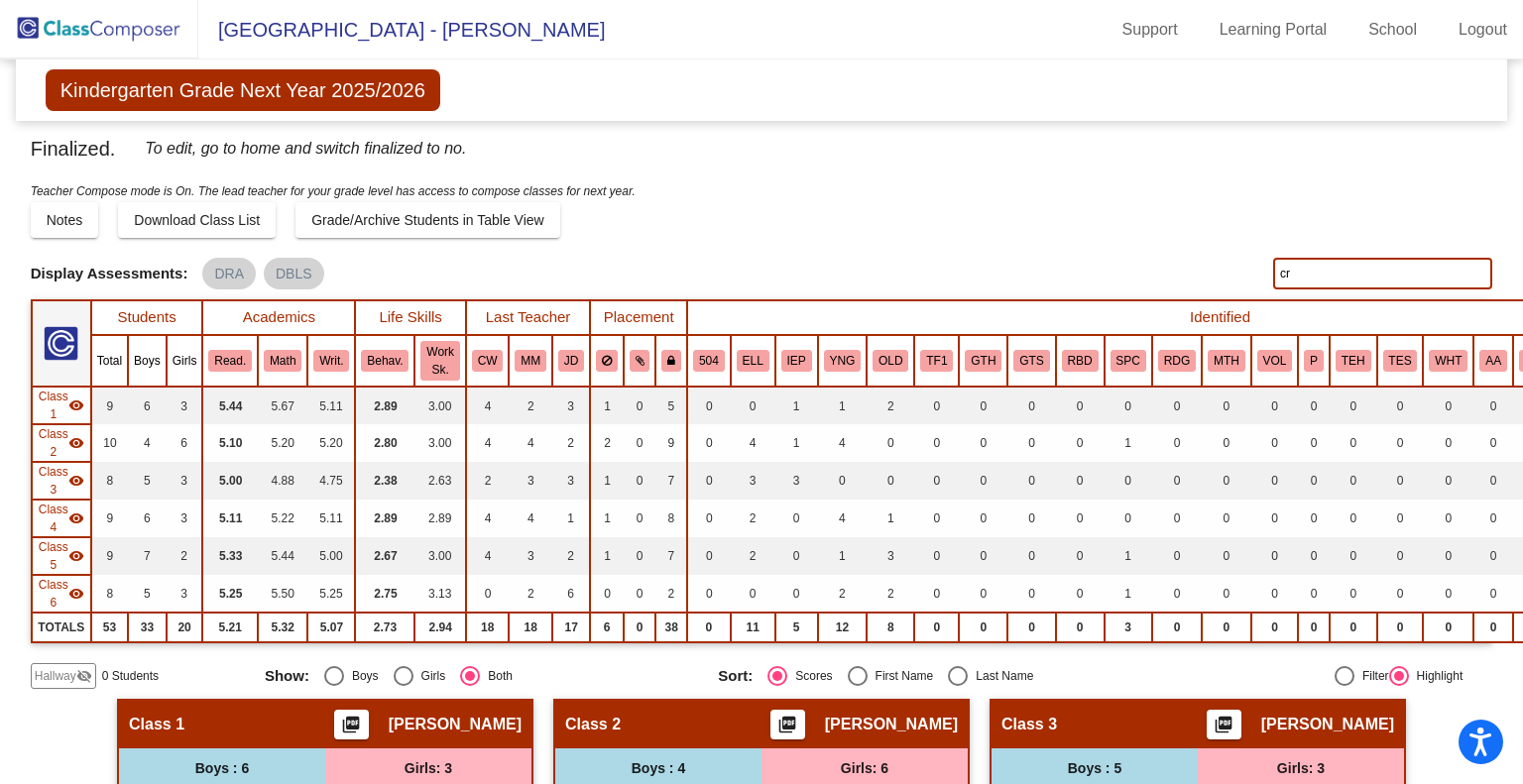 type on "c" 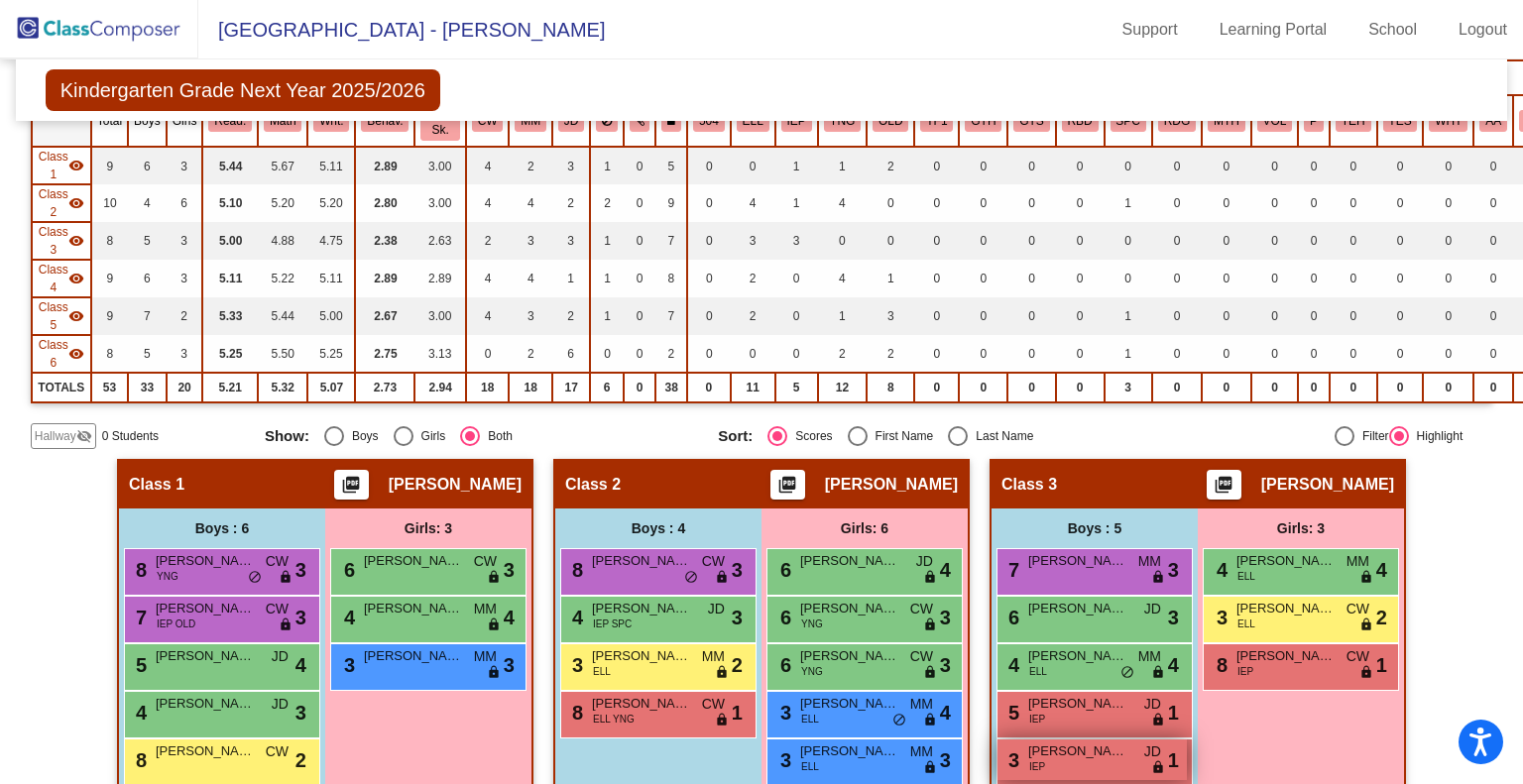 scroll, scrollTop: 0, scrollLeft: 0, axis: both 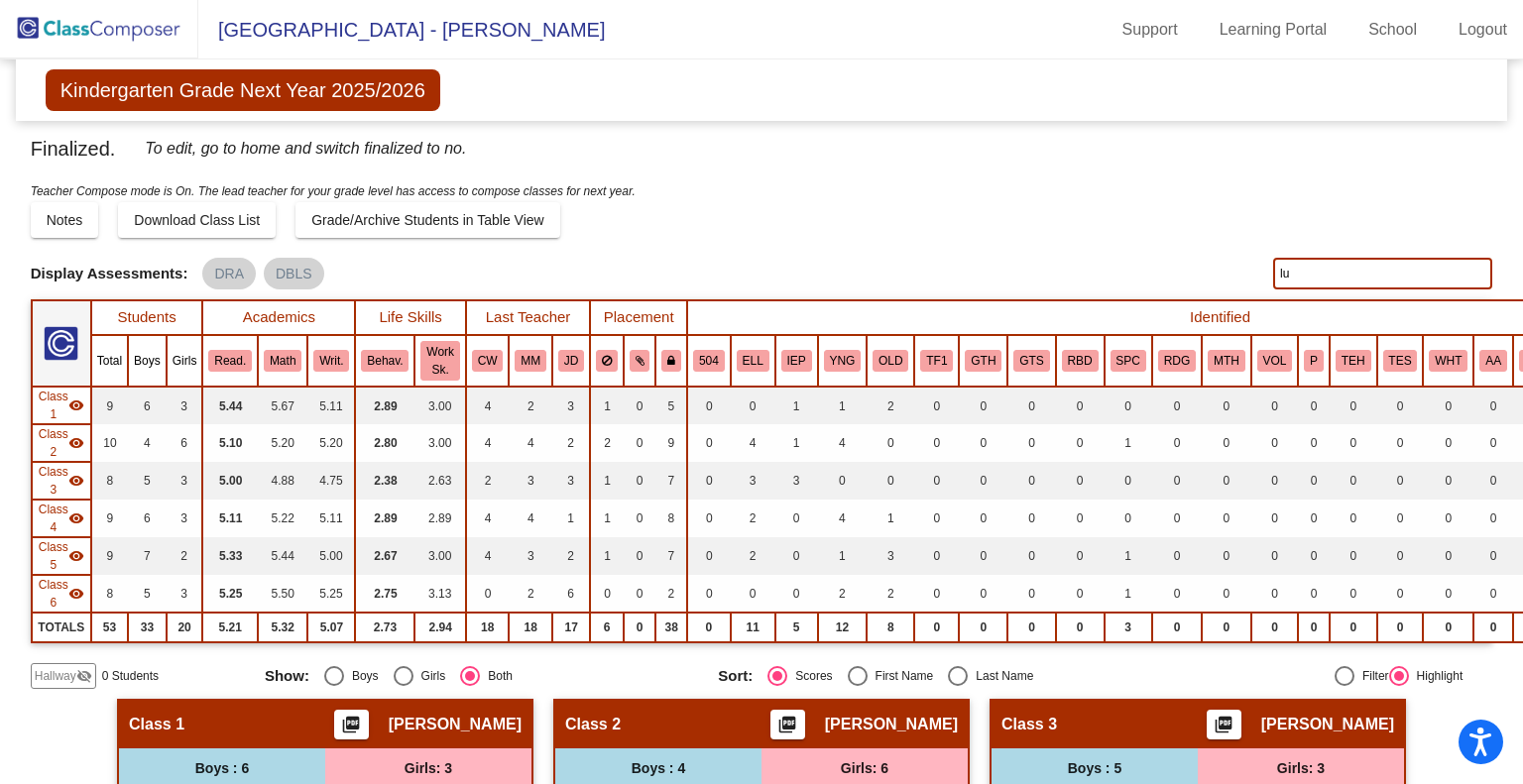 type on "l" 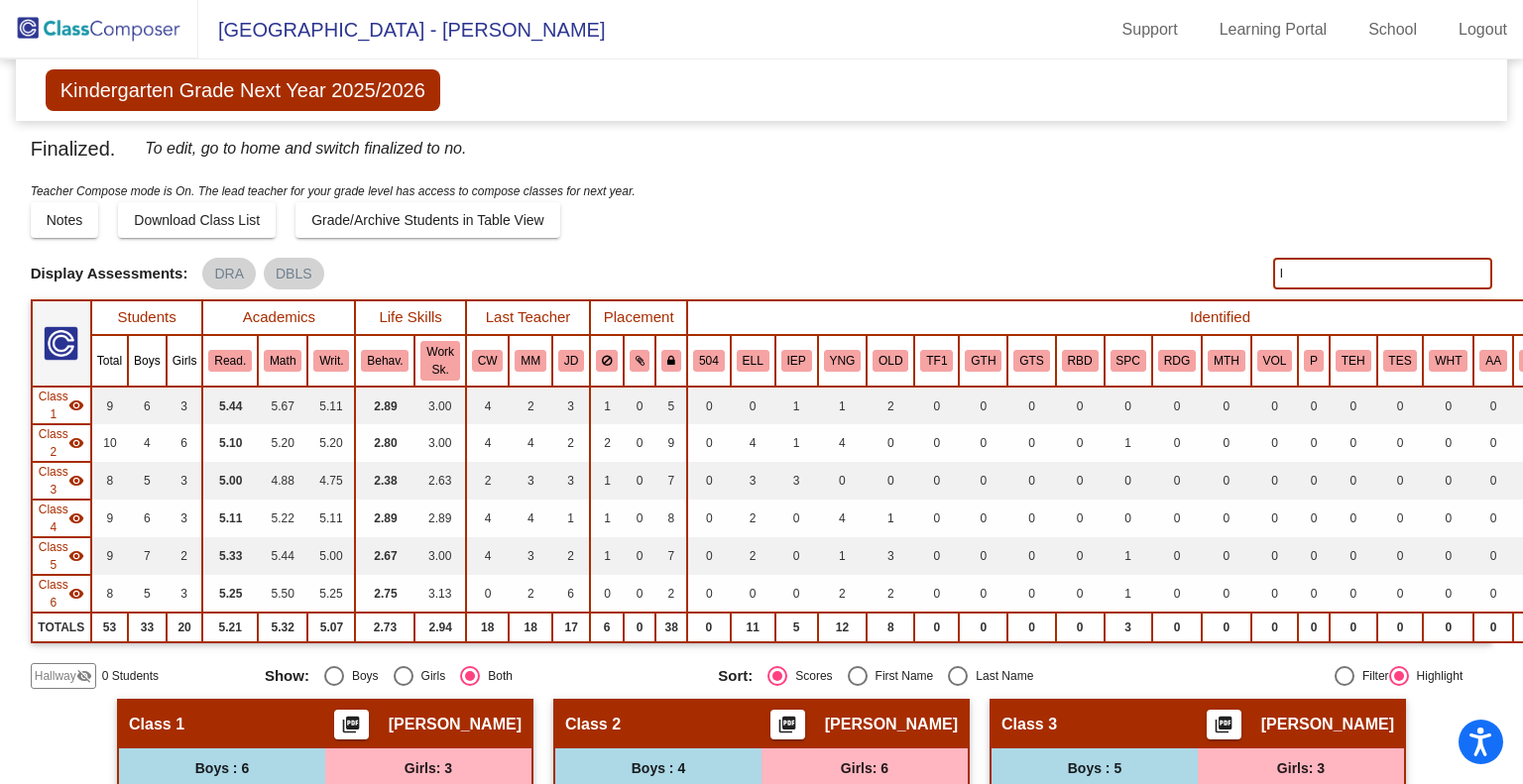type 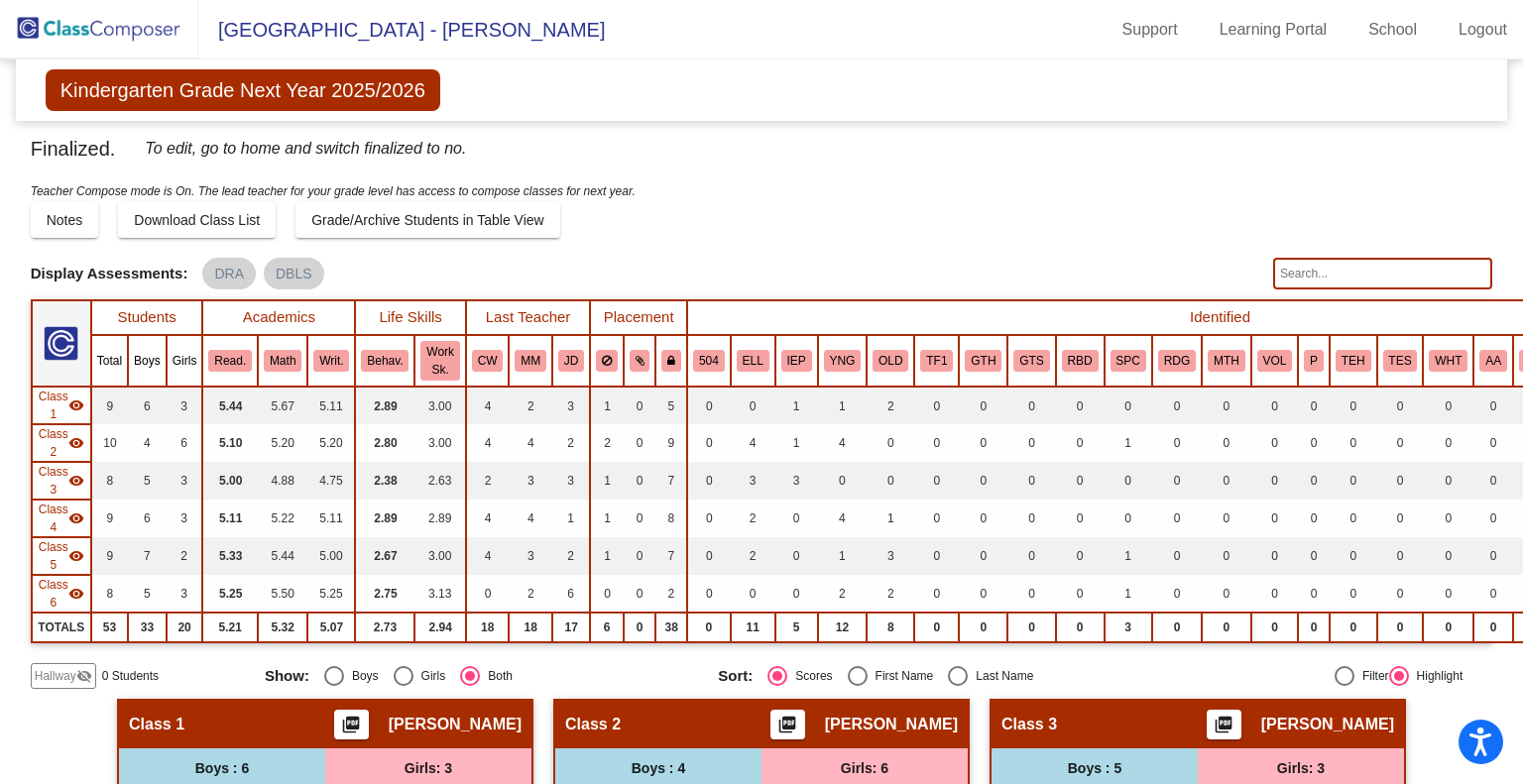 click 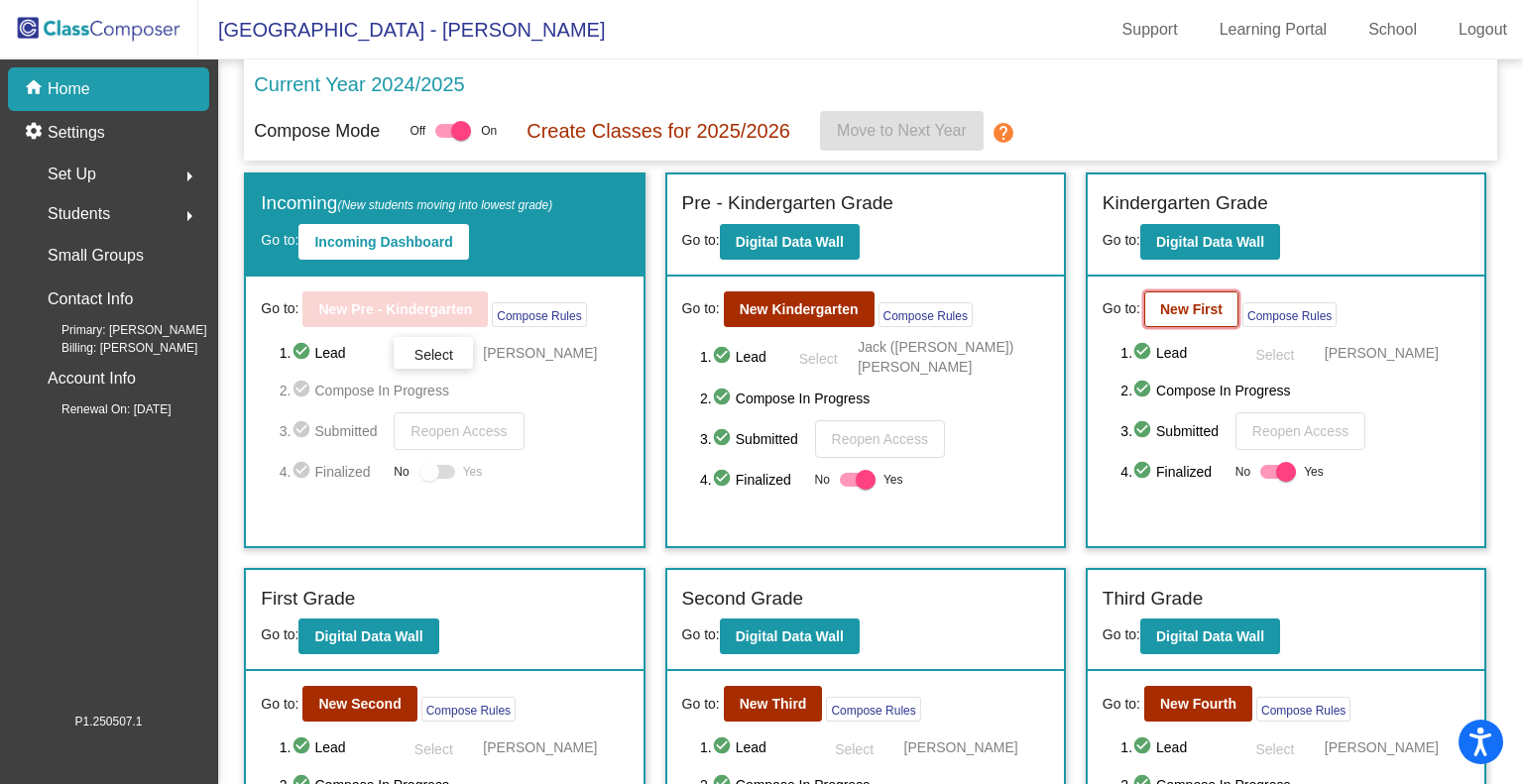 click on "New First" 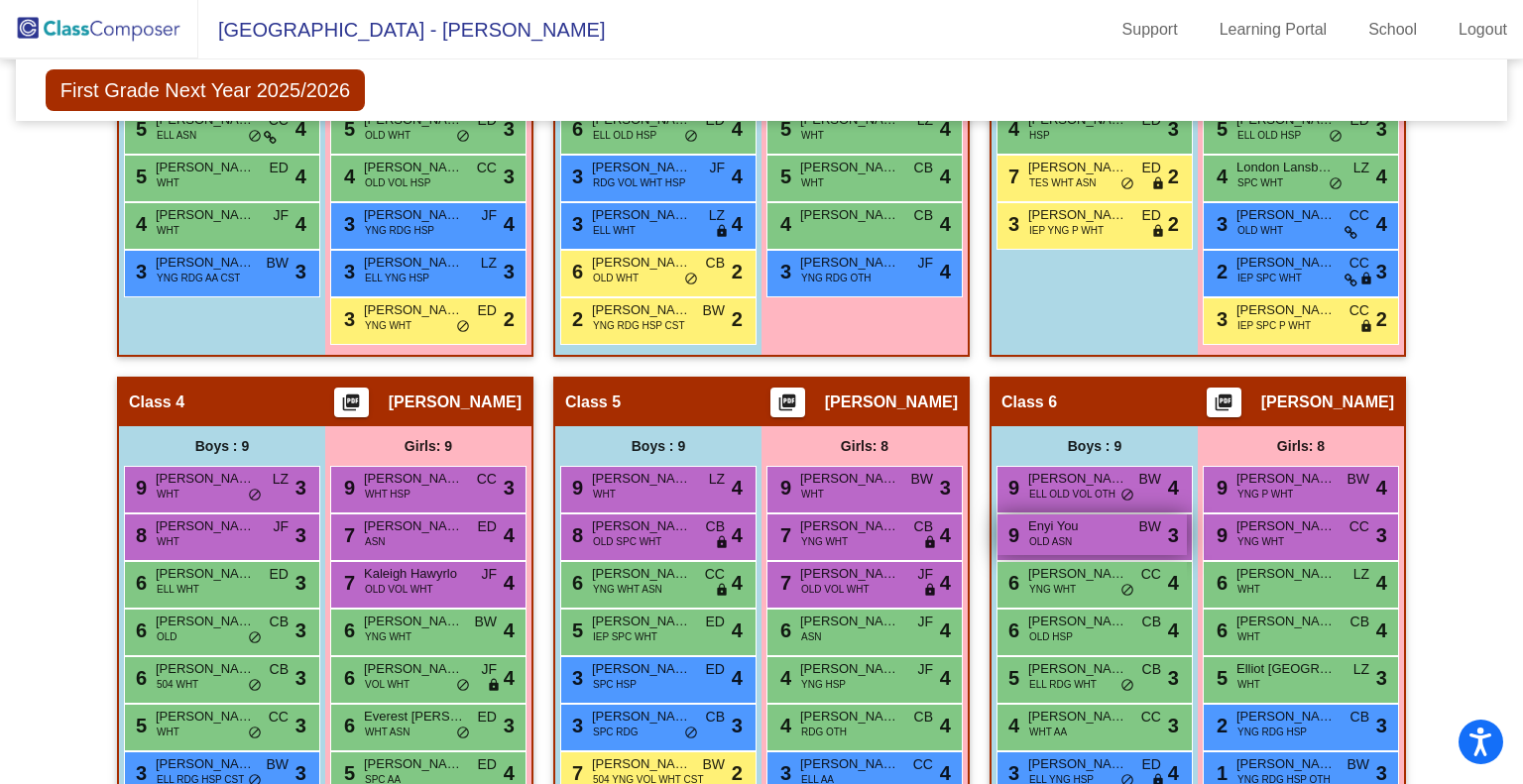 scroll, scrollTop: 667, scrollLeft: 0, axis: vertical 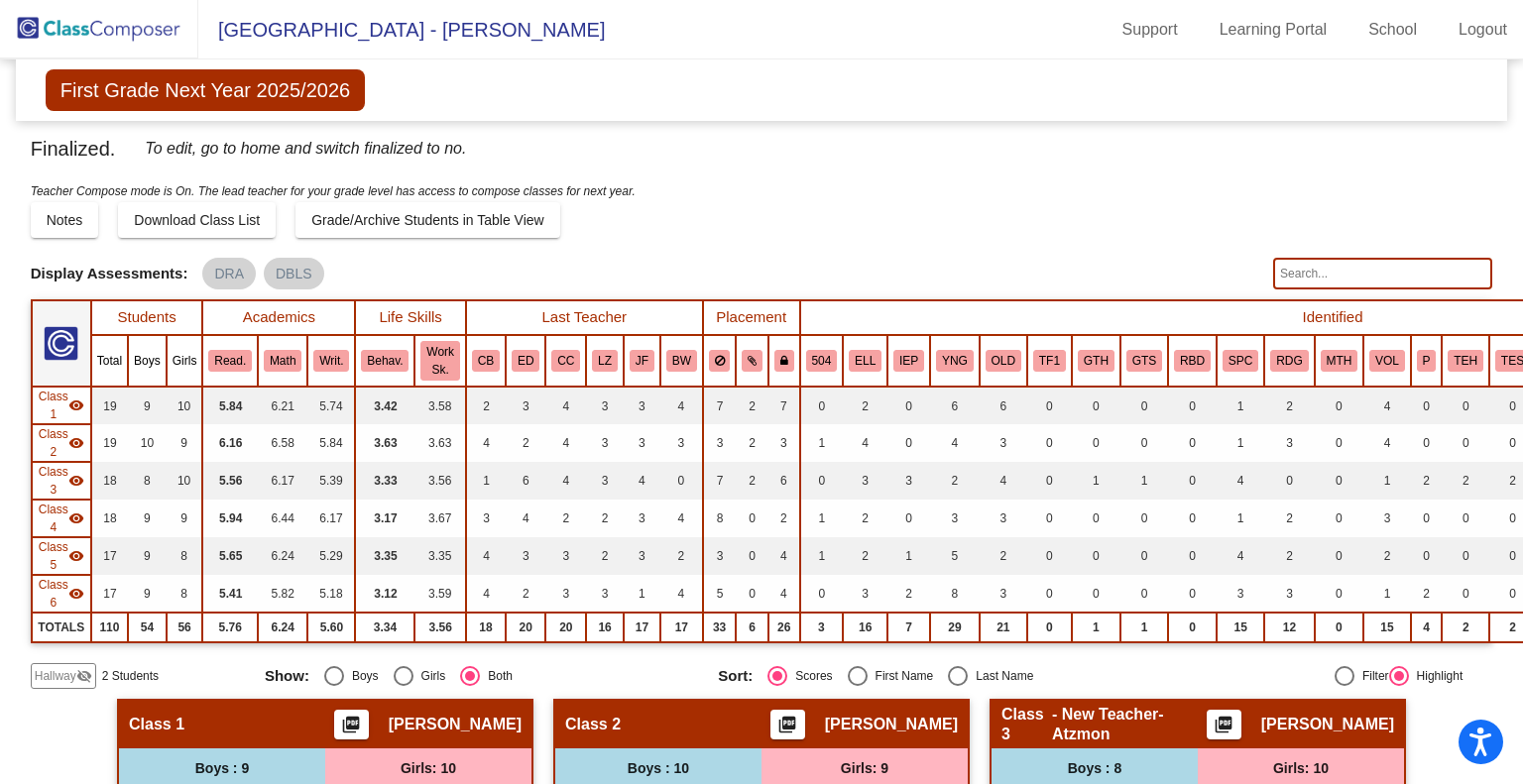 click 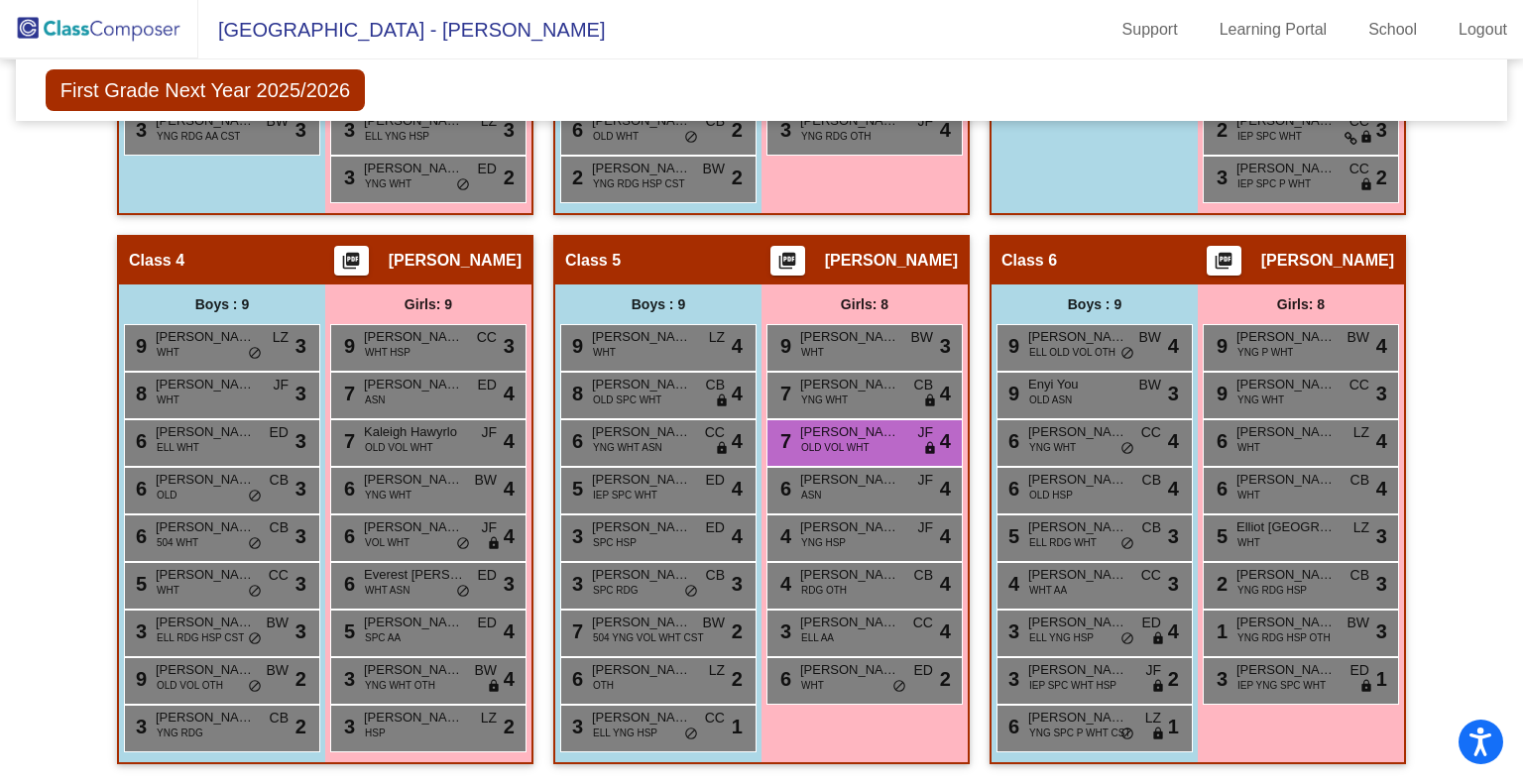 scroll, scrollTop: 206, scrollLeft: 0, axis: vertical 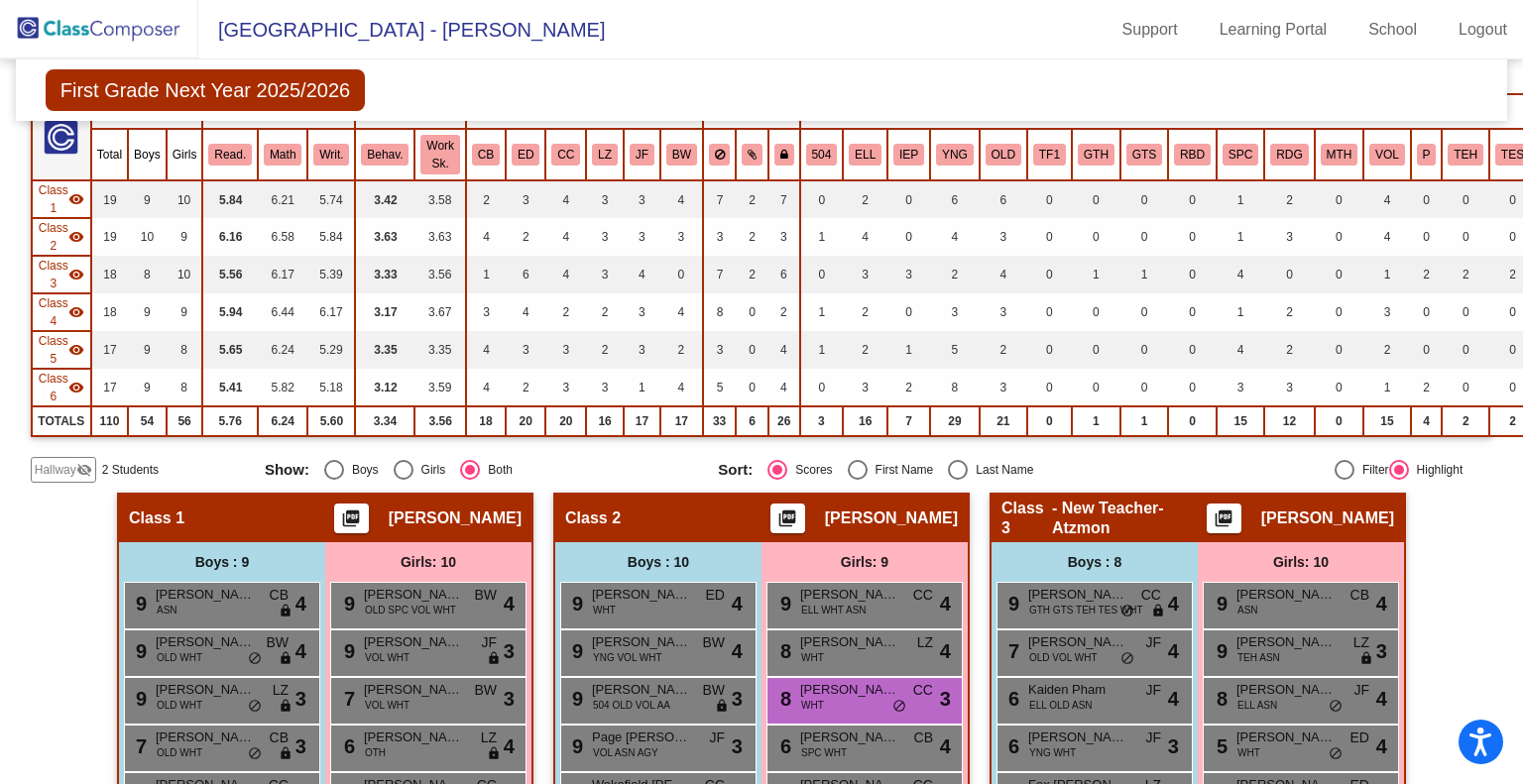 type on "b" 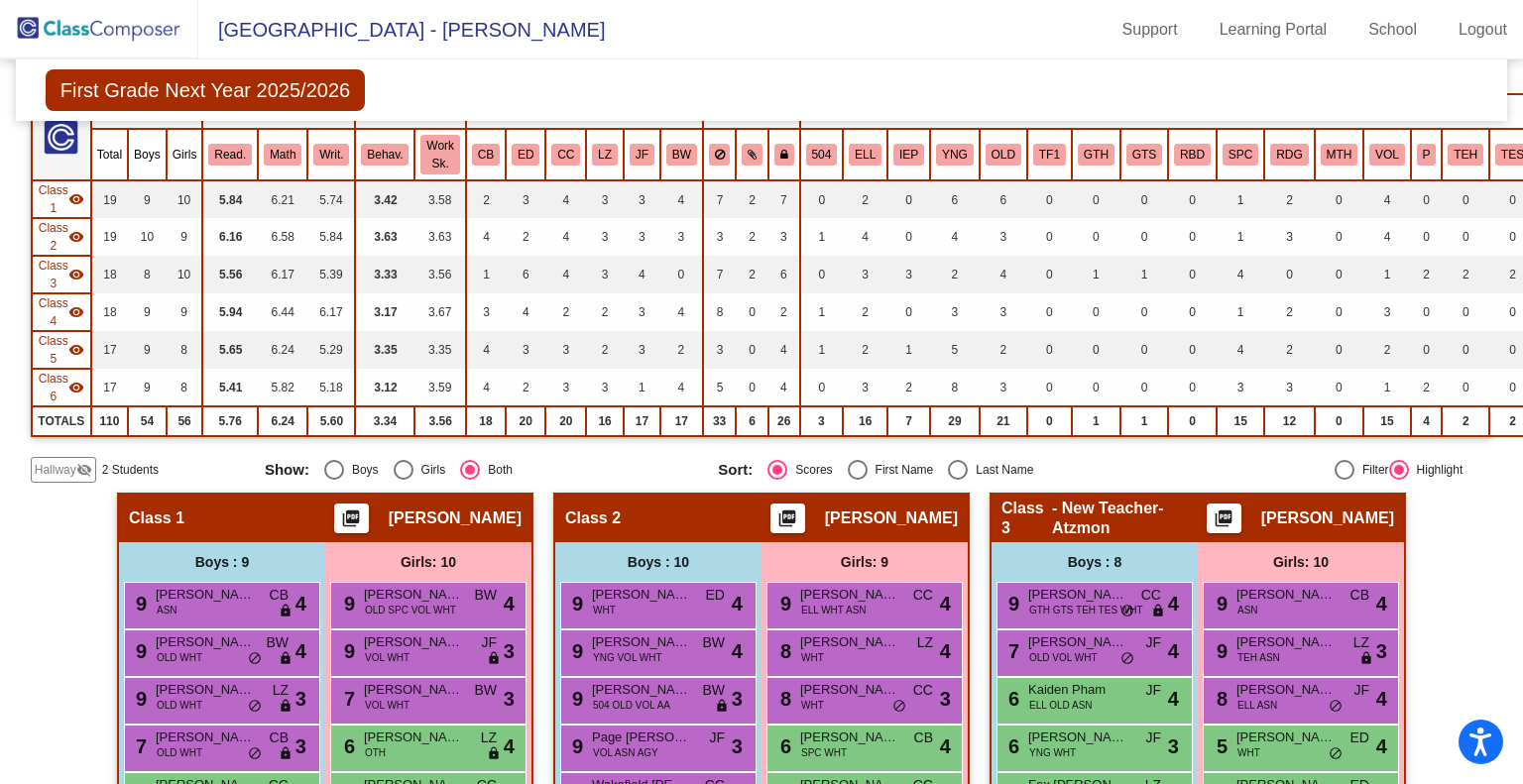 scroll, scrollTop: 0, scrollLeft: 0, axis: both 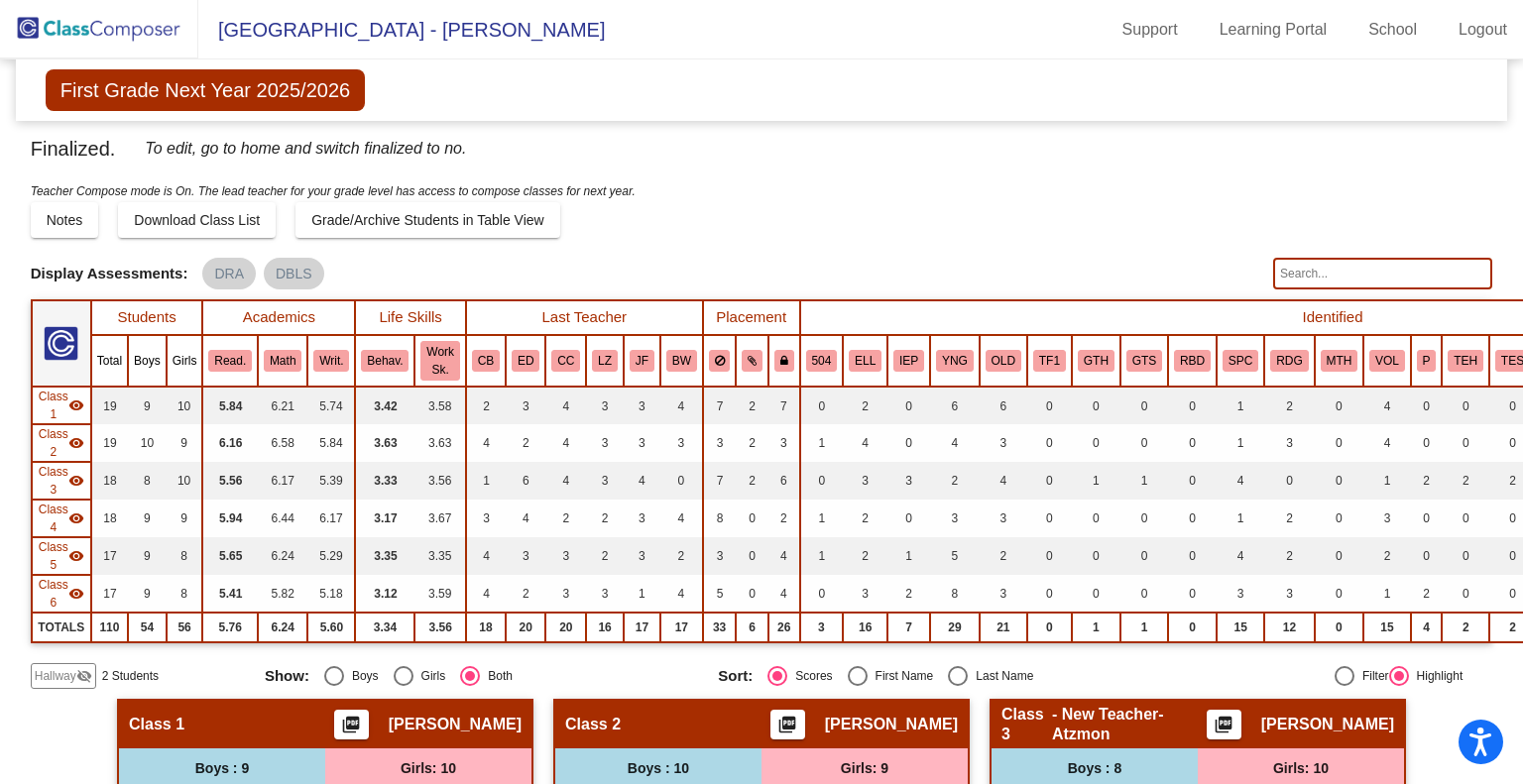 click on "Finalized. To edit, go to home and switch finalized to no." 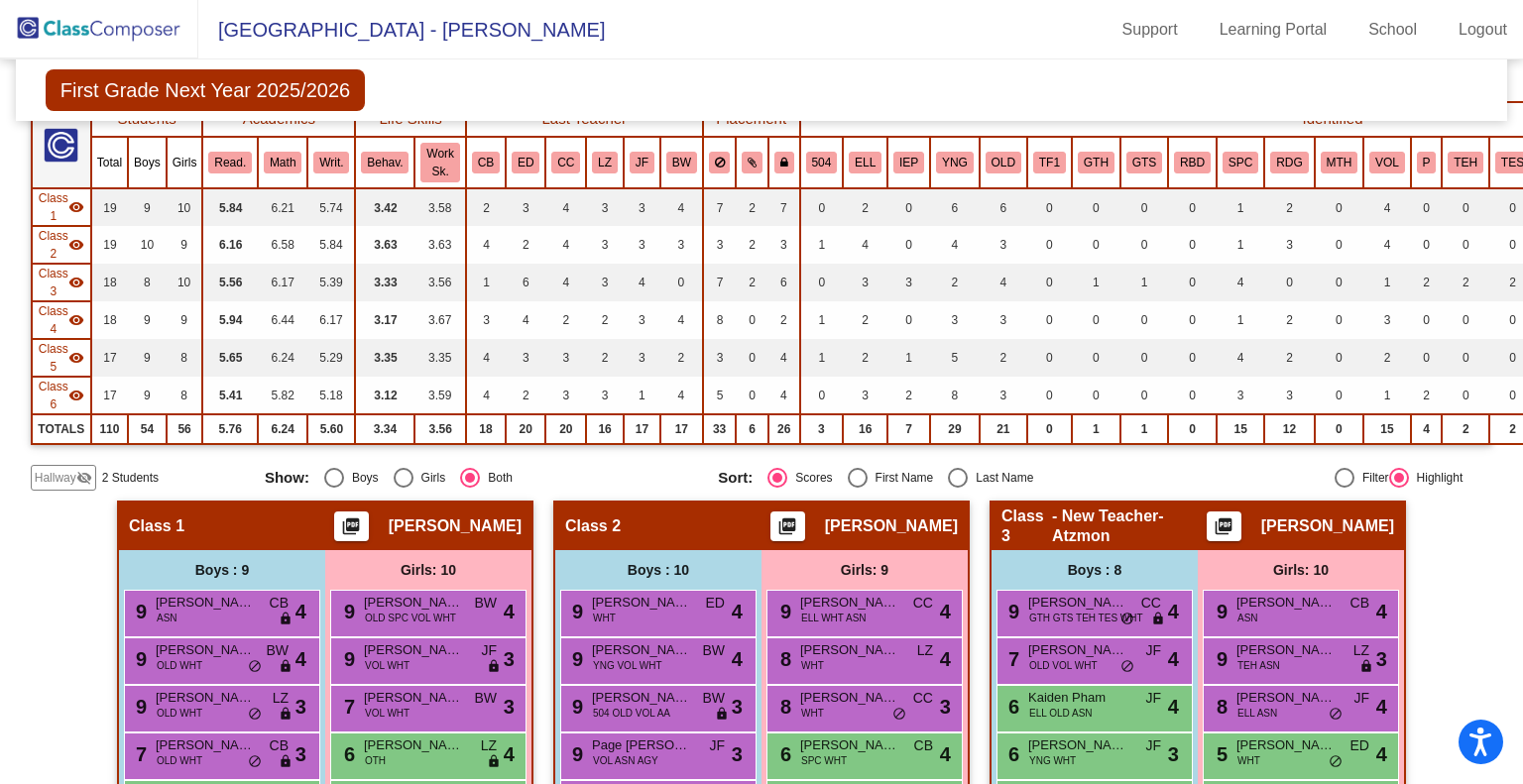 scroll, scrollTop: 0, scrollLeft: 0, axis: both 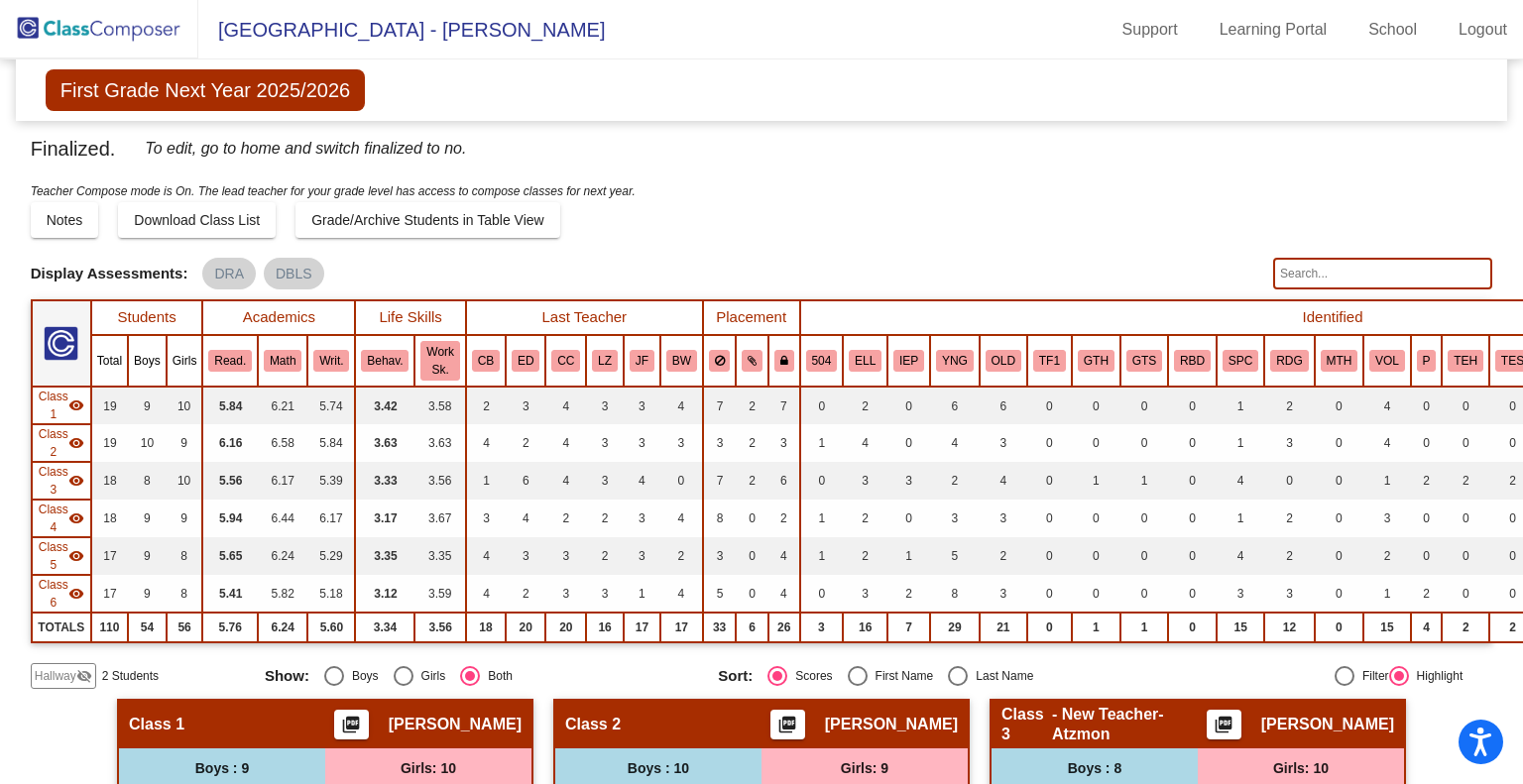 click 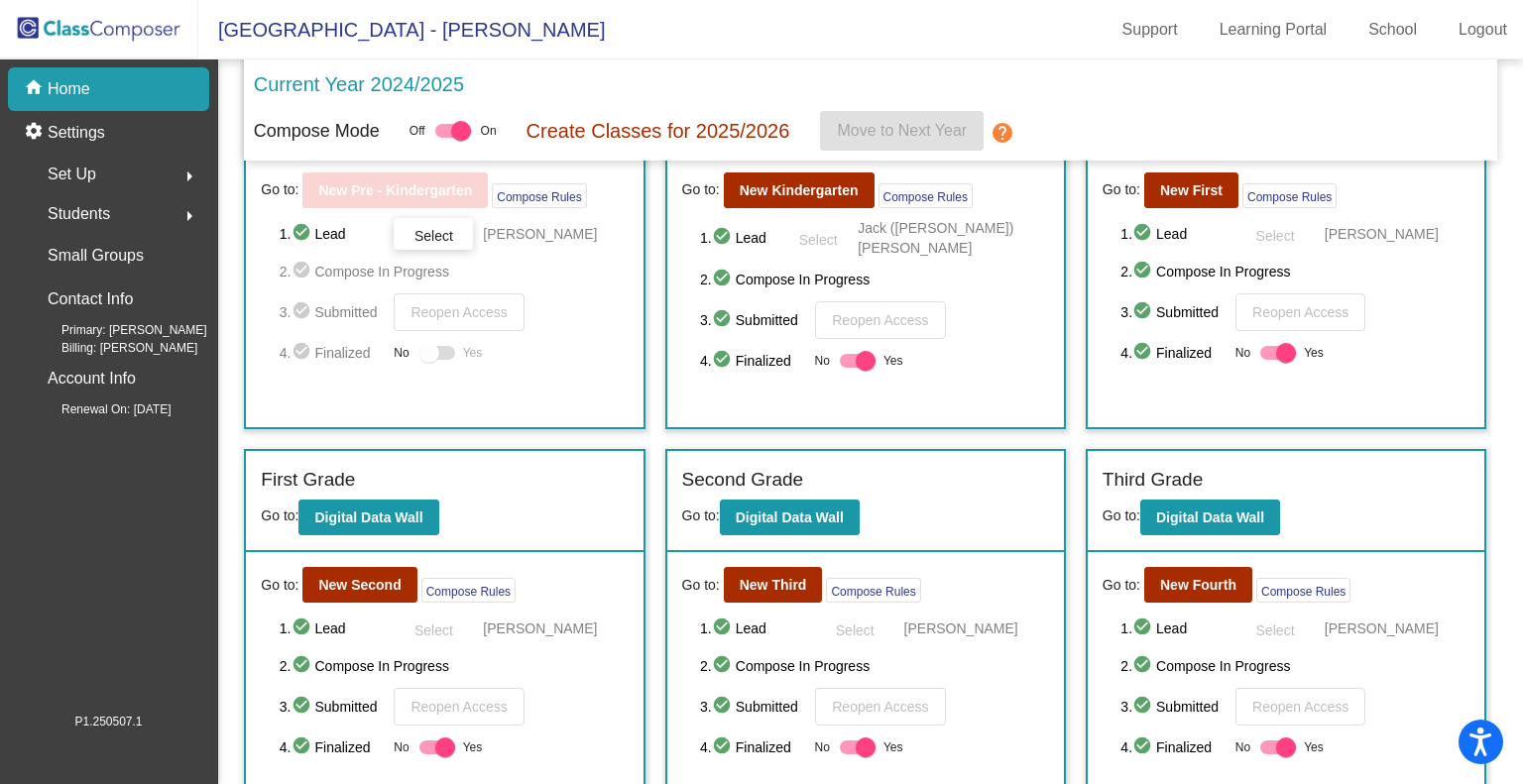 scroll, scrollTop: 297, scrollLeft: 0, axis: vertical 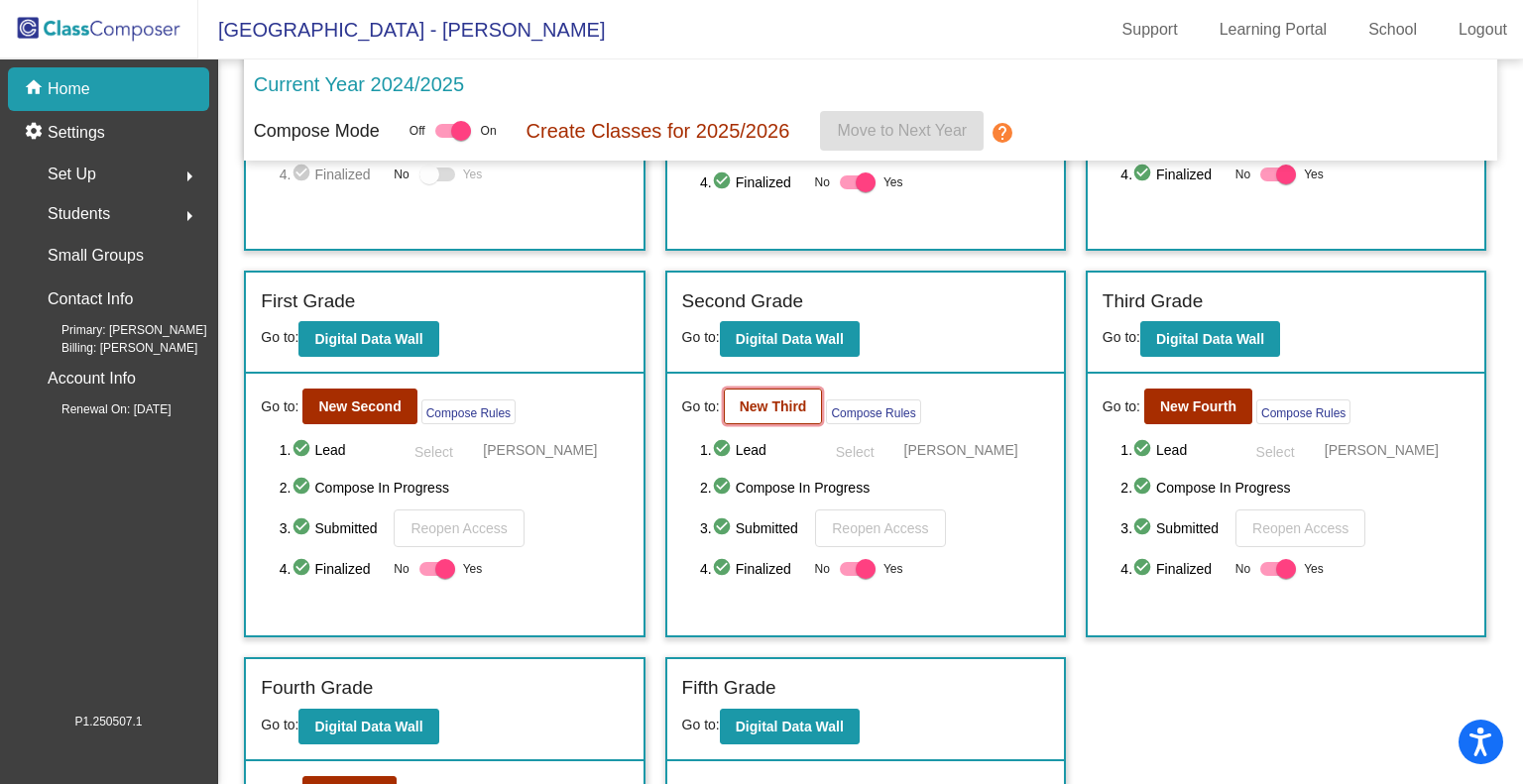 click on "New Third" 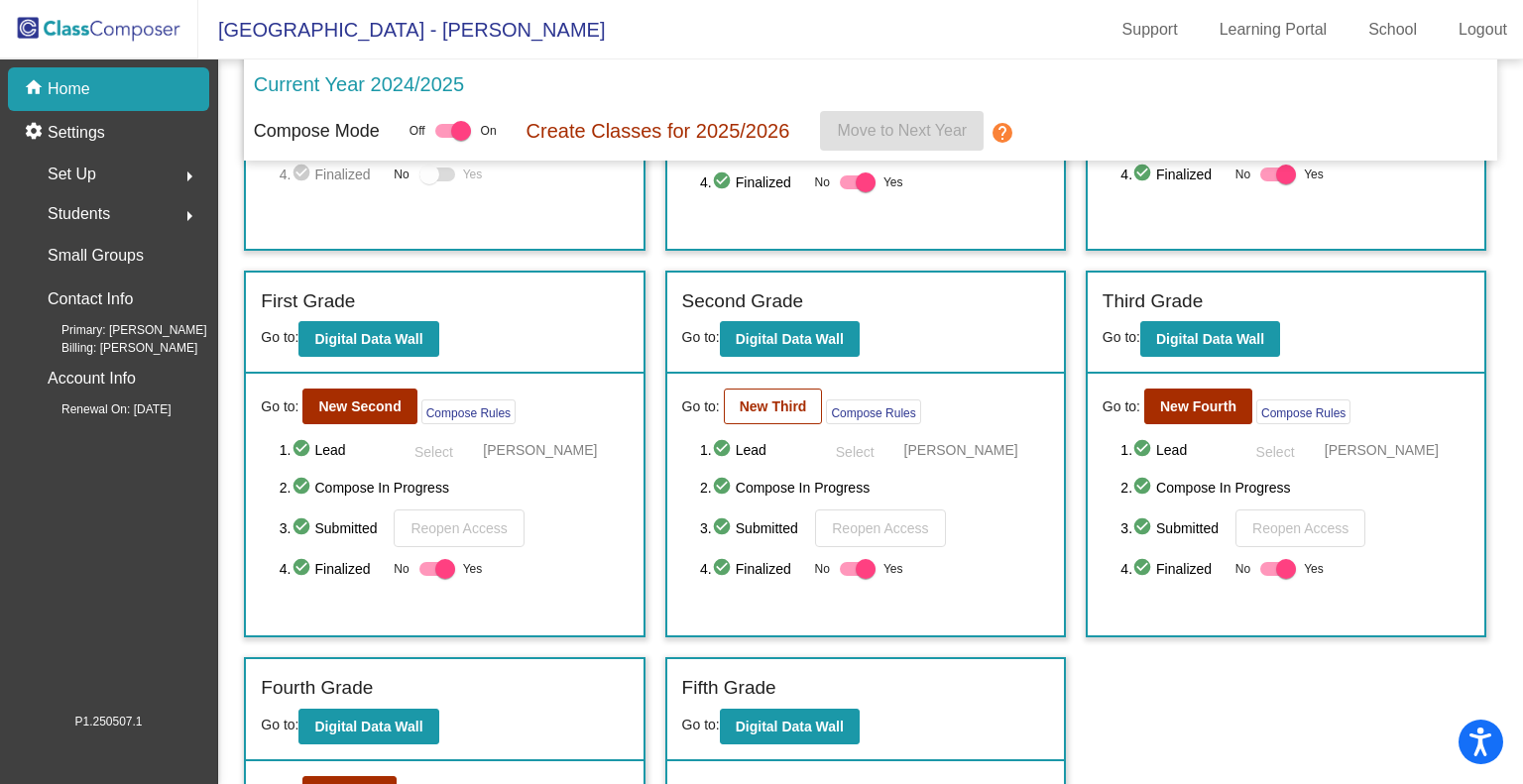 scroll, scrollTop: 0, scrollLeft: 0, axis: both 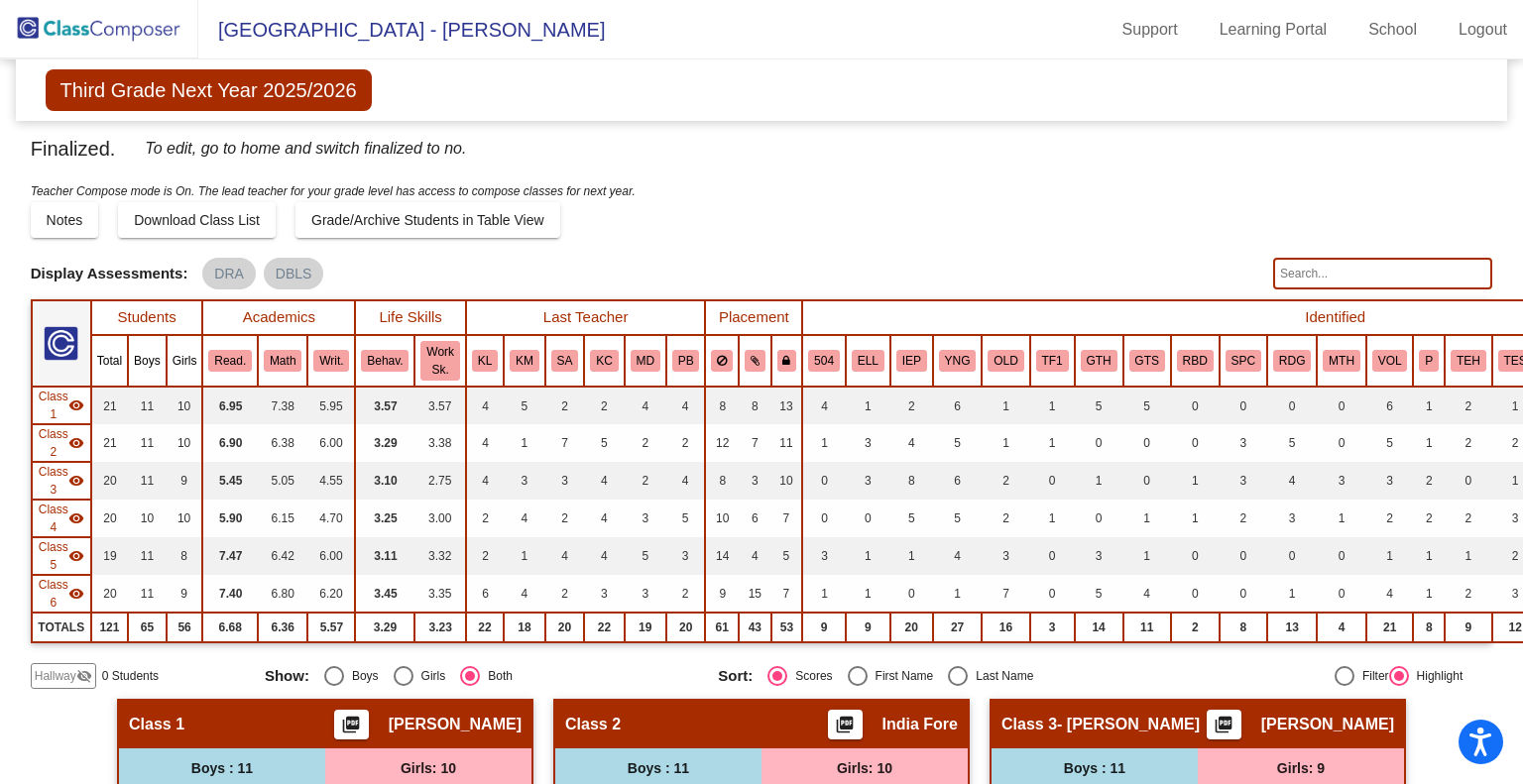 click 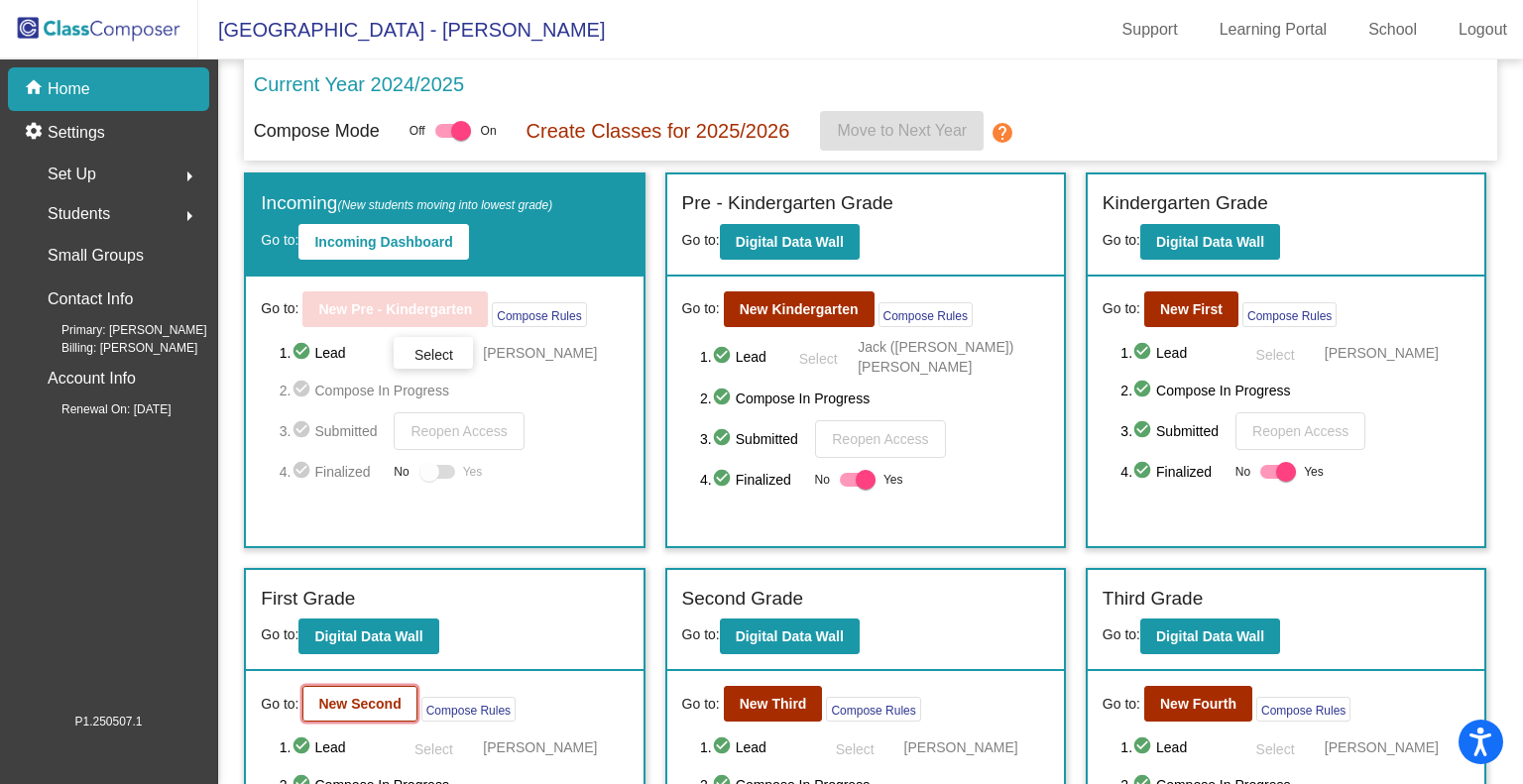 click on "New Second" 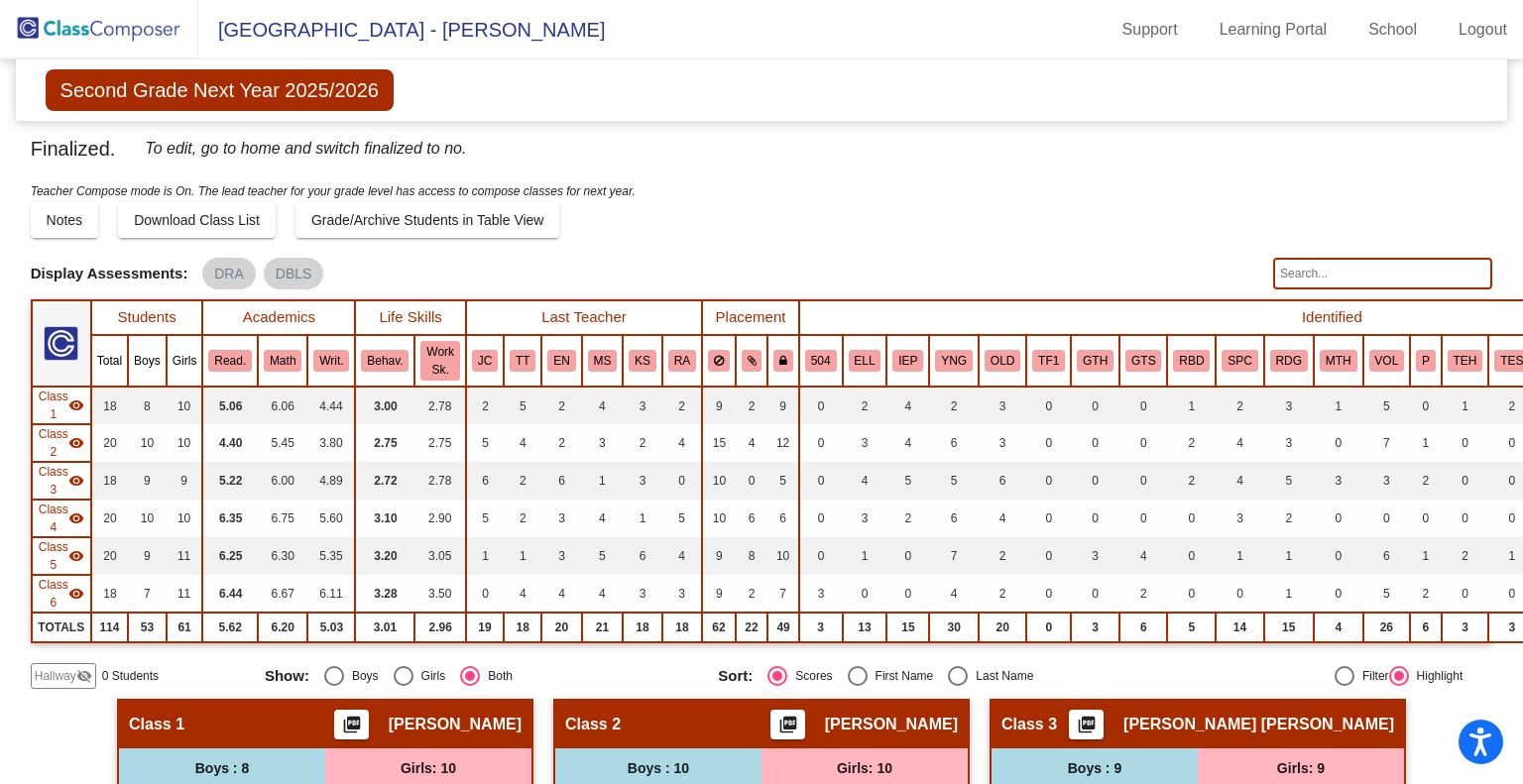 click 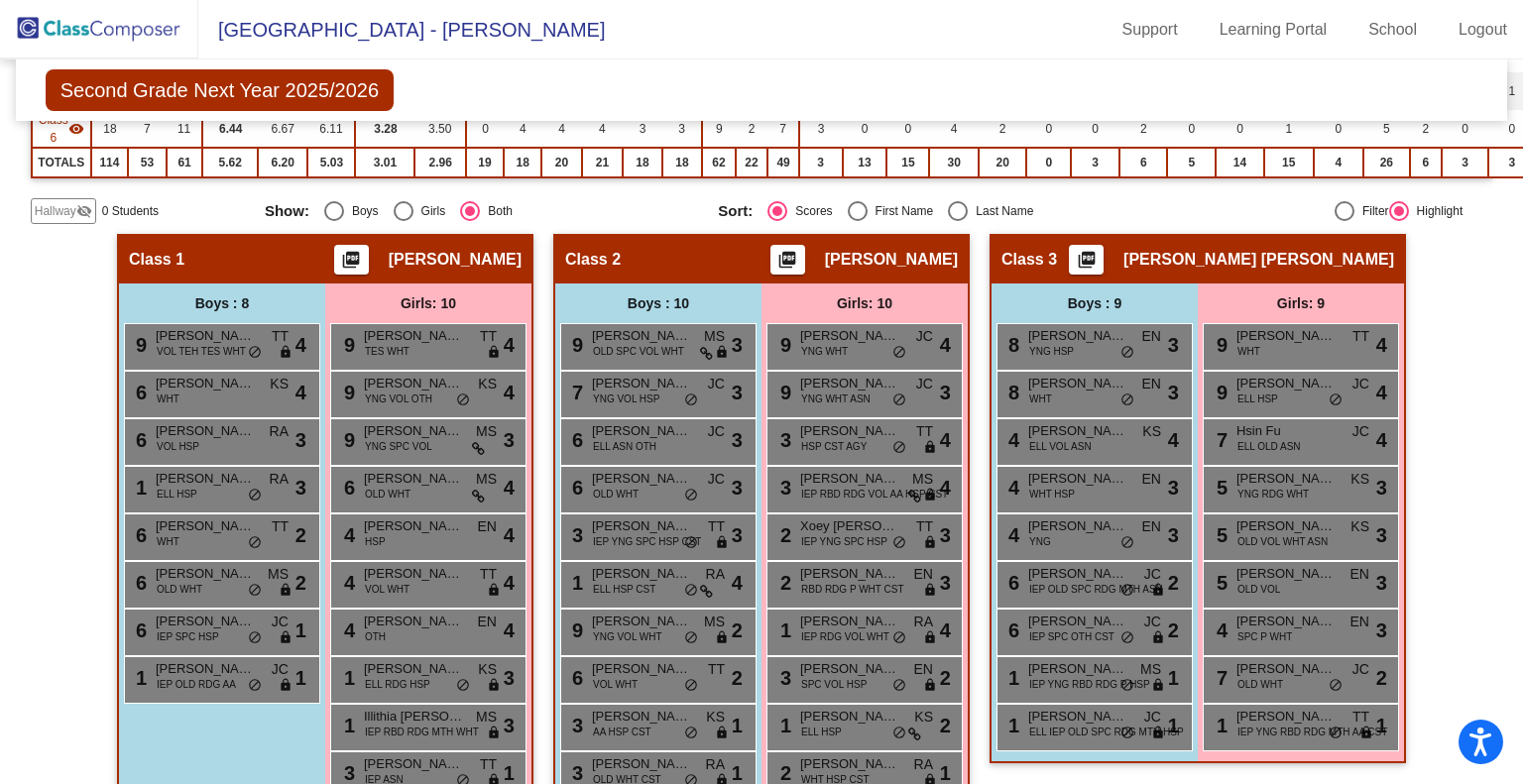 scroll, scrollTop: 0, scrollLeft: 0, axis: both 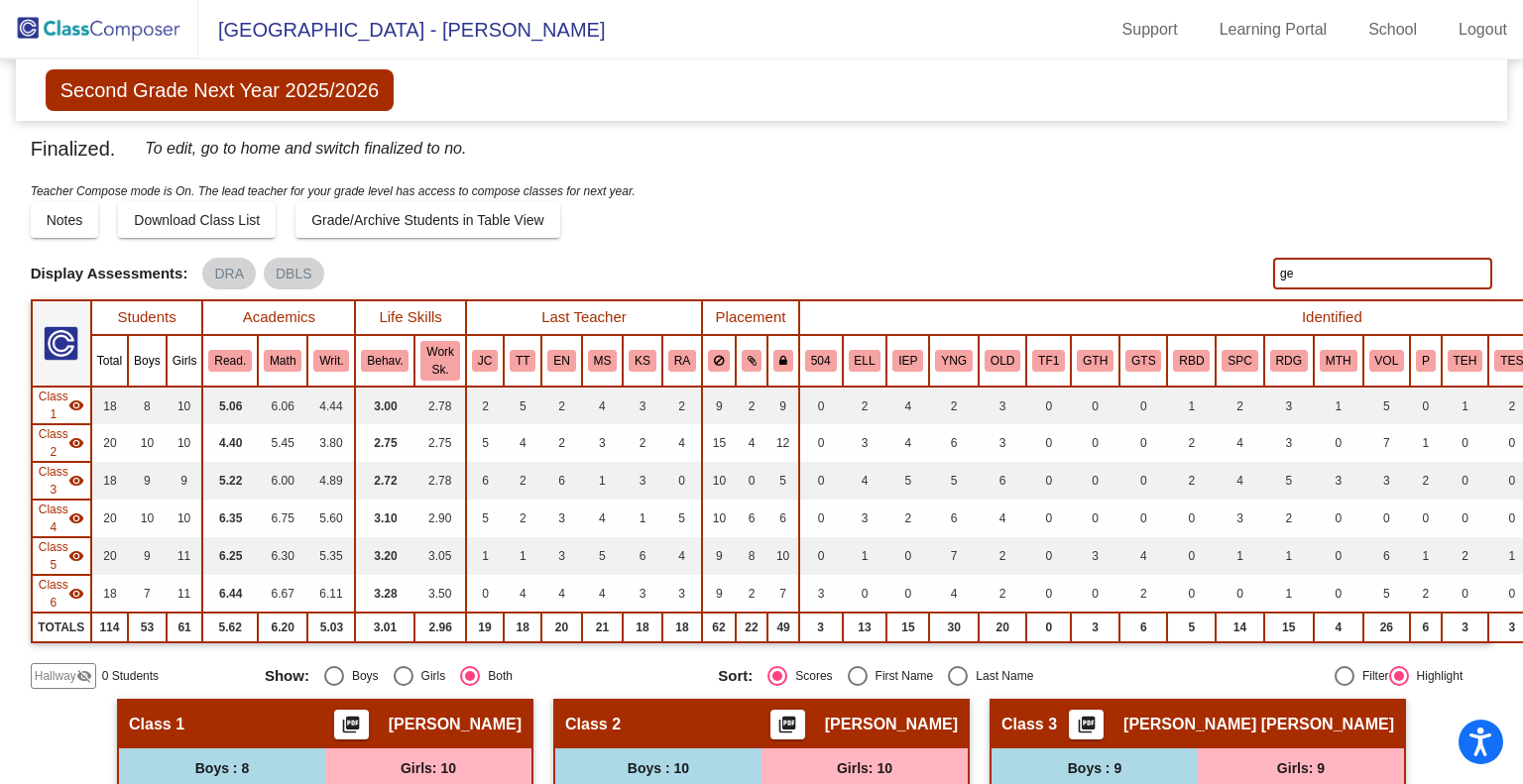 type on "g" 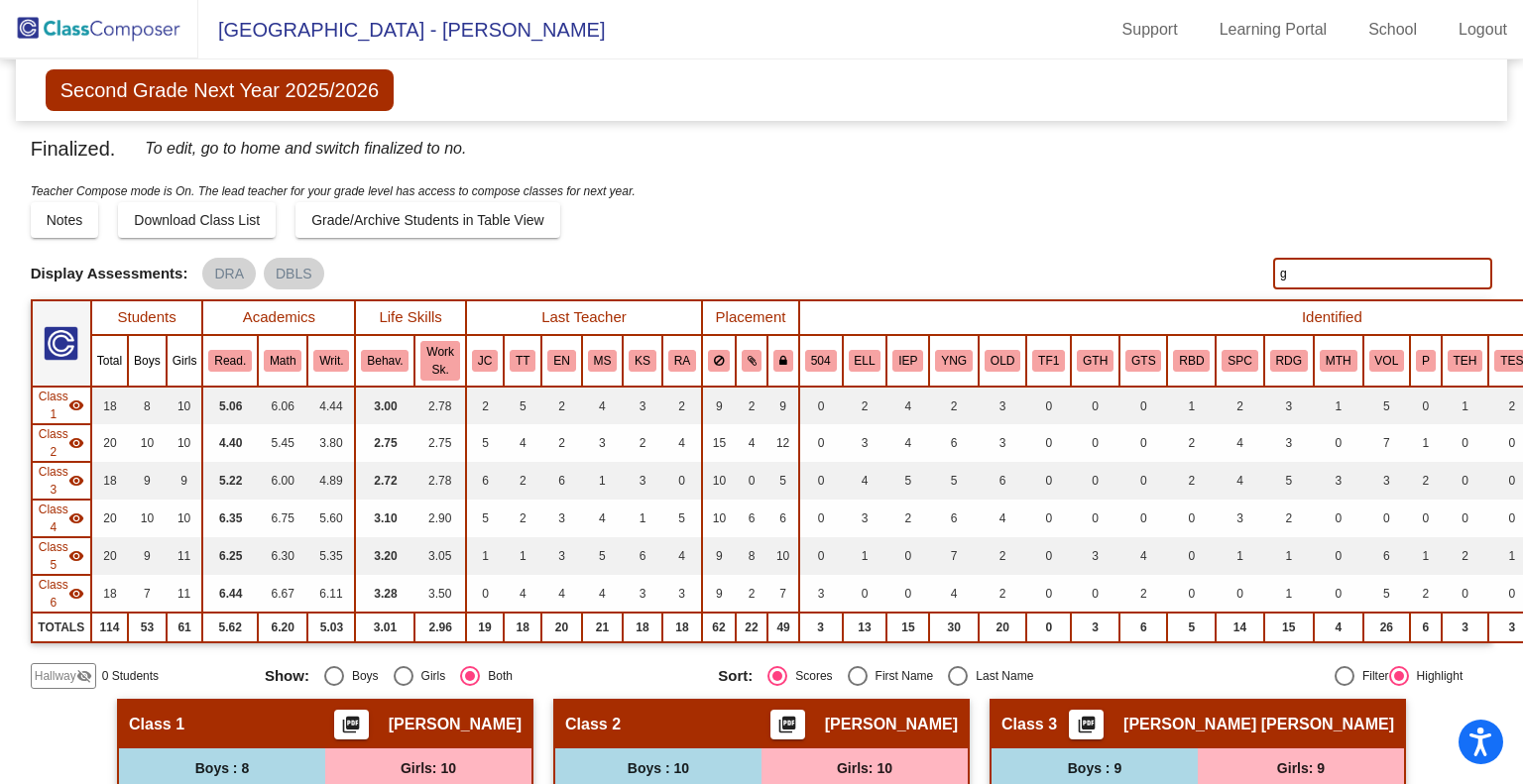 type 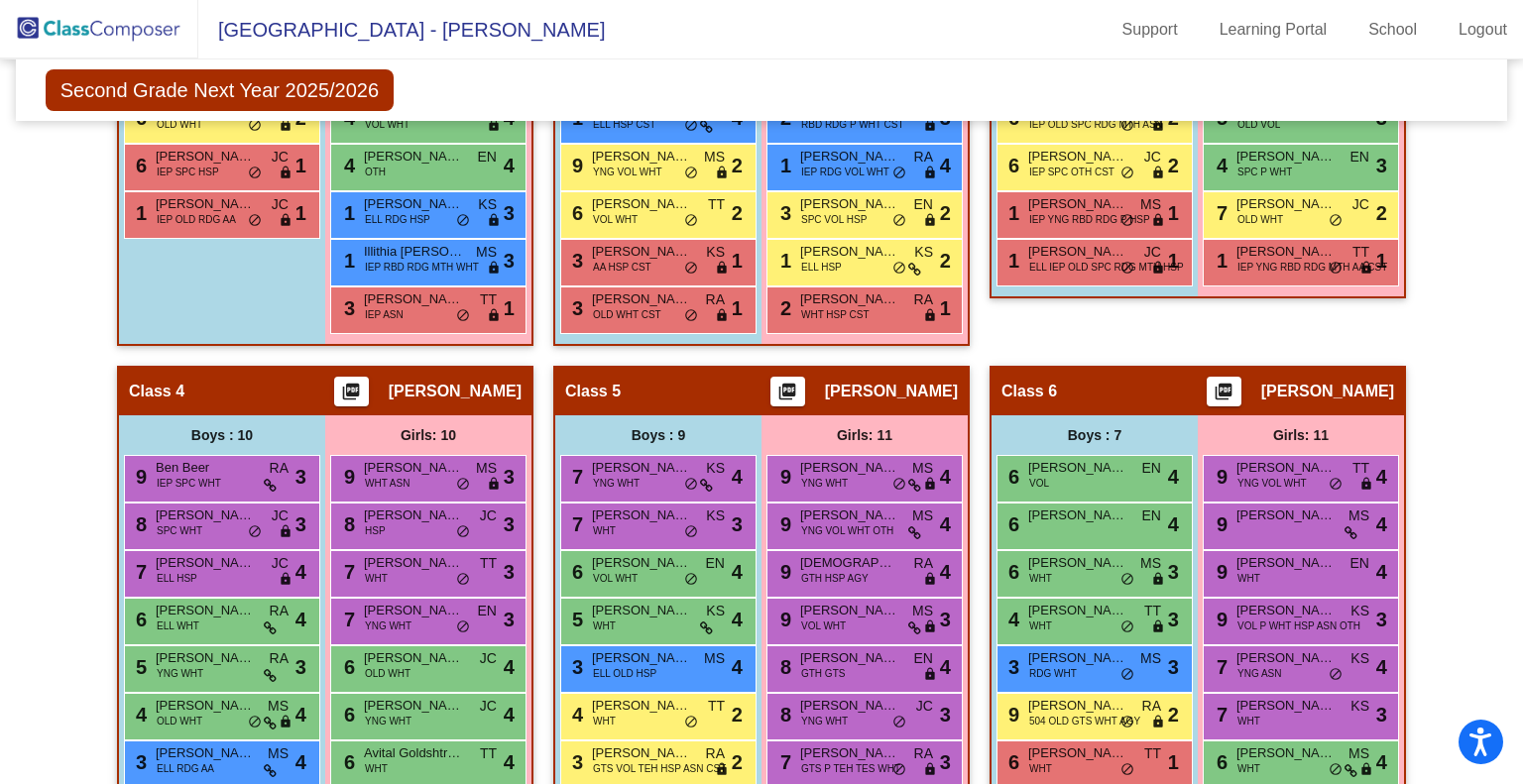 scroll, scrollTop: 1159, scrollLeft: 0, axis: vertical 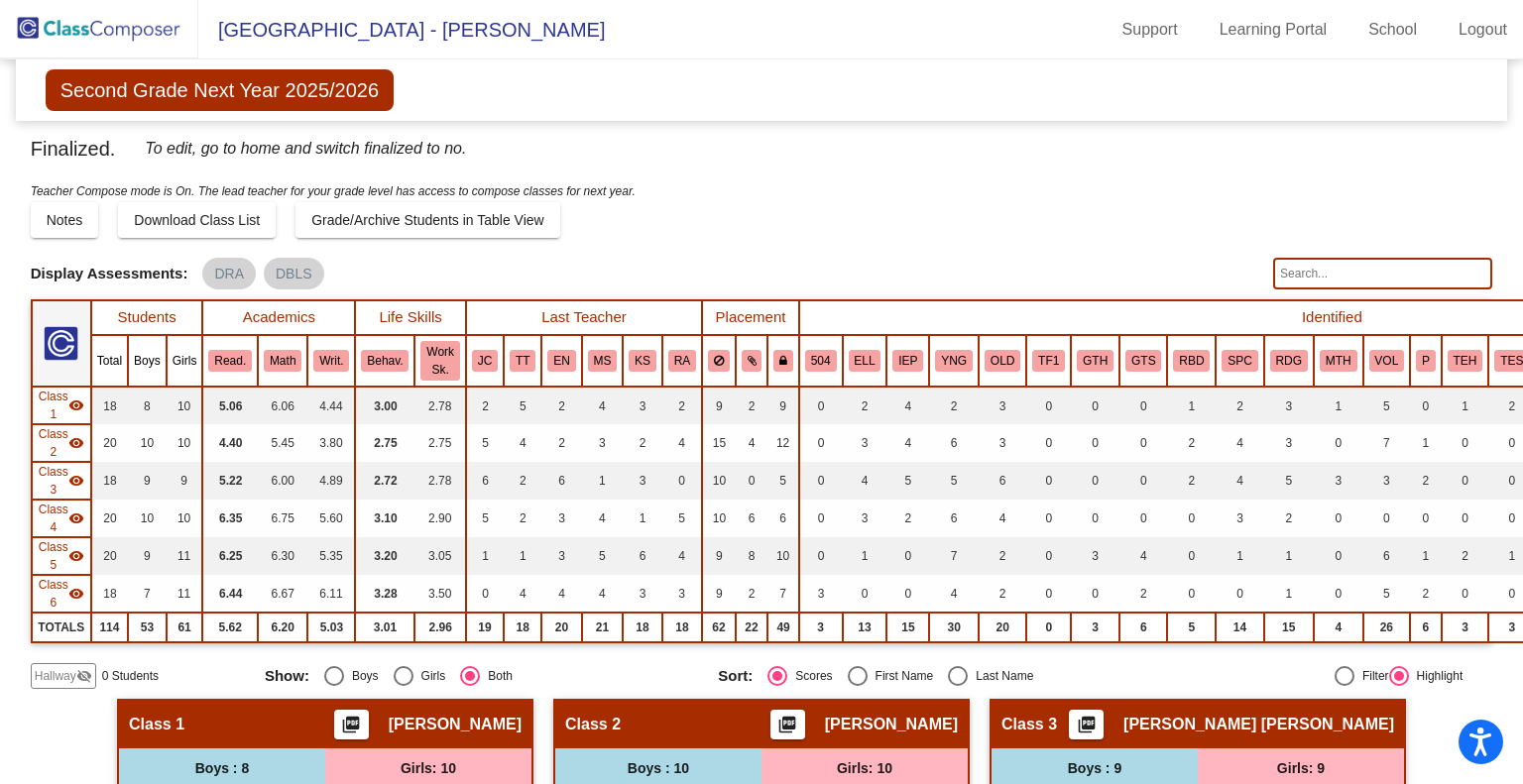 click 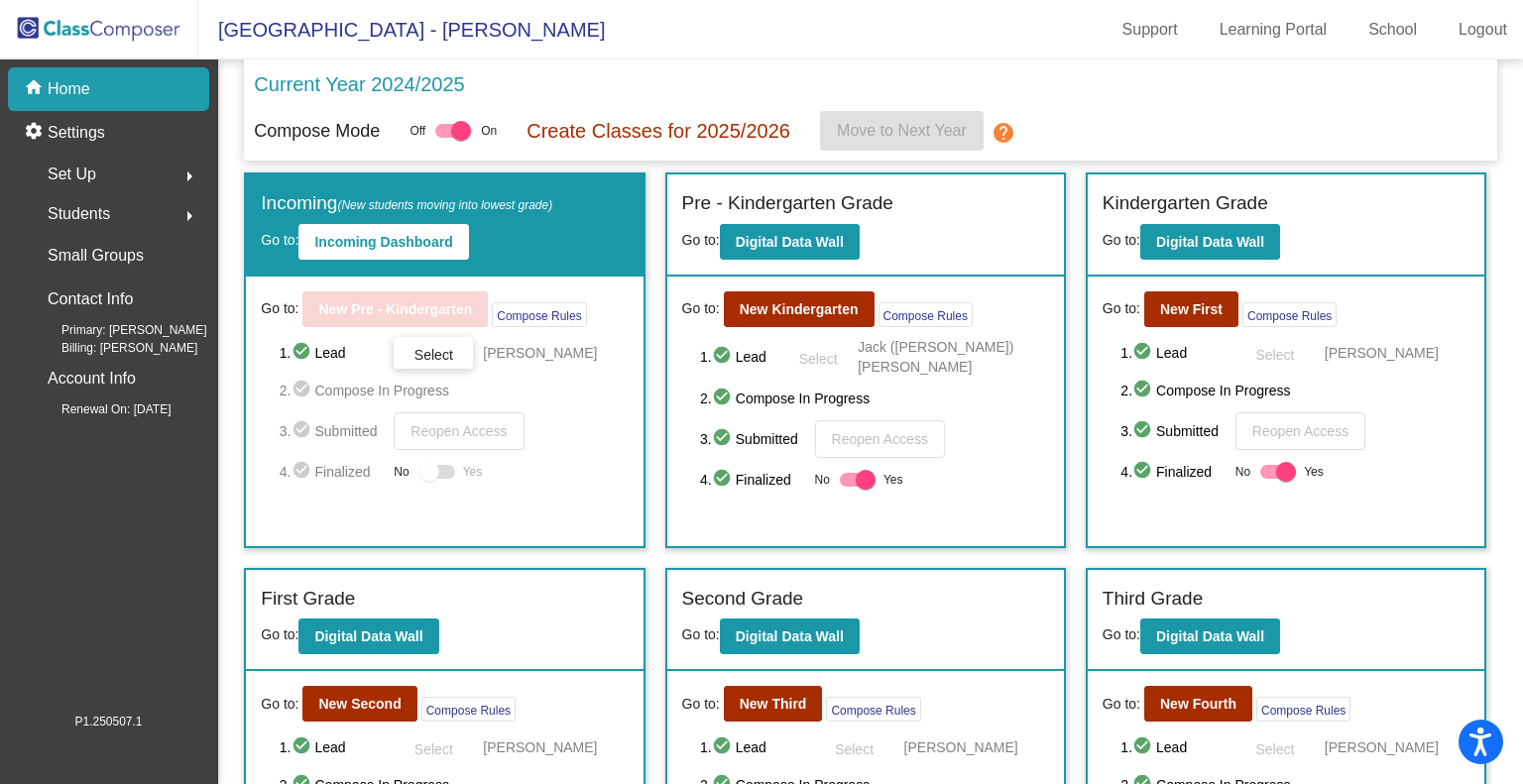 scroll, scrollTop: 198, scrollLeft: 0, axis: vertical 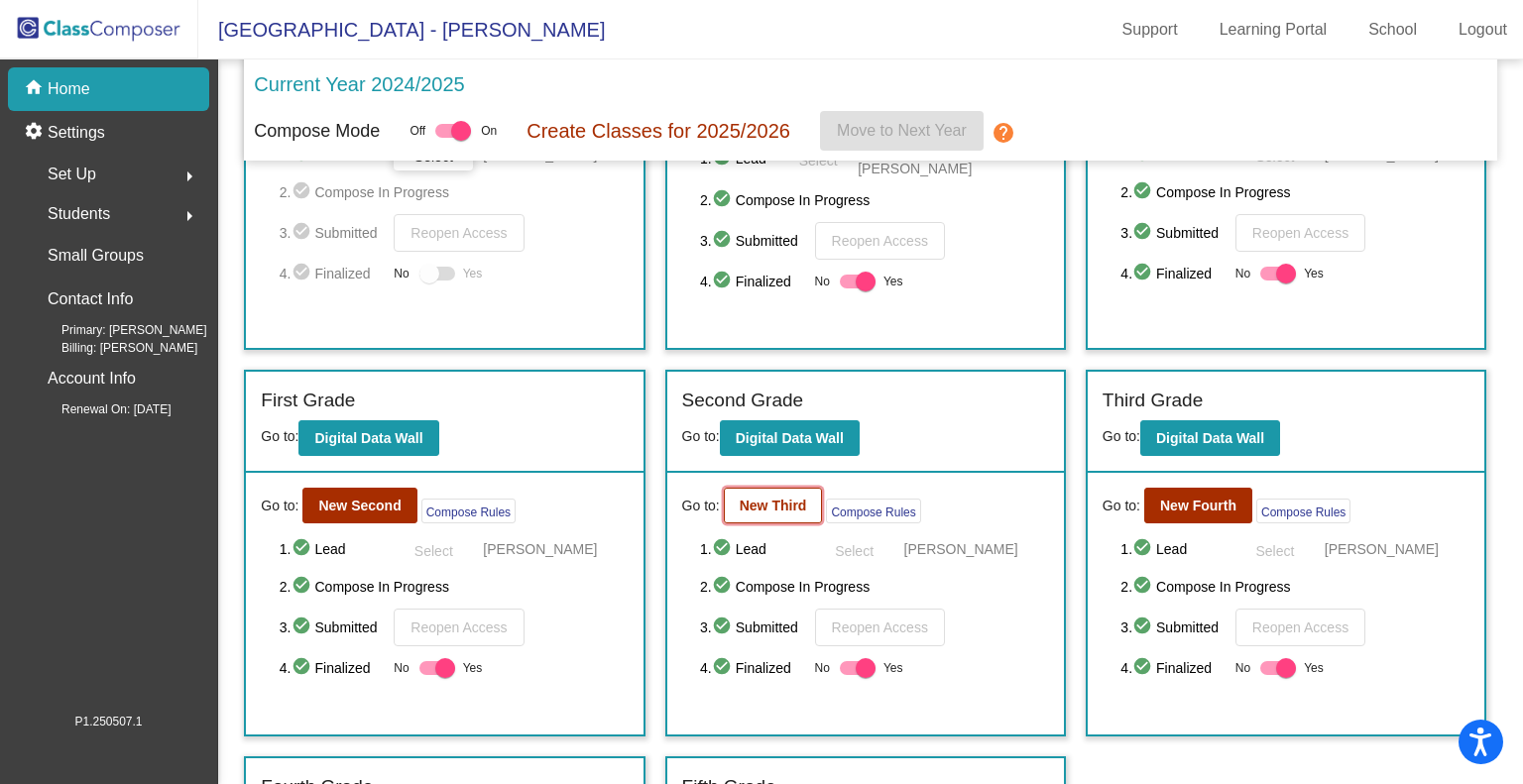 click on "New Third" 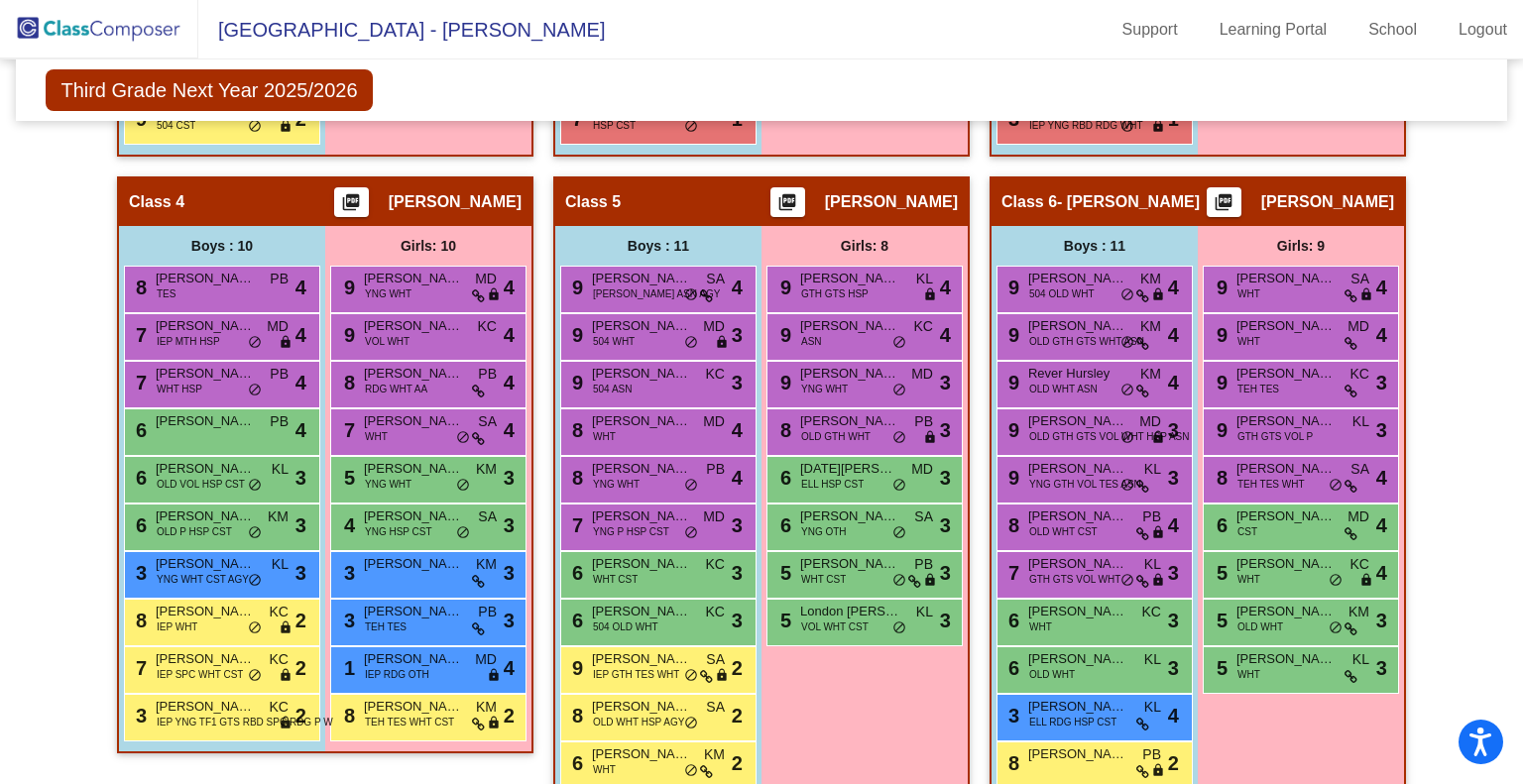 scroll, scrollTop: 1206, scrollLeft: 0, axis: vertical 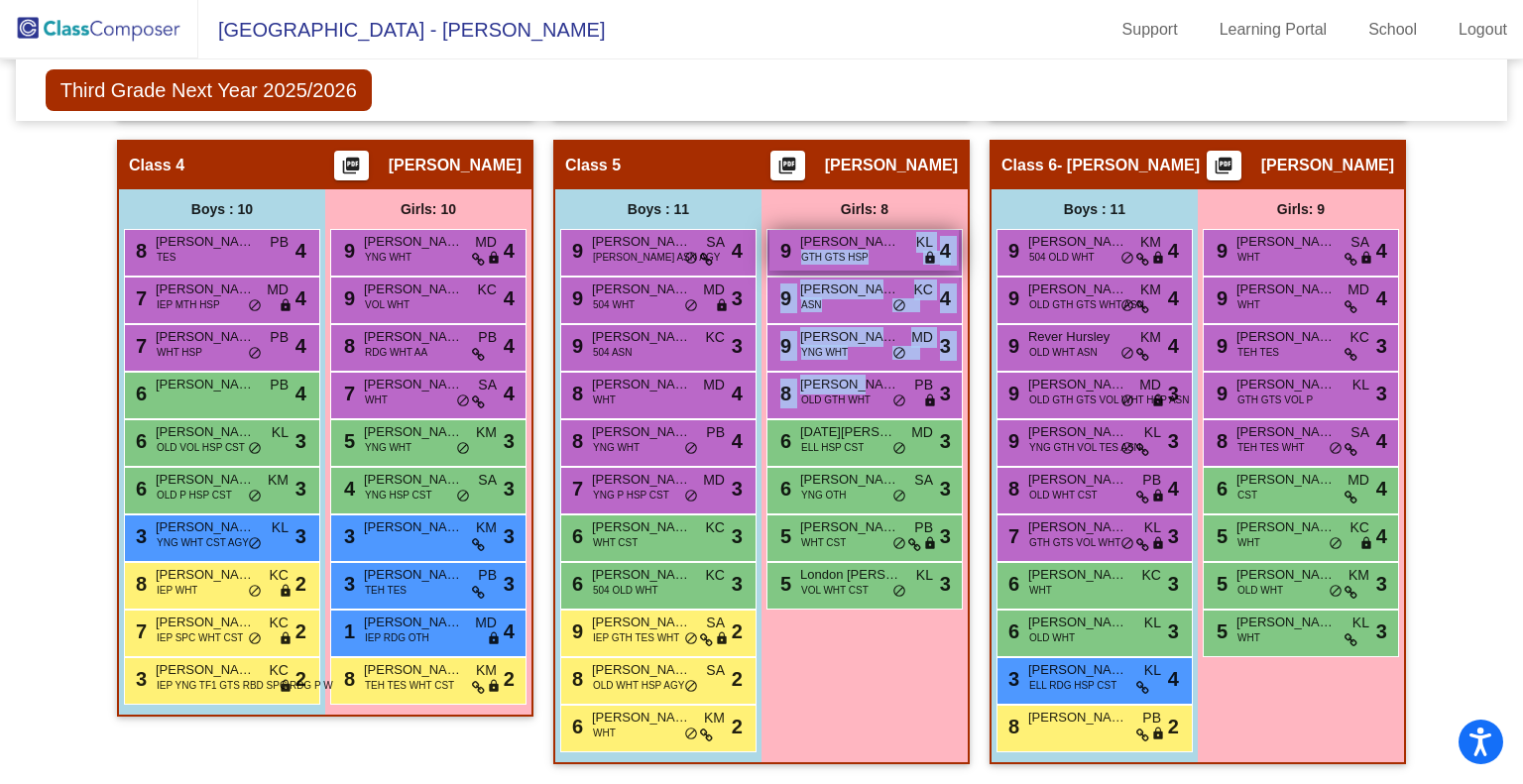 drag, startPoint x: 847, startPoint y: 382, endPoint x: 878, endPoint y: 238, distance: 147.29902 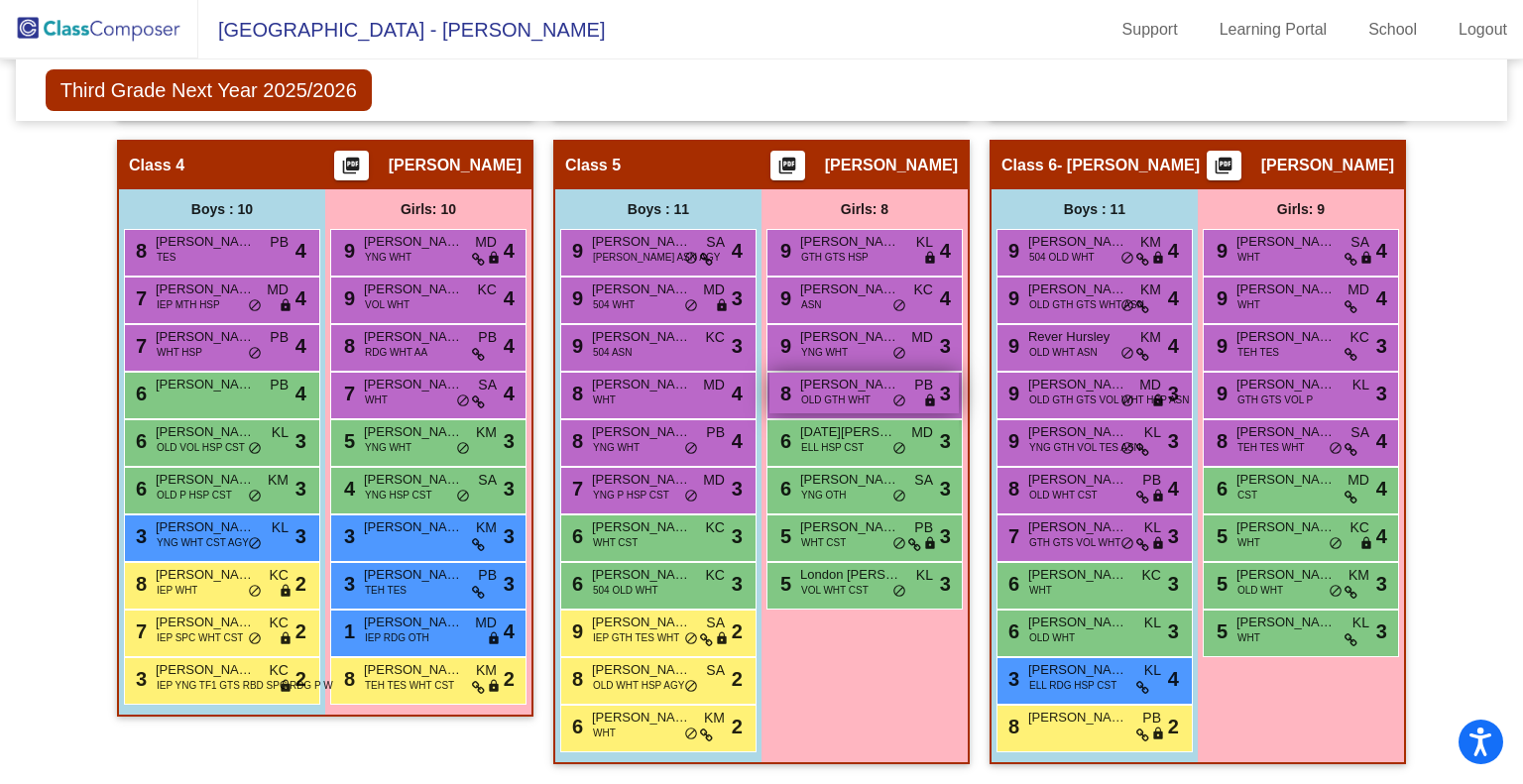 click on "OLD GTH WHT" at bounding box center (836, 399) 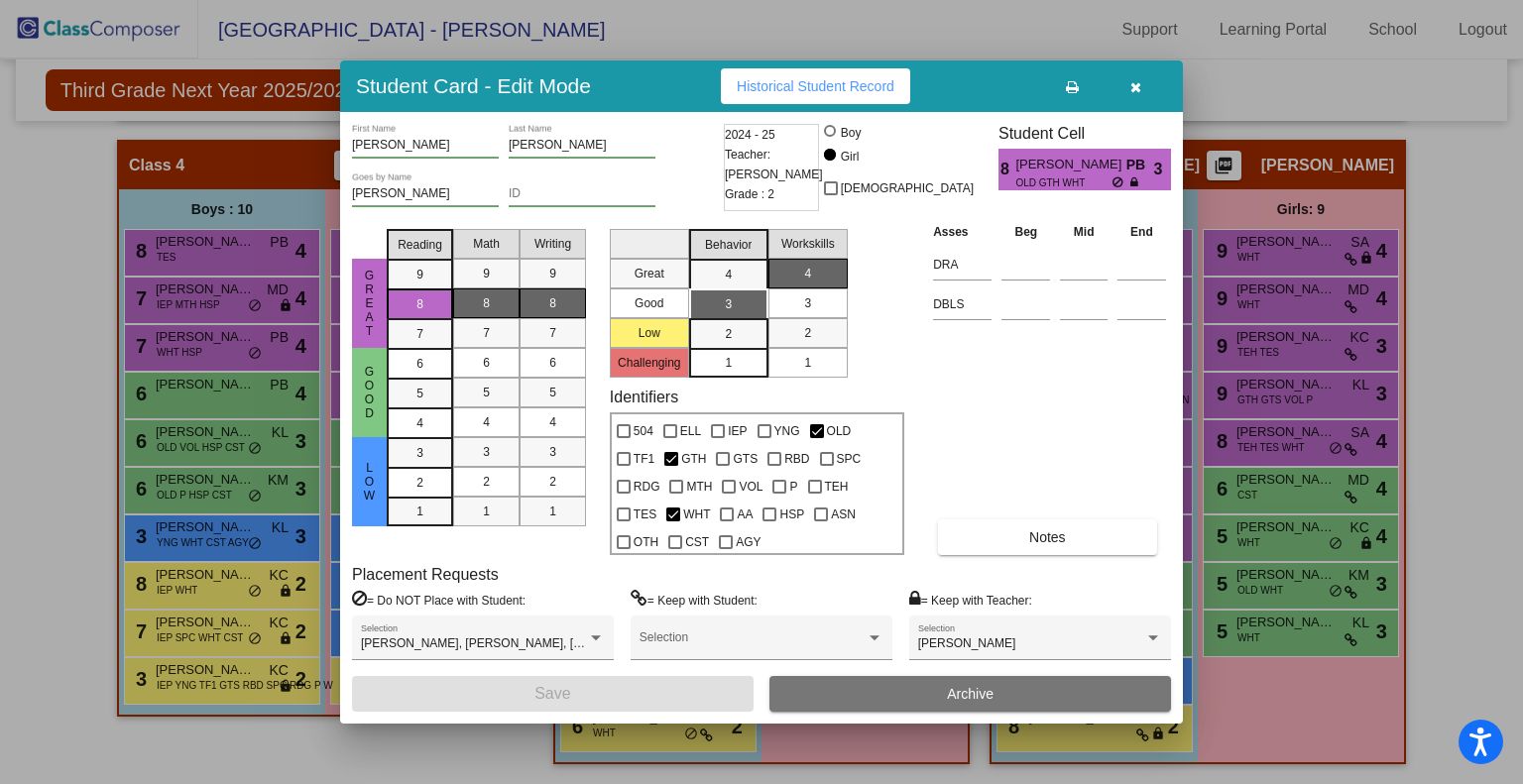 click at bounding box center [1135, 87] 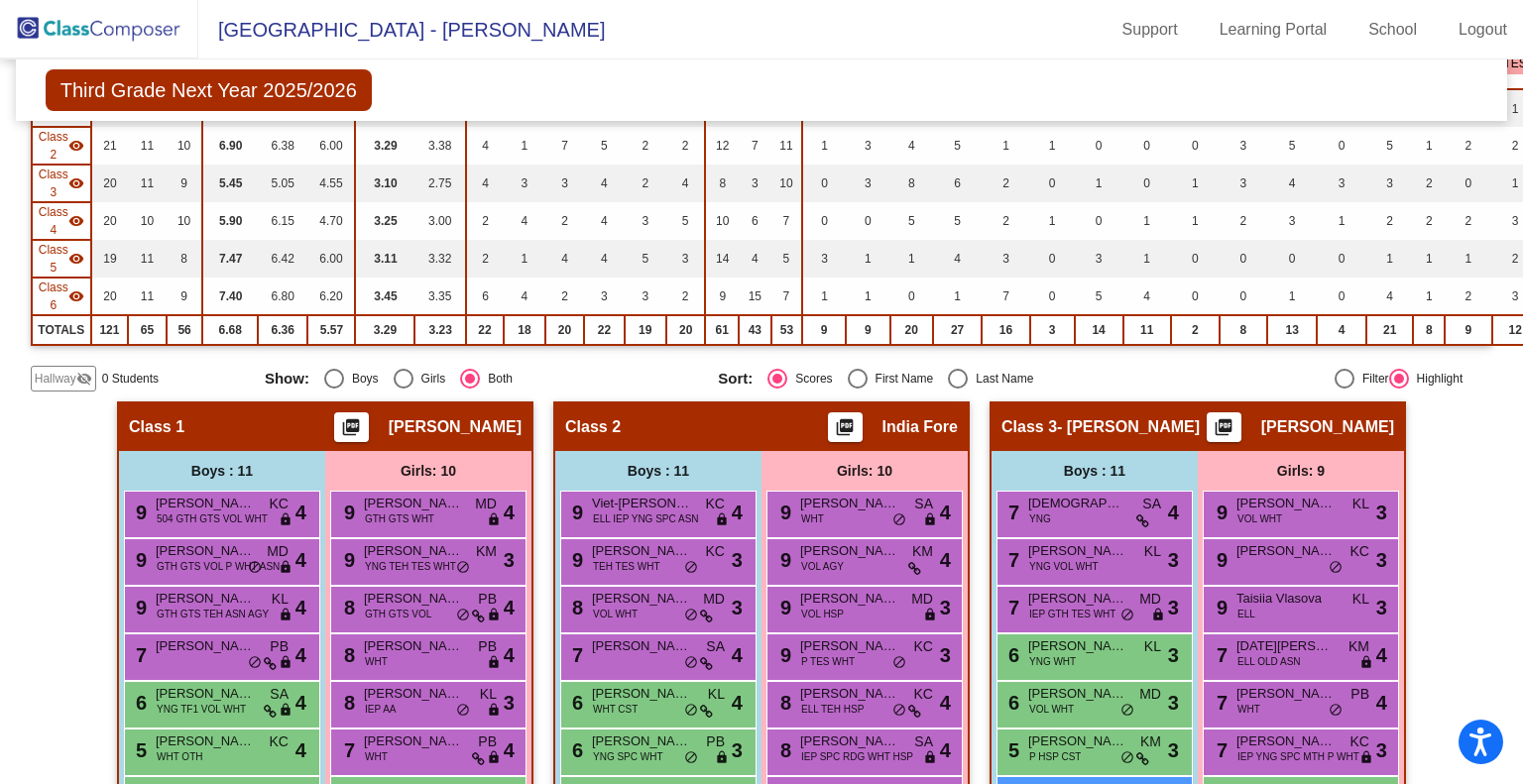 scroll, scrollTop: 0, scrollLeft: 0, axis: both 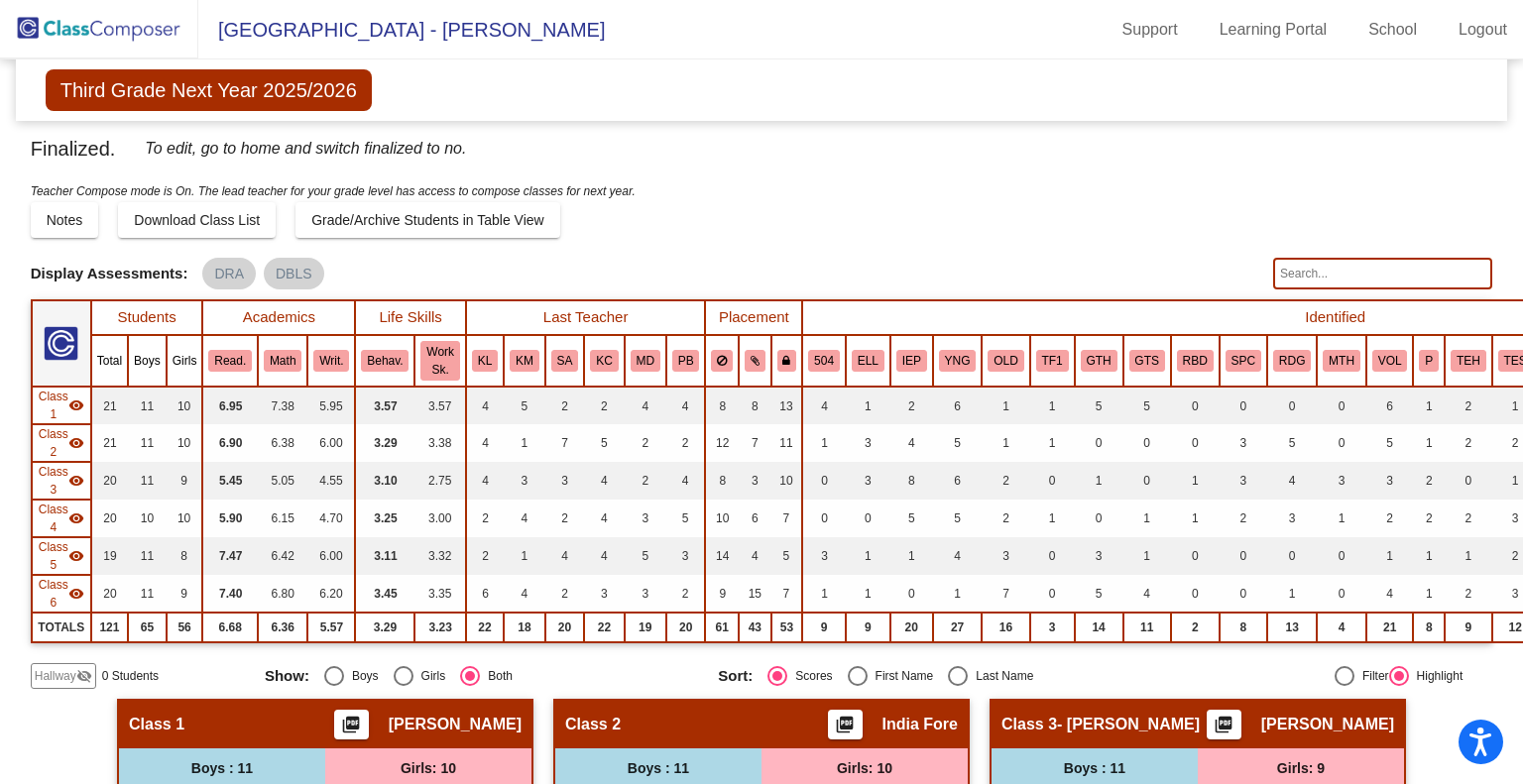 click 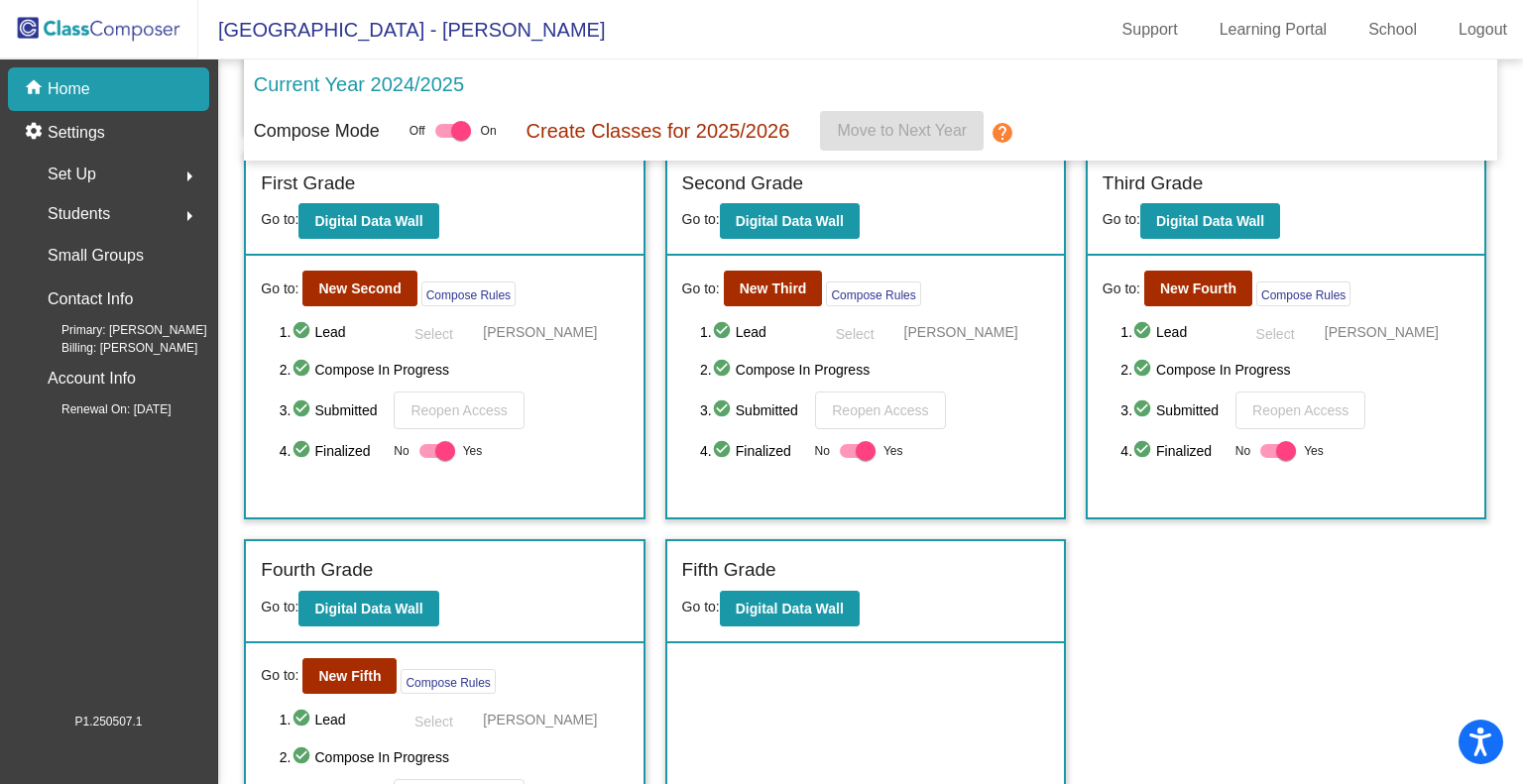 scroll, scrollTop: 297, scrollLeft: 0, axis: vertical 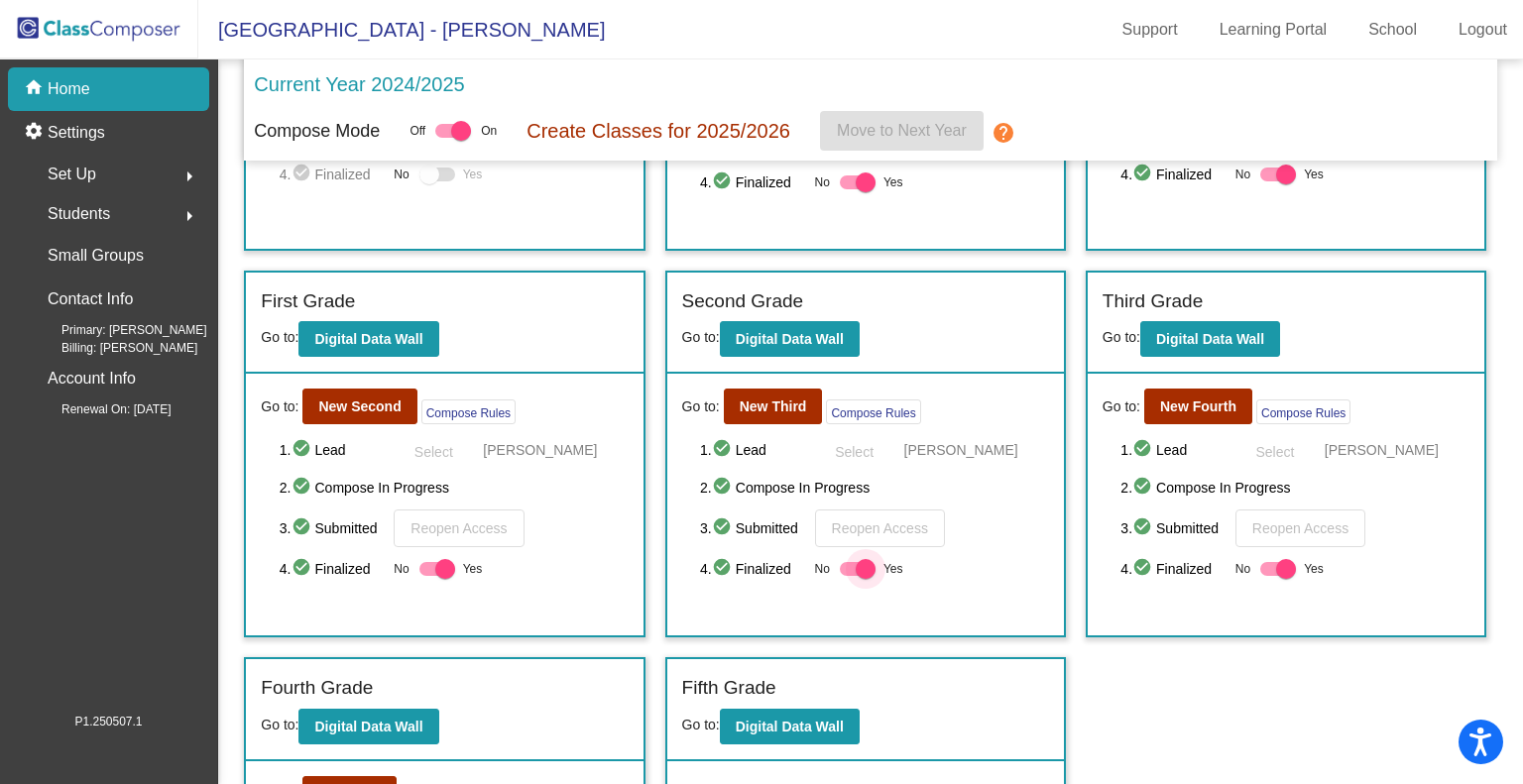 click at bounding box center [858, 569] 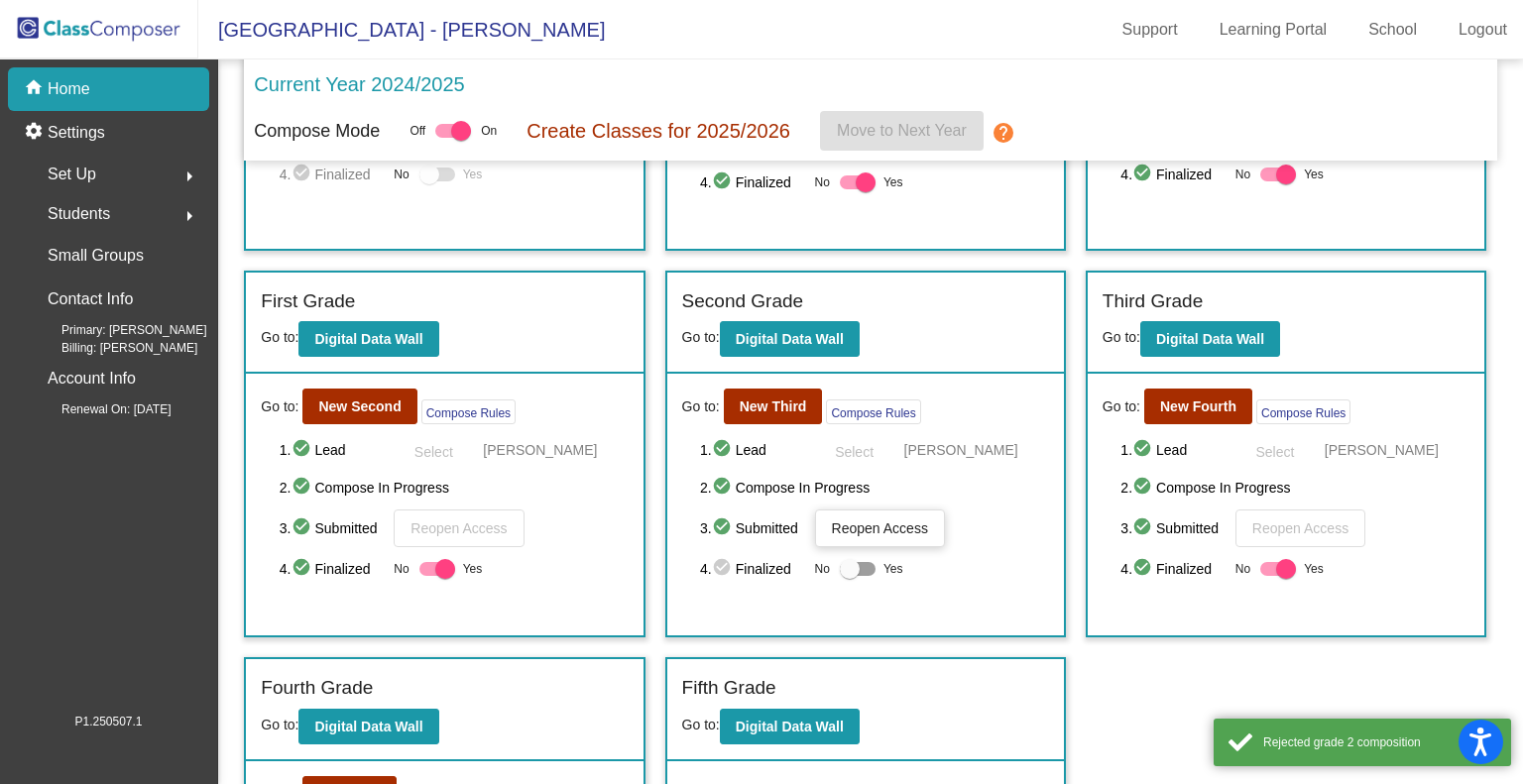 click on "Reopen Access" 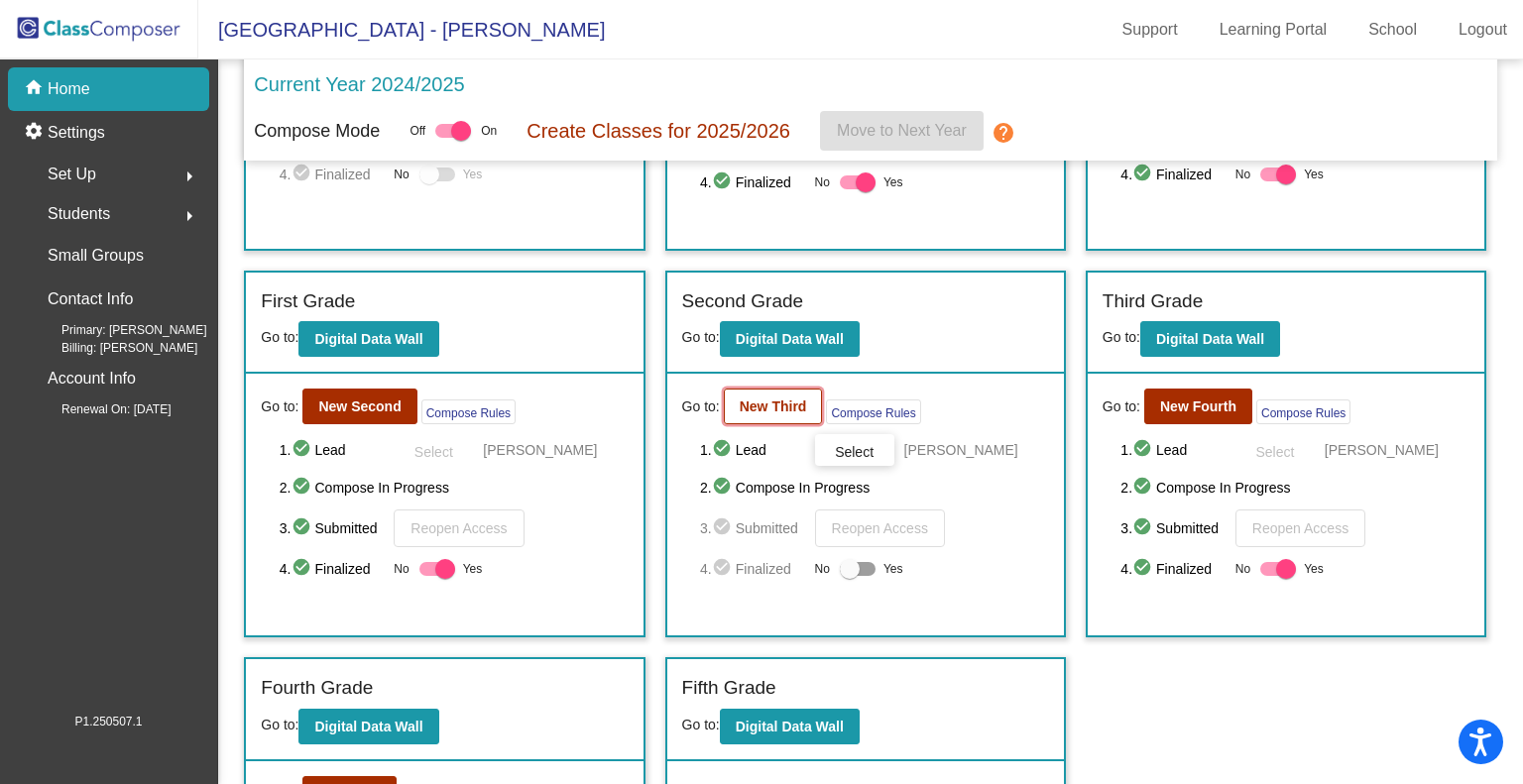 click on "New Third" 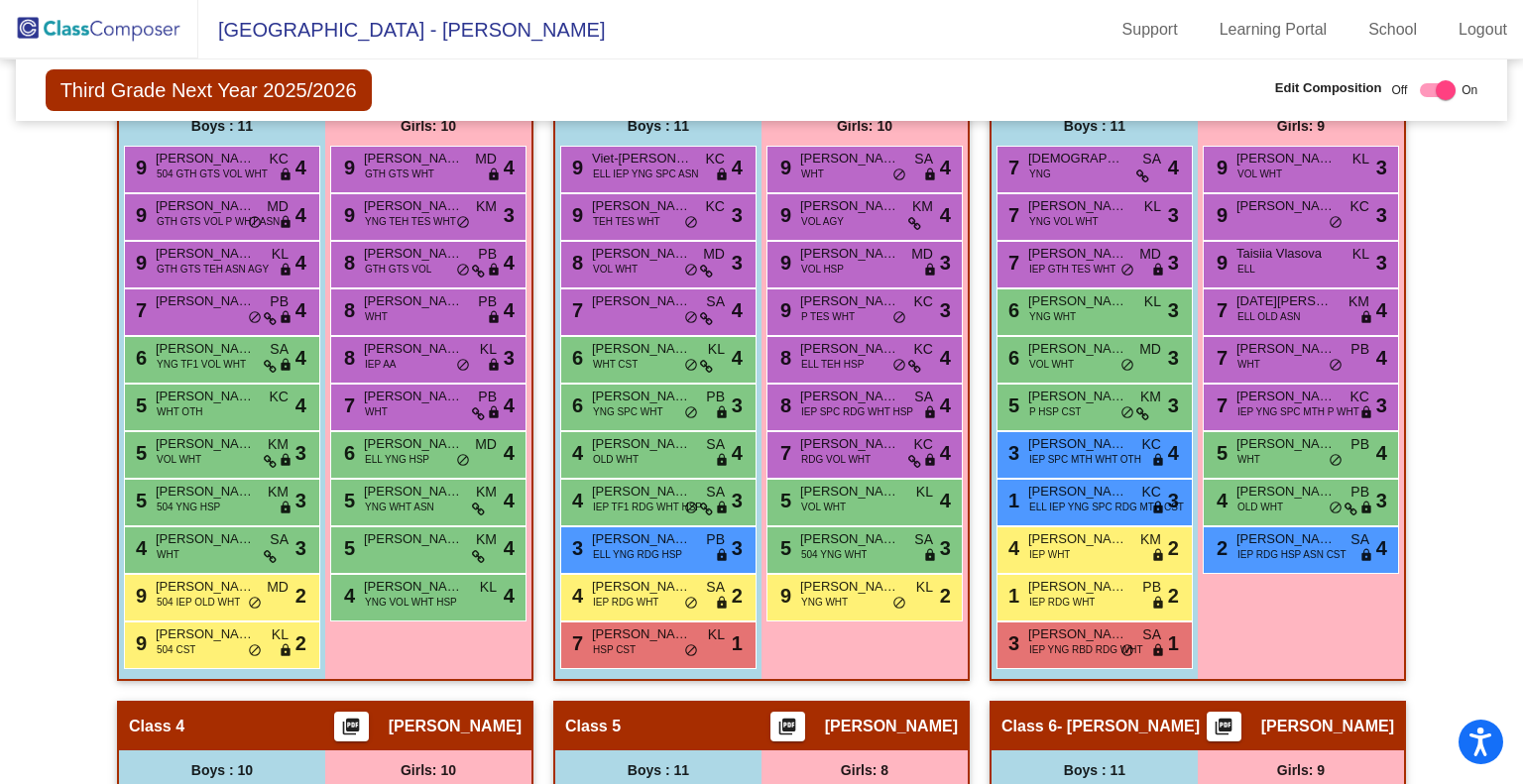 scroll, scrollTop: 1090, scrollLeft: 0, axis: vertical 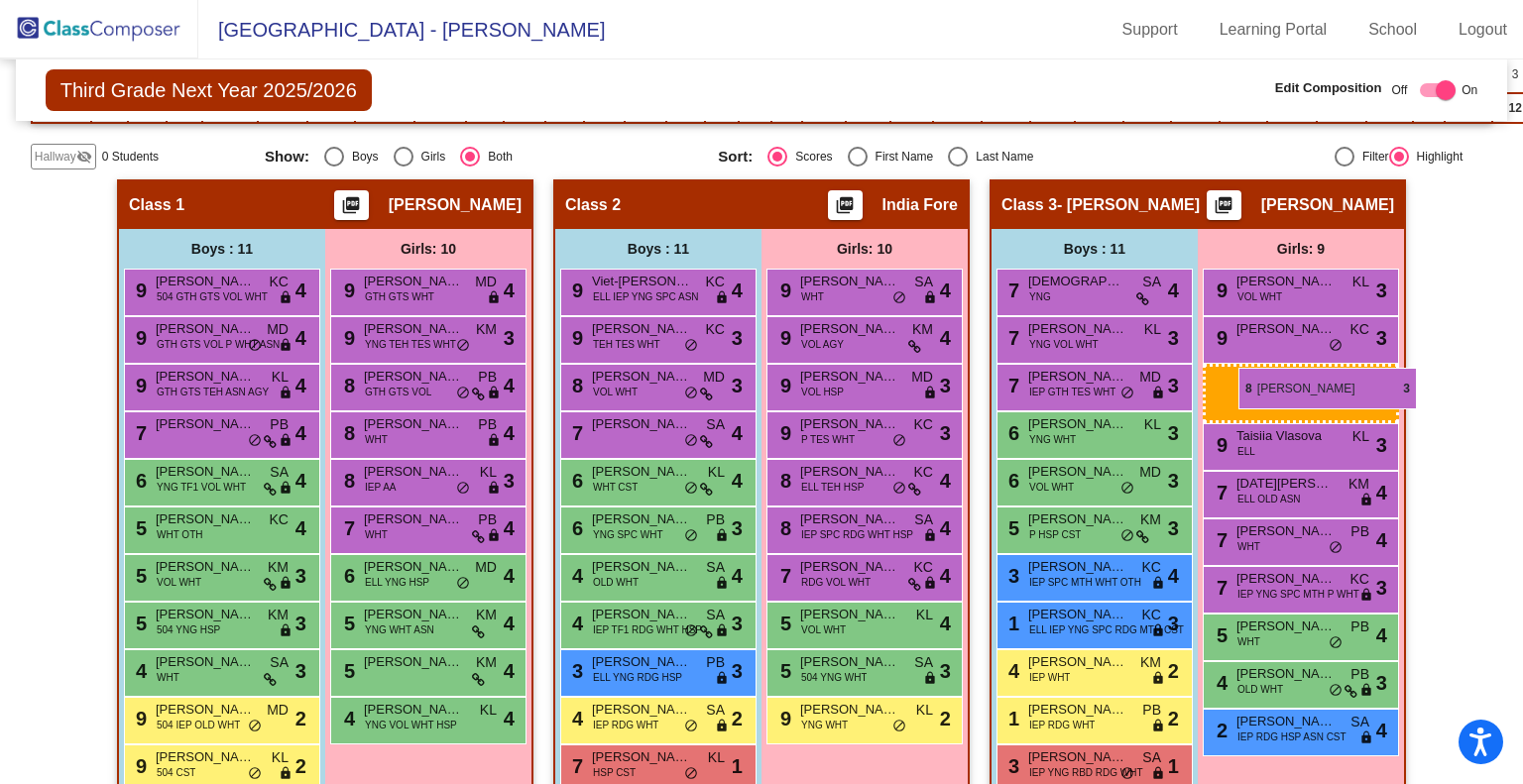 drag, startPoint x: 829, startPoint y: 455, endPoint x: 1237, endPoint y: 368, distance: 417.17263 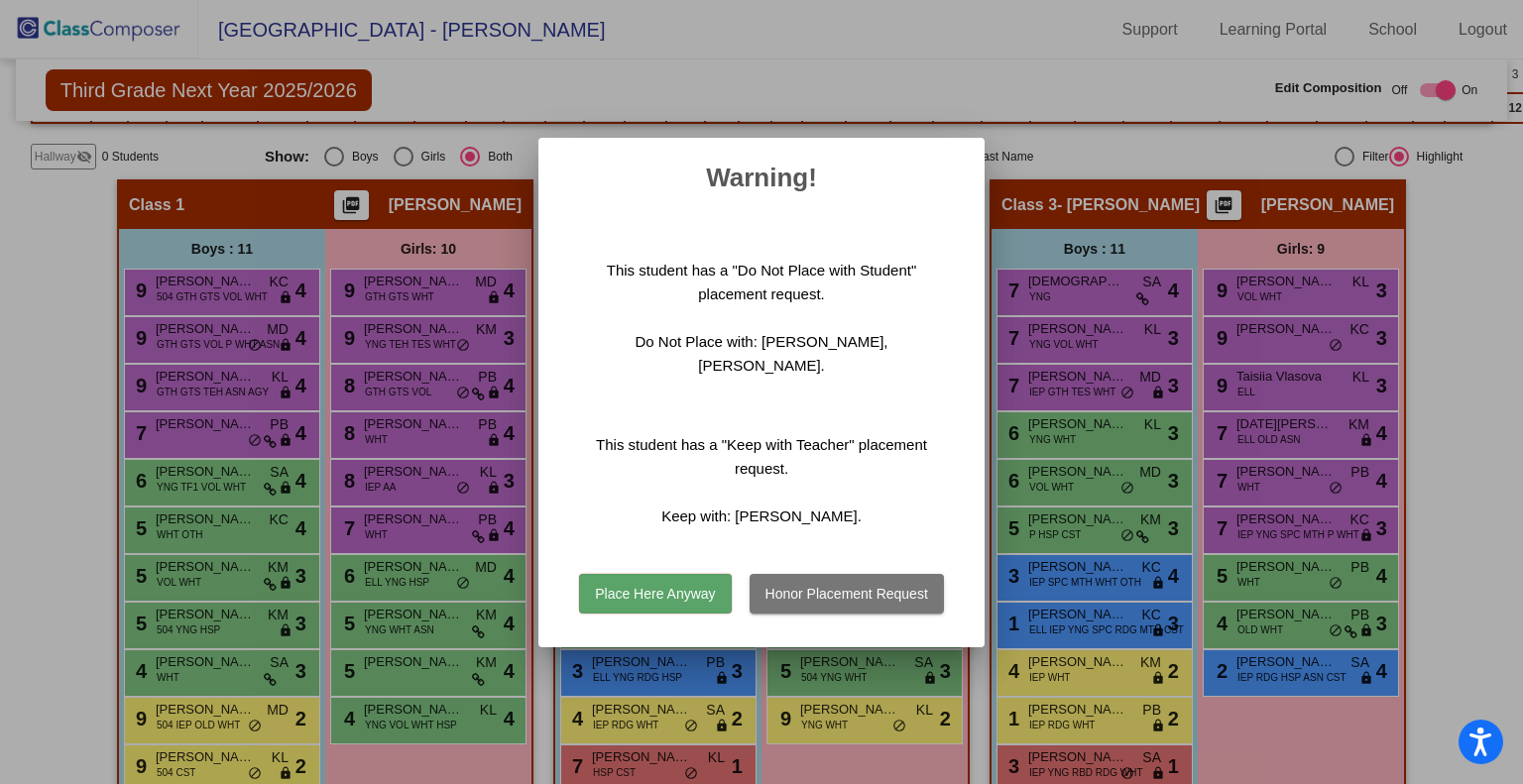 click on "Honor Placement Request" at bounding box center [847, 594] 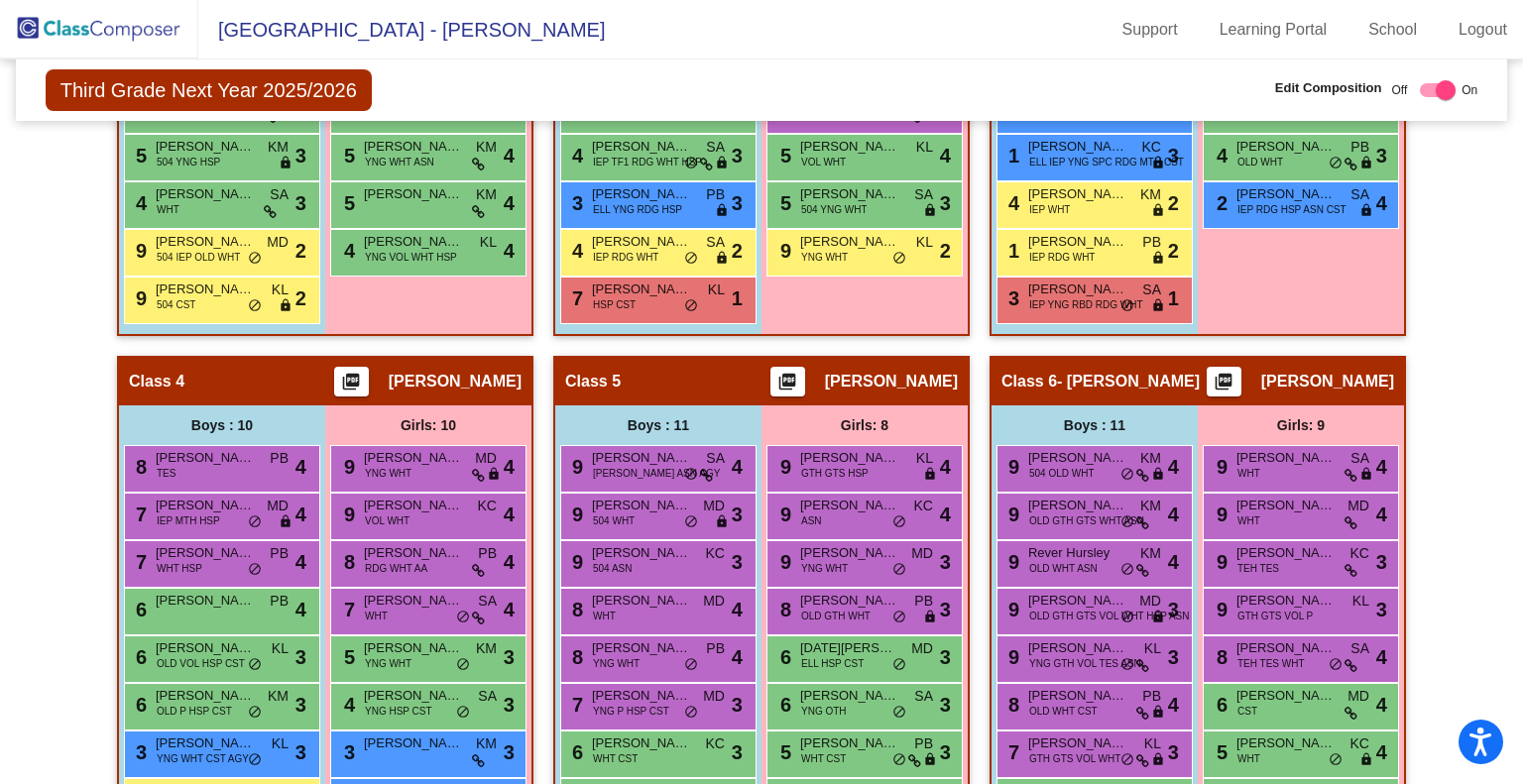 scroll, scrollTop: 1159, scrollLeft: 0, axis: vertical 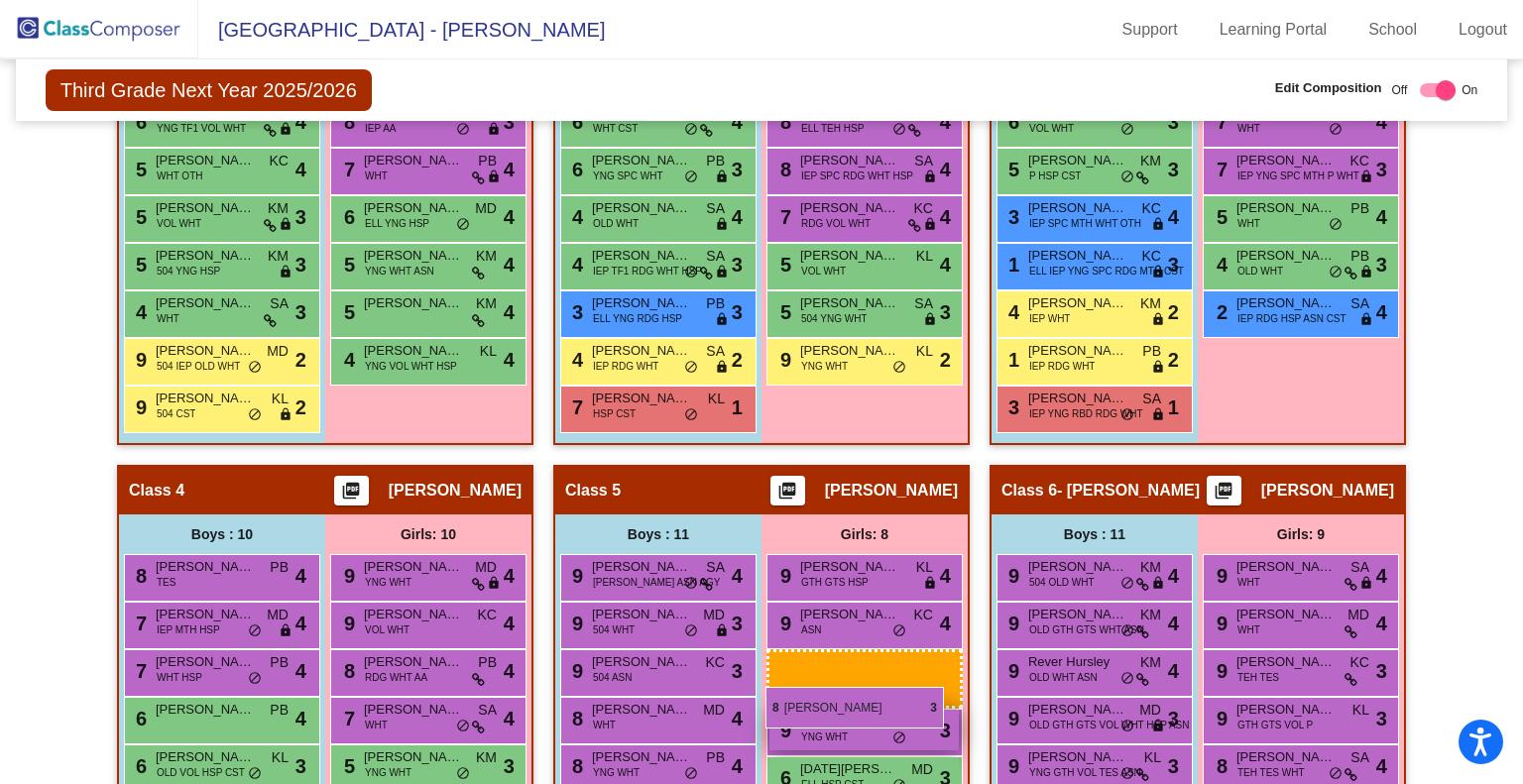 drag, startPoint x: 849, startPoint y: 385, endPoint x: 773, endPoint y: 681, distance: 305.601 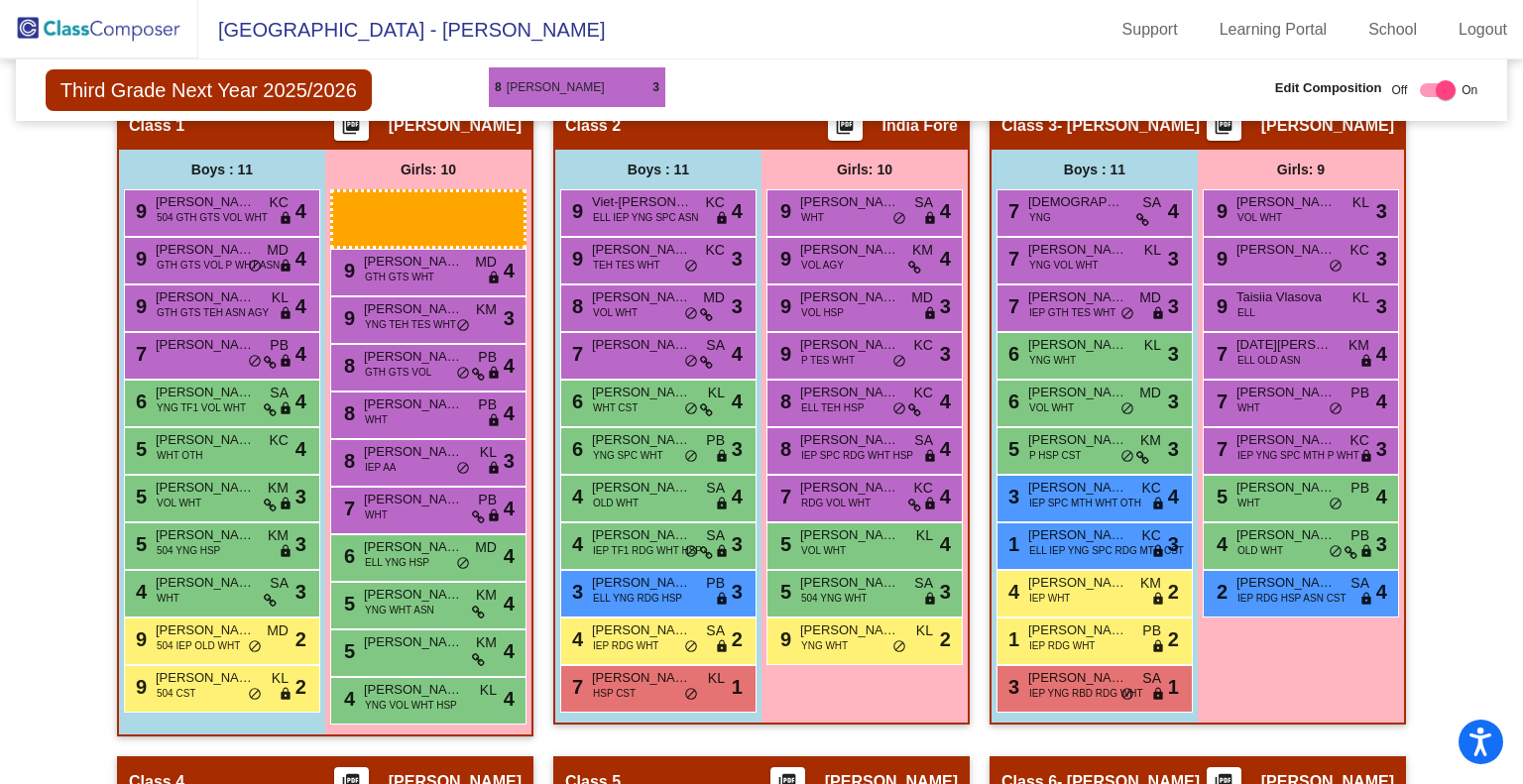 scroll, scrollTop: 529, scrollLeft: 0, axis: vertical 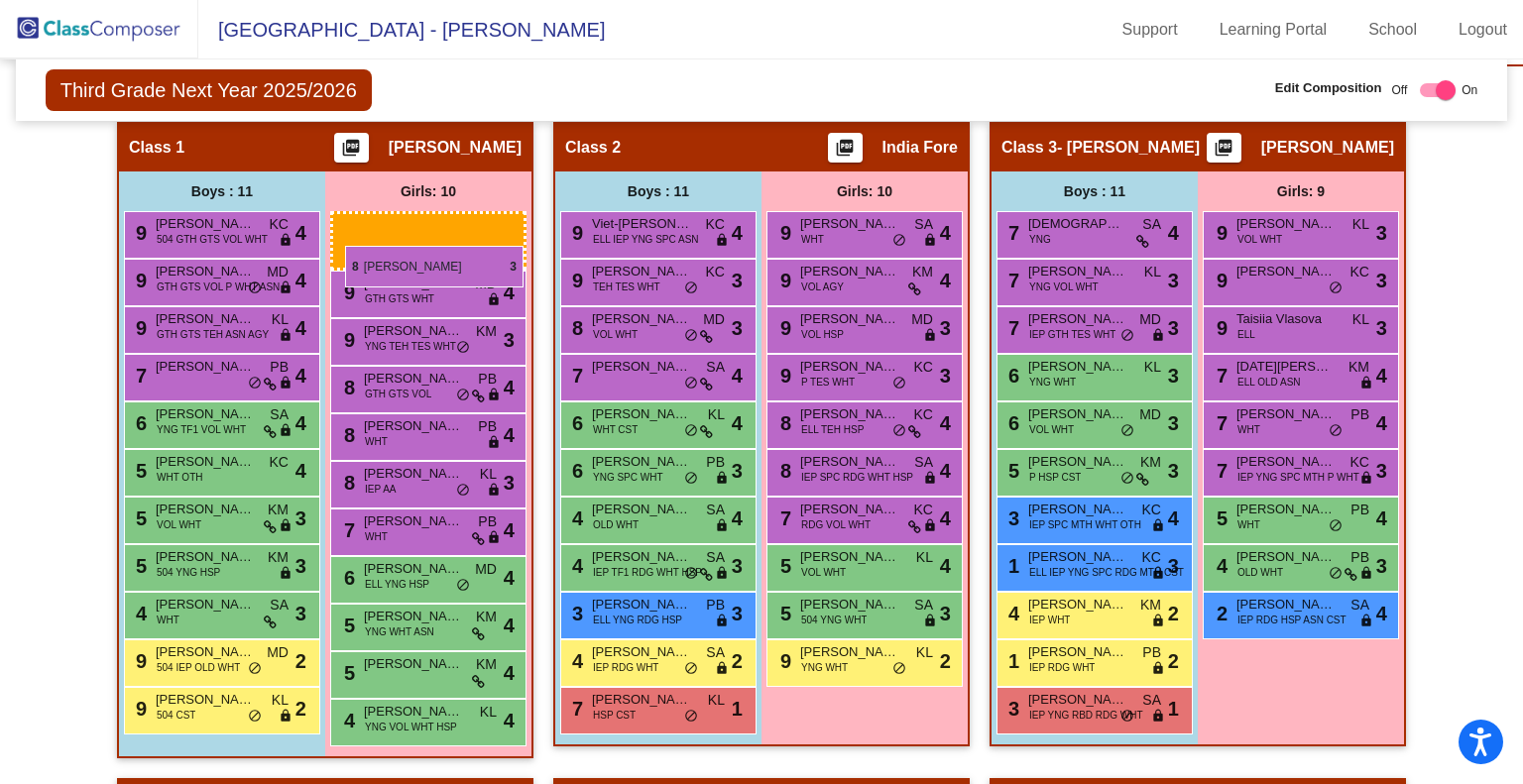 drag, startPoint x: 851, startPoint y: 718, endPoint x: 342, endPoint y: 236, distance: 701.00285 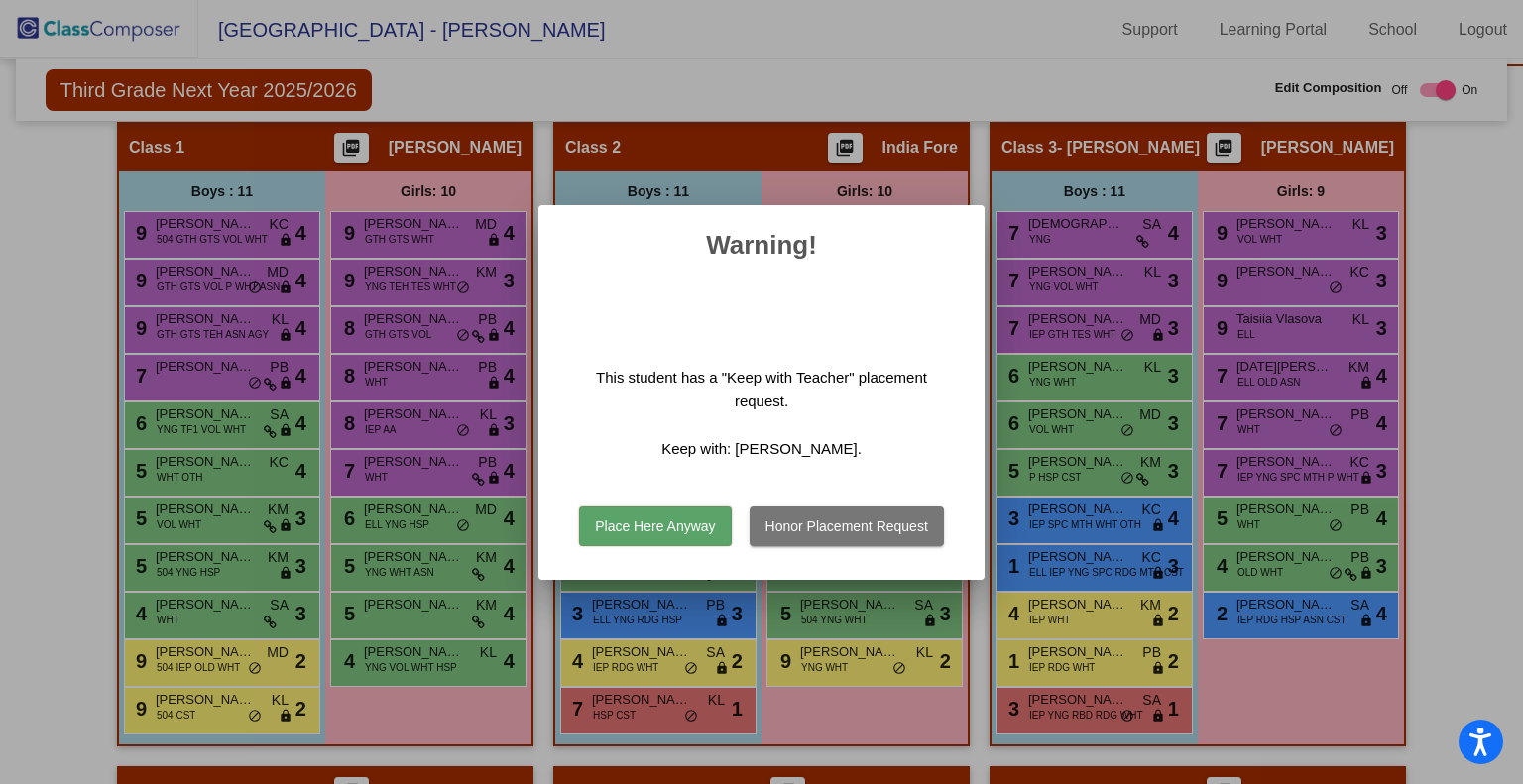 click on "Place Here Anyway" at bounding box center [654, 526] 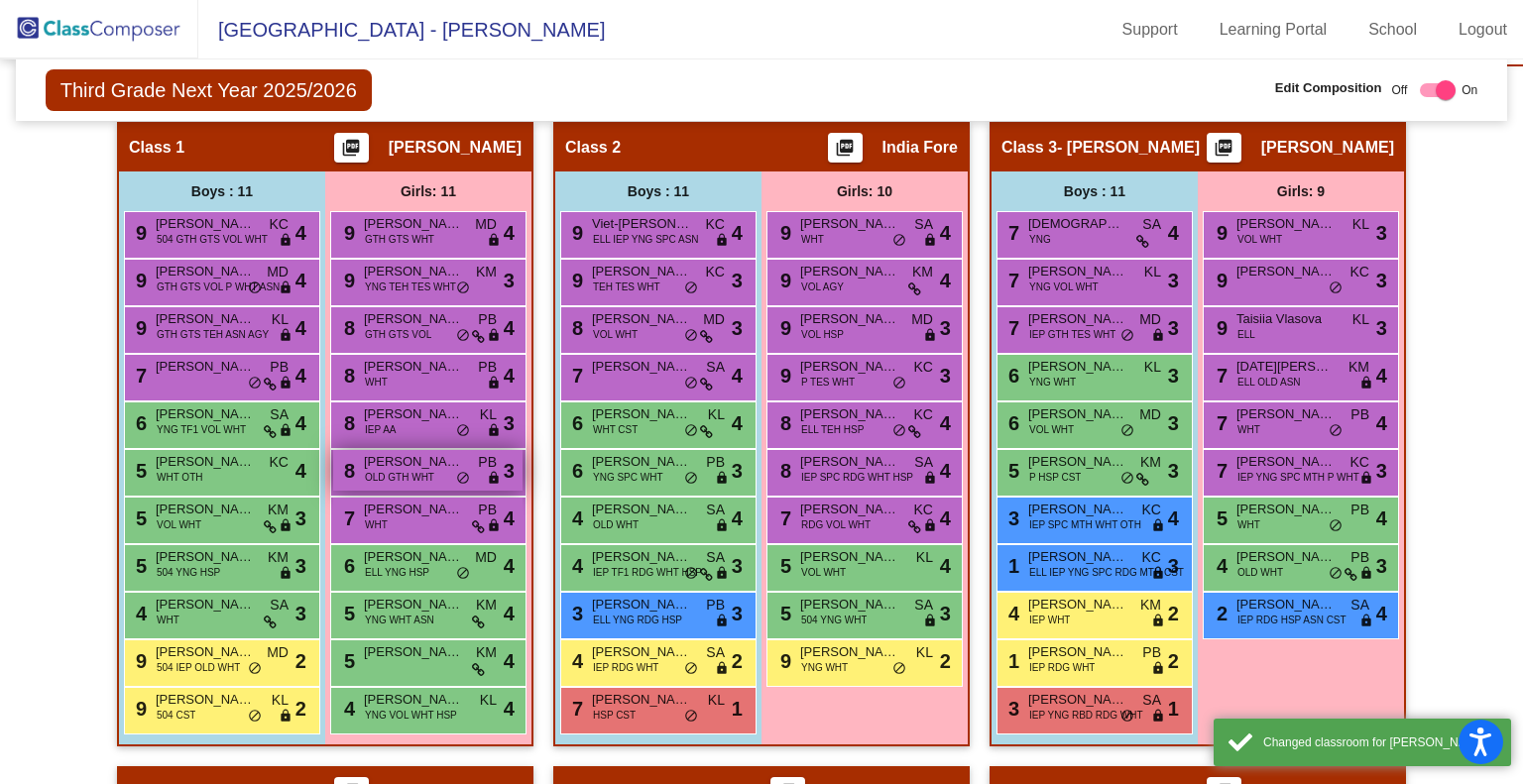 click on "Dorothy Gertz" at bounding box center (413, 462) 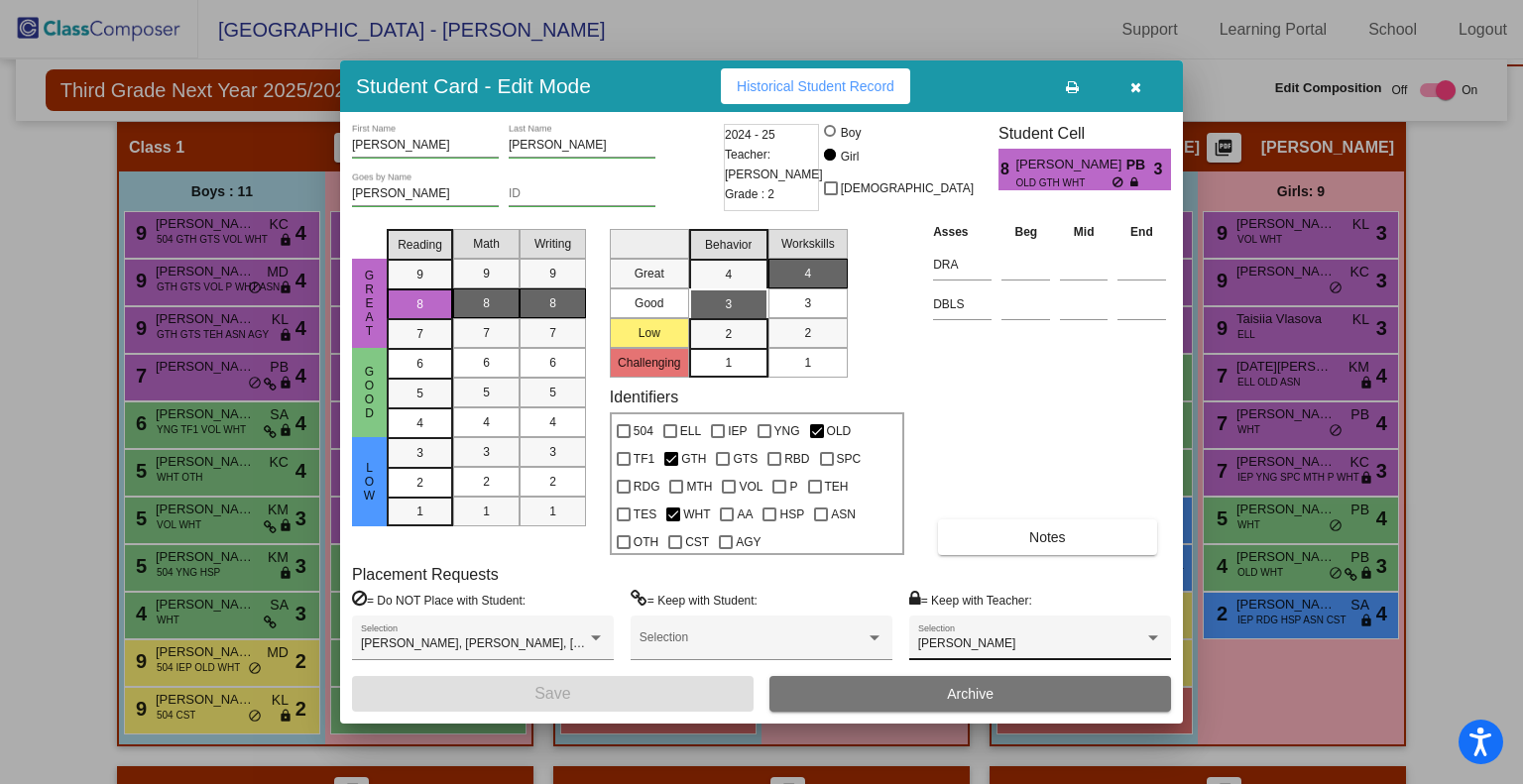 click on "Kelly Von Kreisler Selection" at bounding box center (1040, 642) 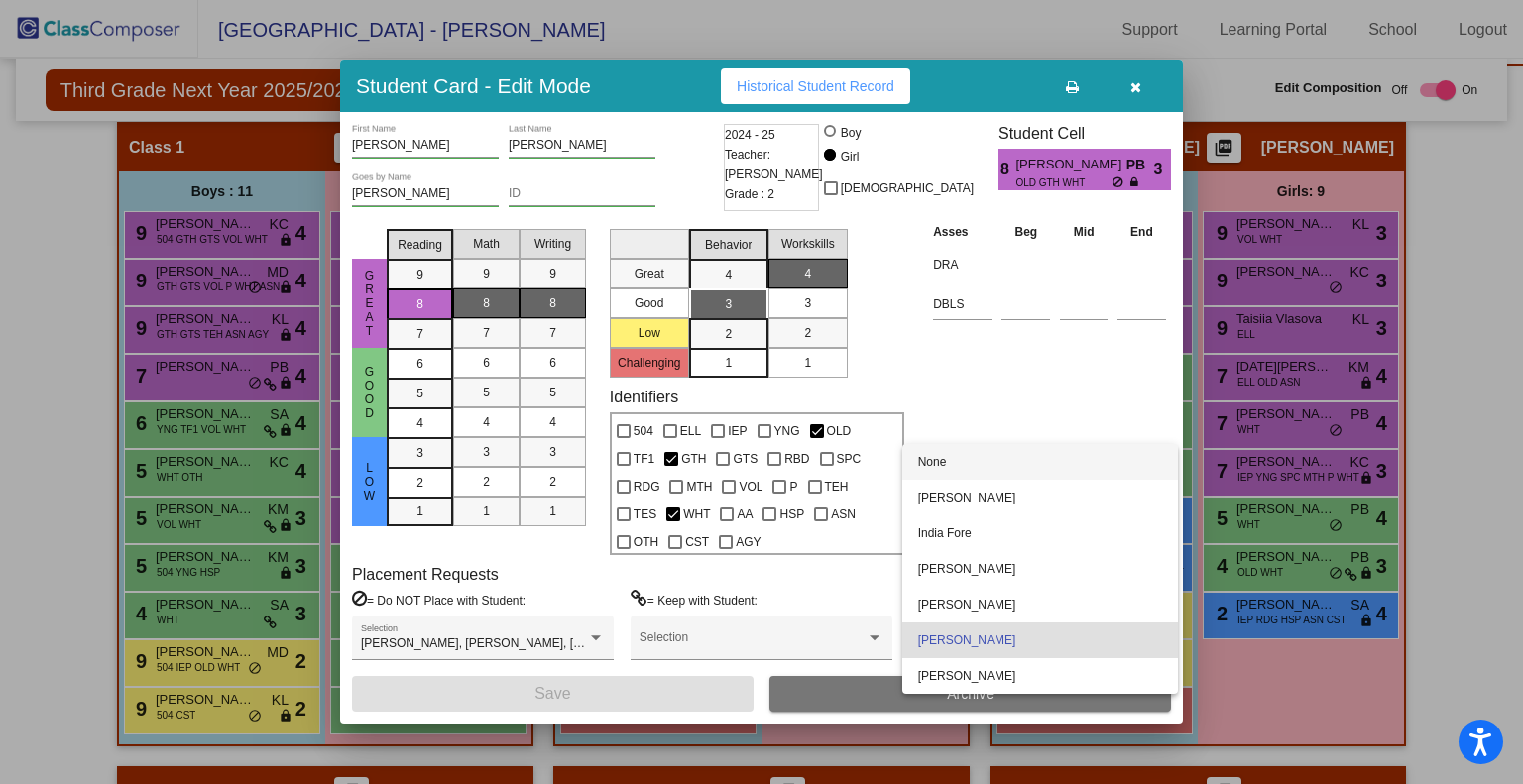 click on "None" at bounding box center (1040, 462) 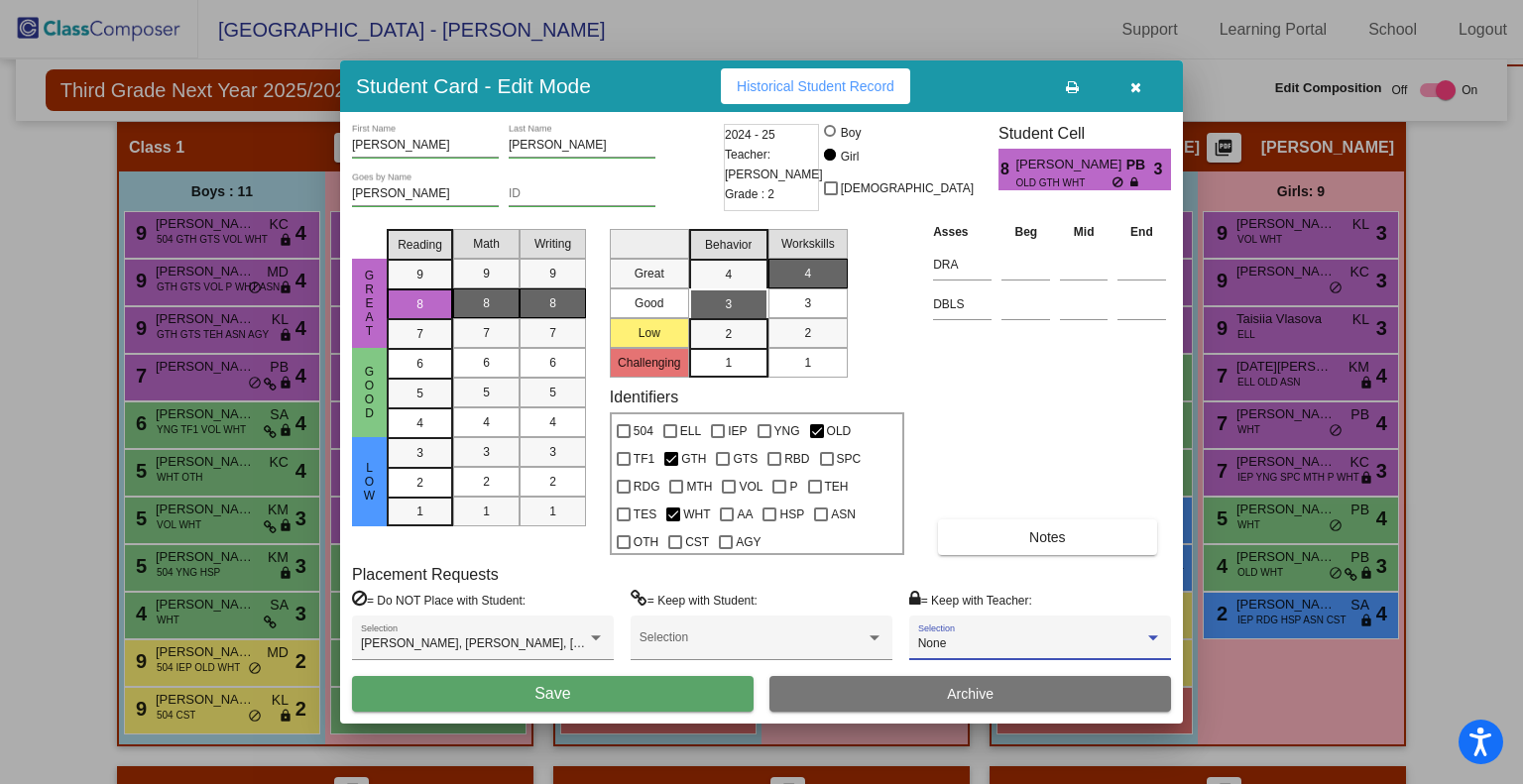 click on "Save" at bounding box center [552, 694] 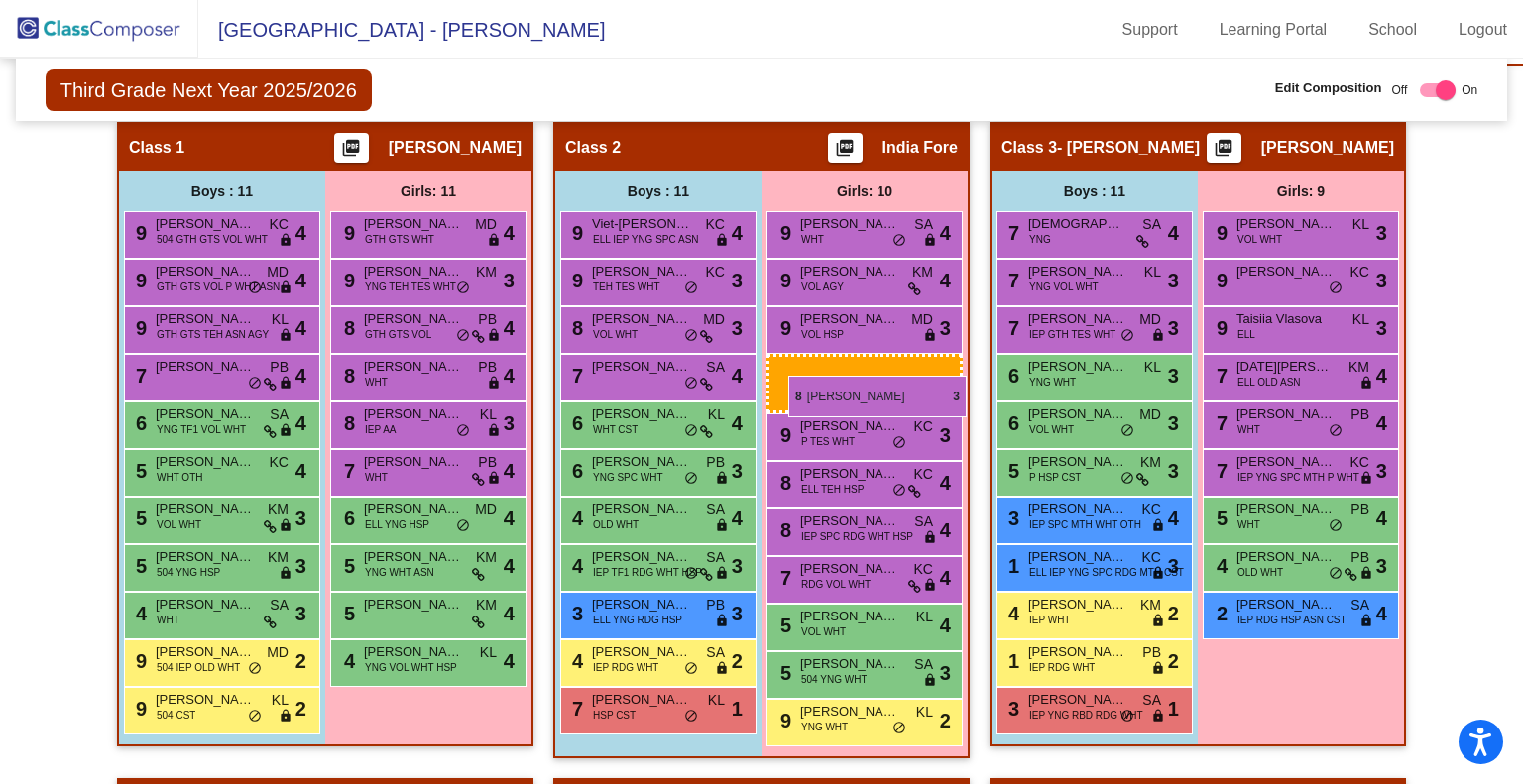 drag, startPoint x: 413, startPoint y: 460, endPoint x: 788, endPoint y: 376, distance: 384.29286 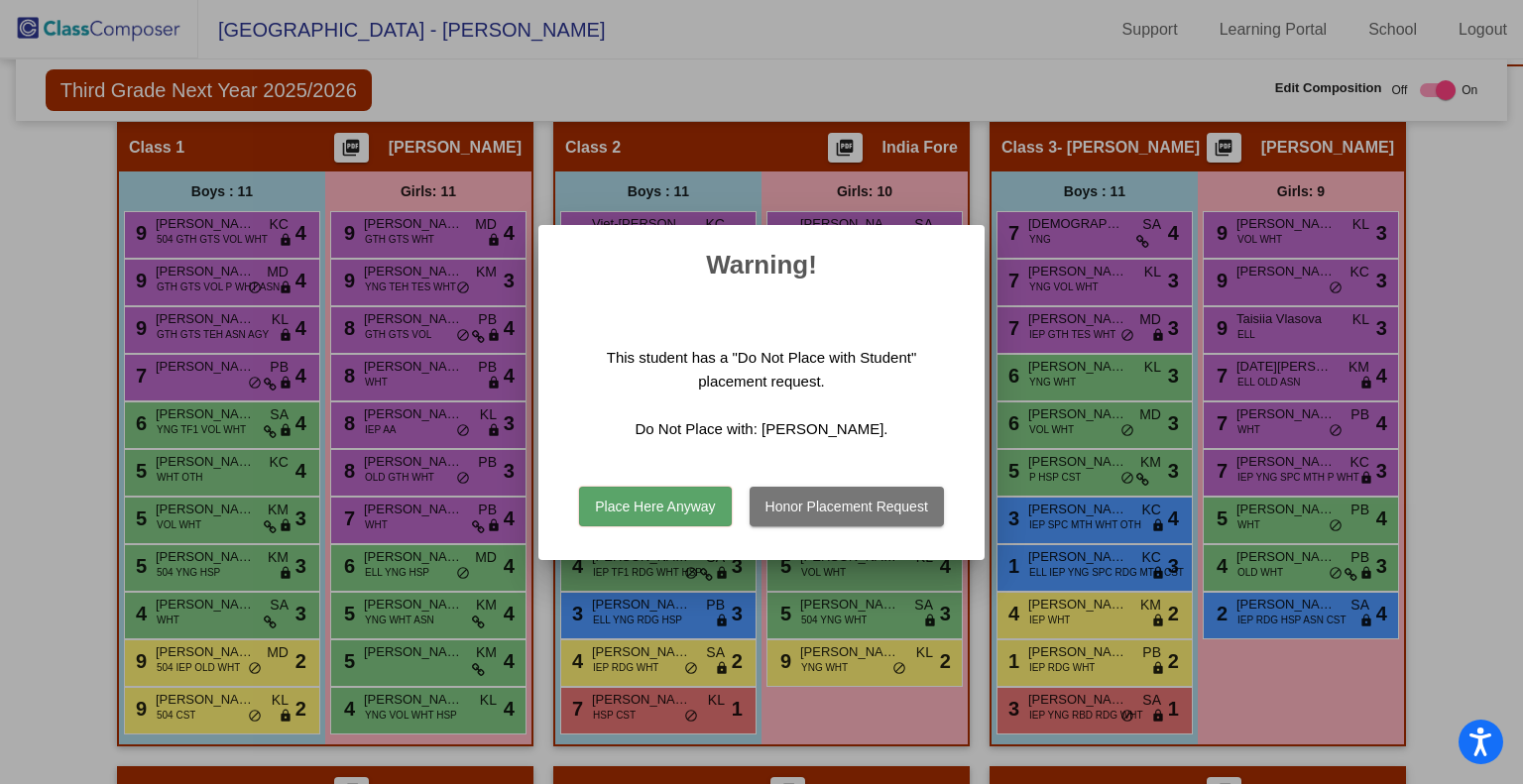 click on "Place Here Anyway" at bounding box center [654, 506] 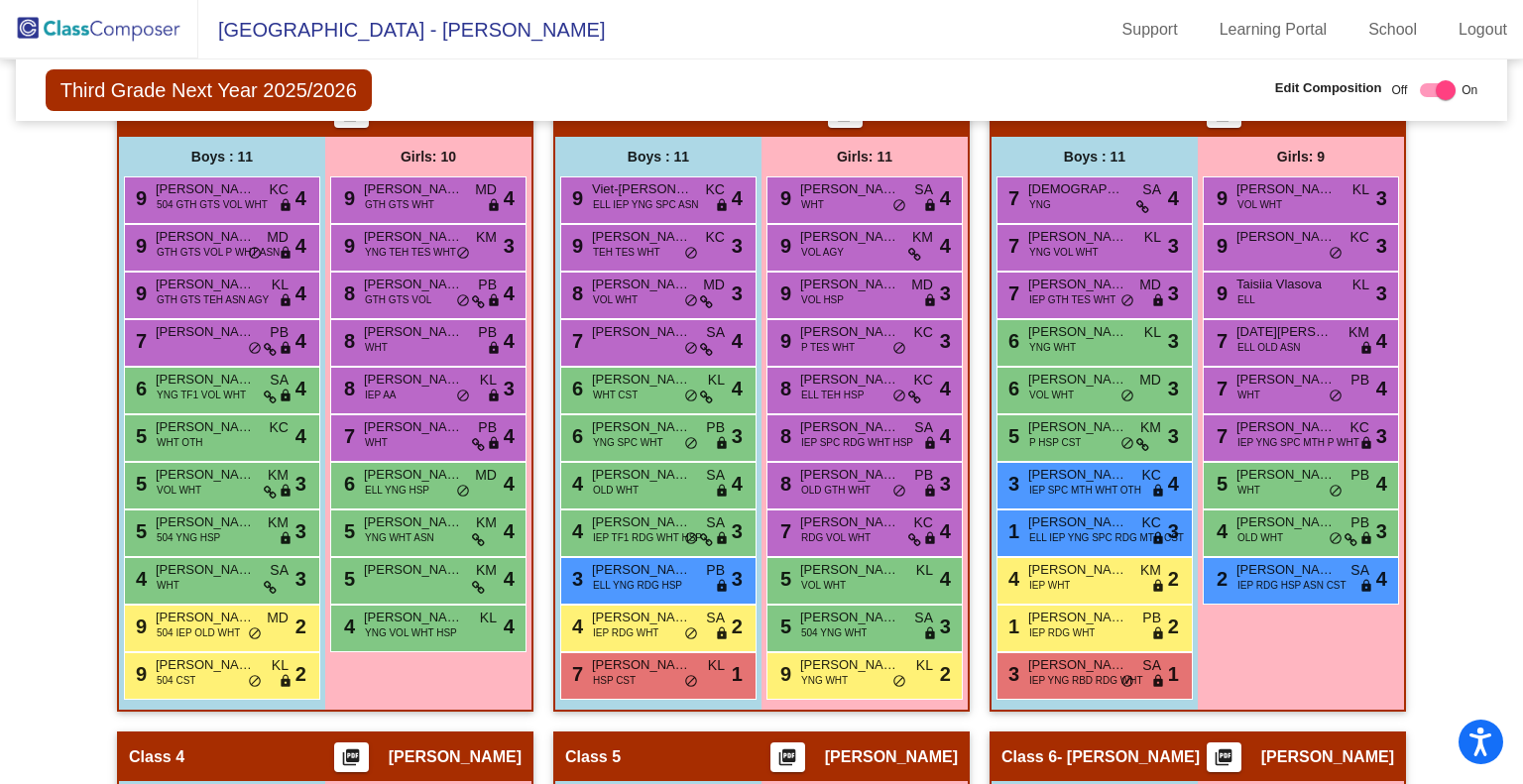 scroll, scrollTop: 465, scrollLeft: 0, axis: vertical 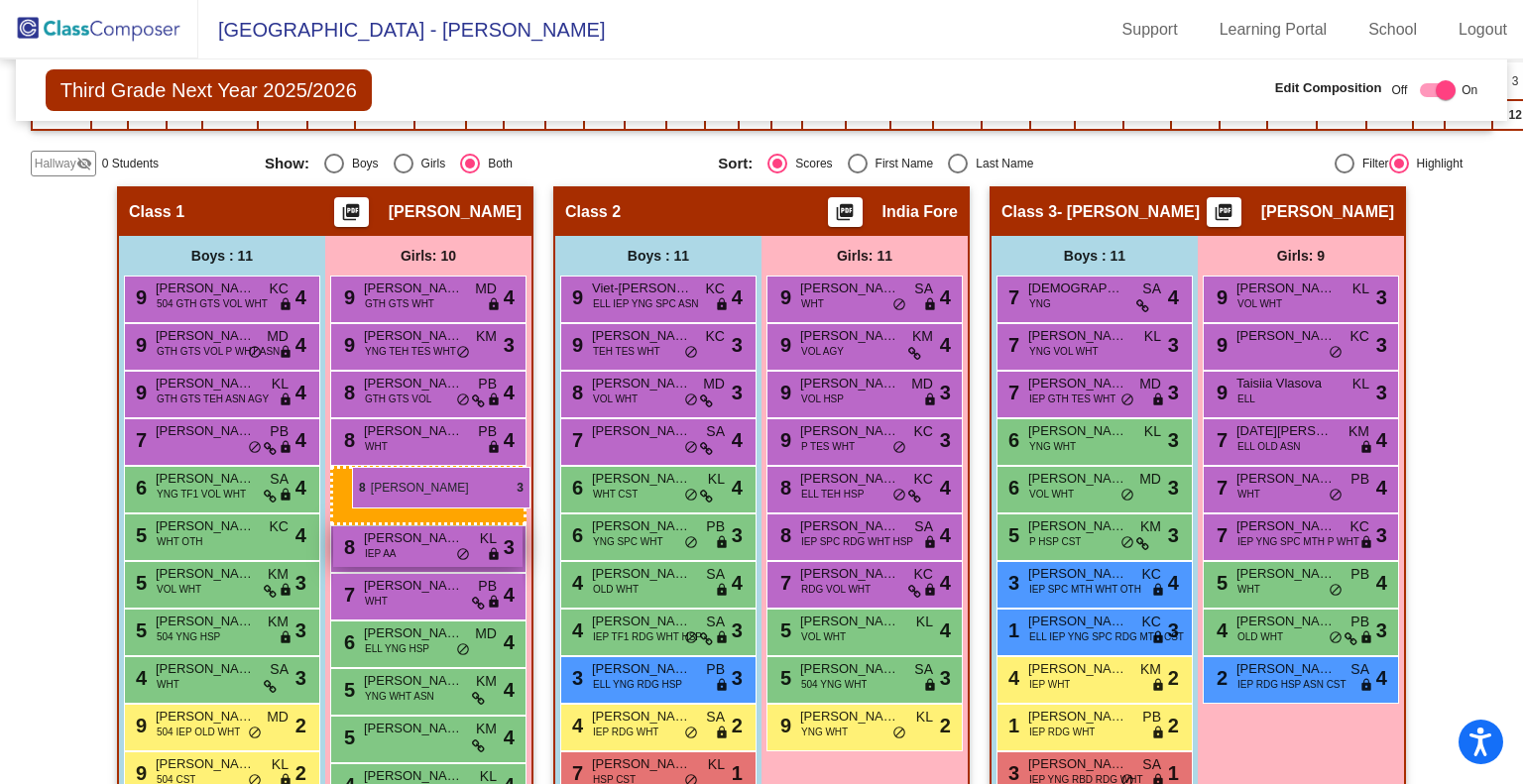 drag, startPoint x: 859, startPoint y: 581, endPoint x: 348, endPoint y: 465, distance: 524.001 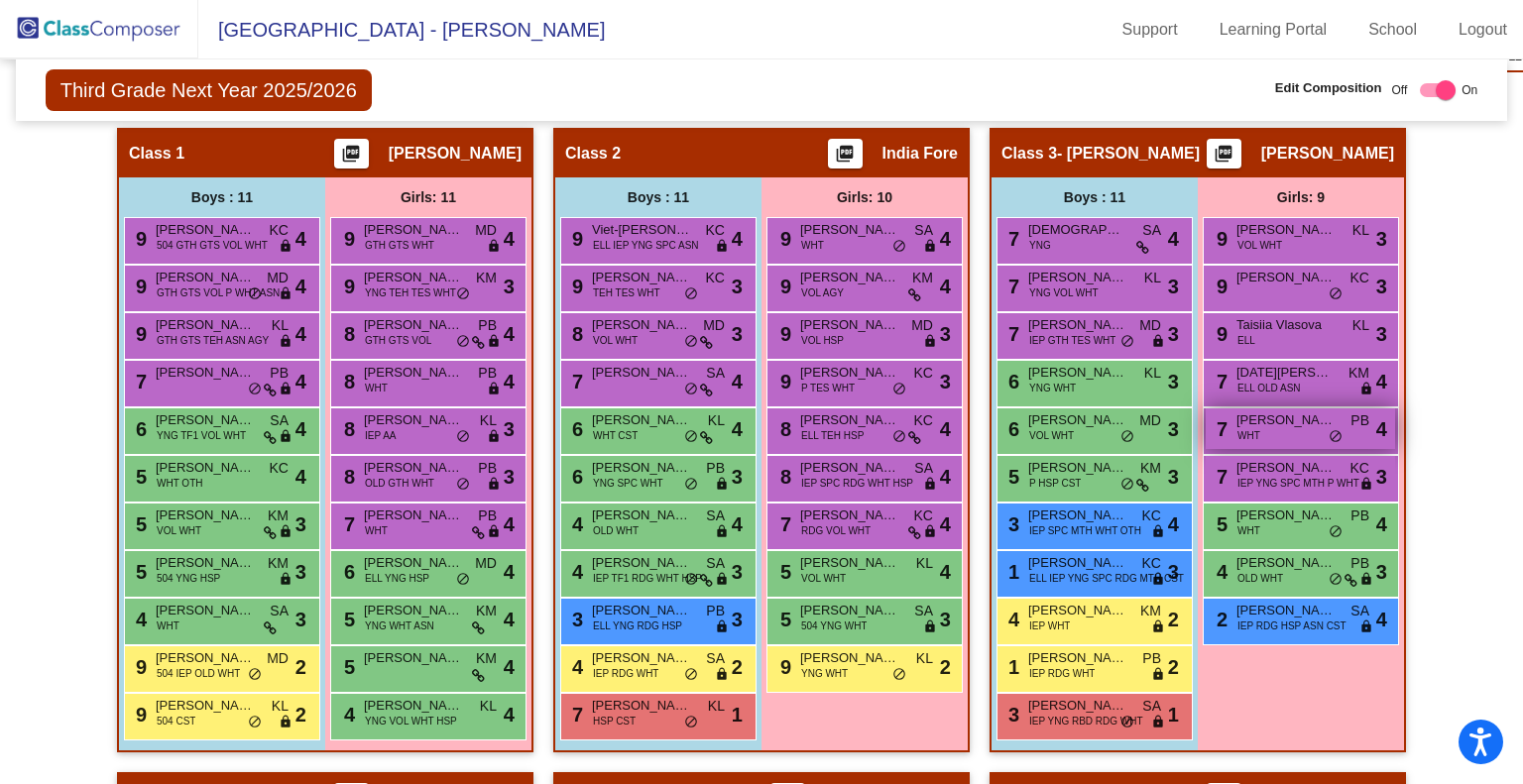 scroll, scrollTop: 465, scrollLeft: 0, axis: vertical 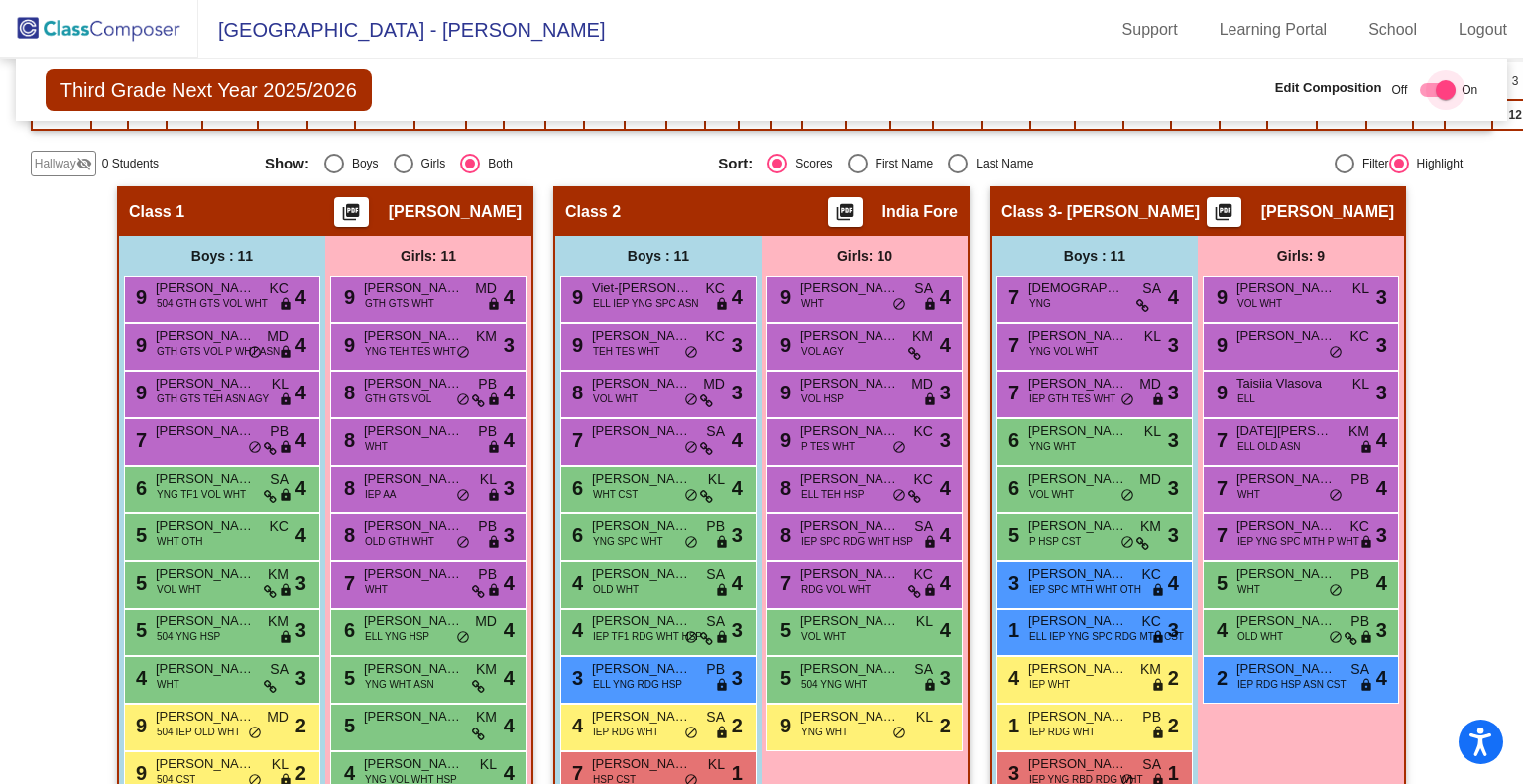 click at bounding box center (1446, 90) 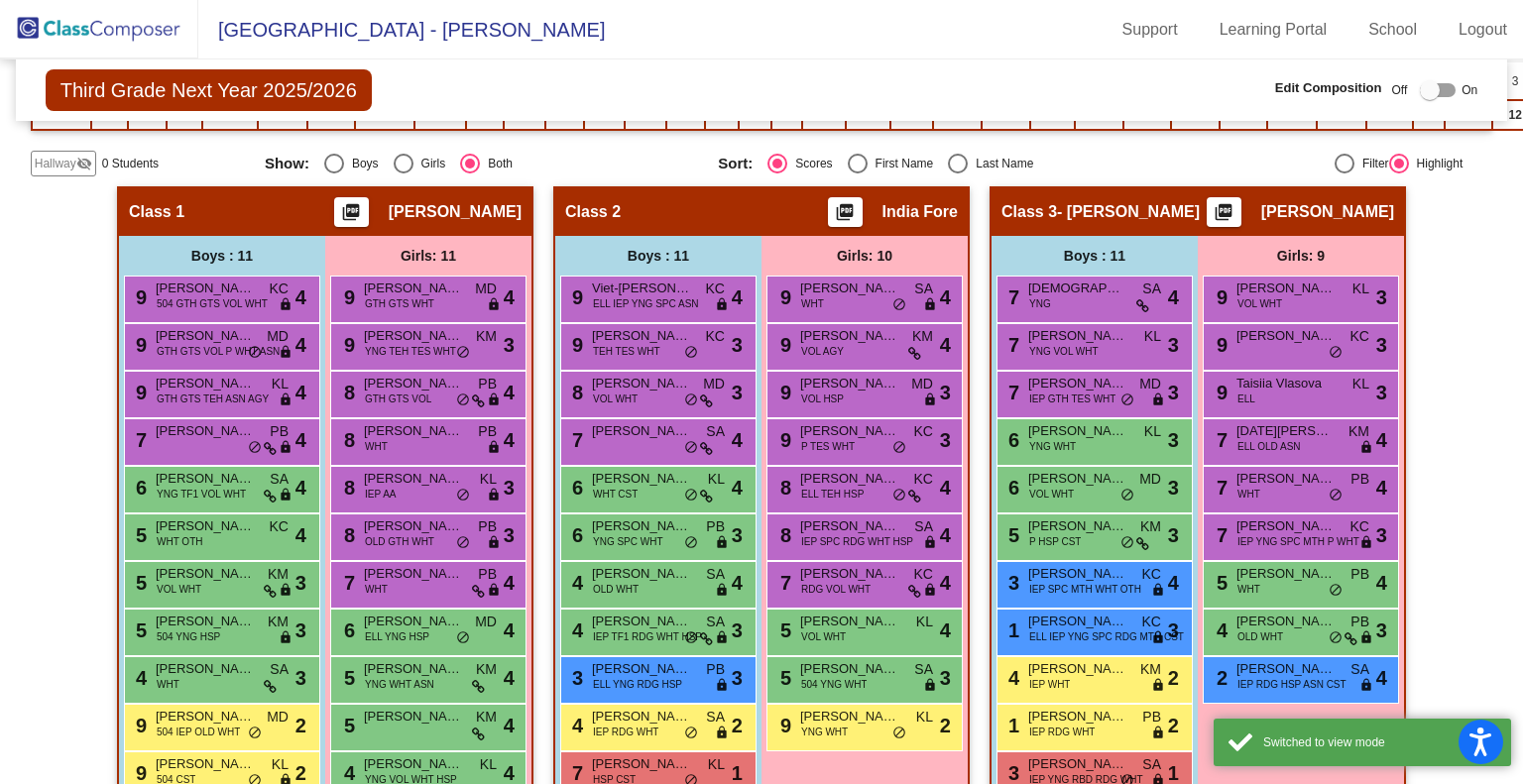 scroll, scrollTop: 0, scrollLeft: 0, axis: both 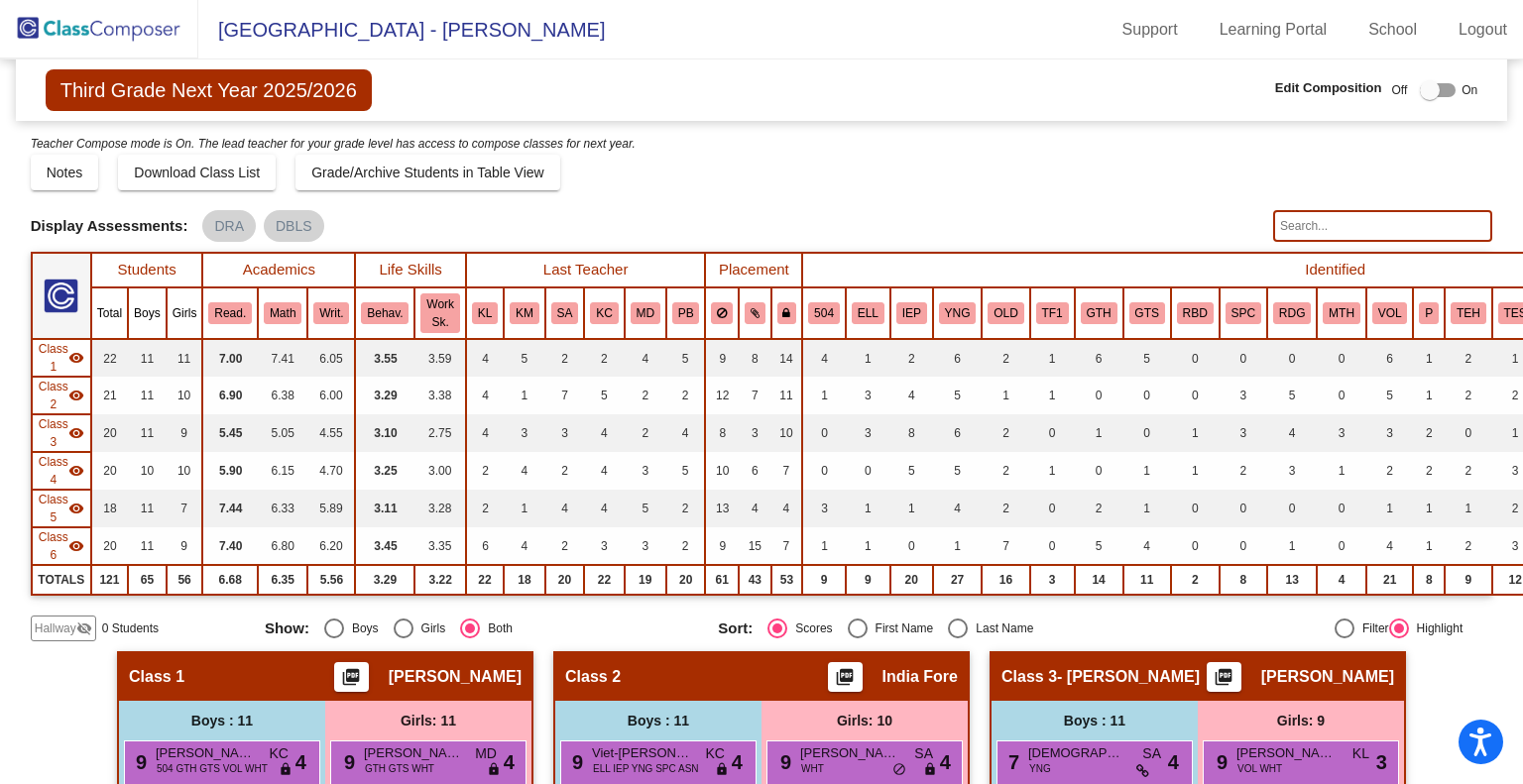 click 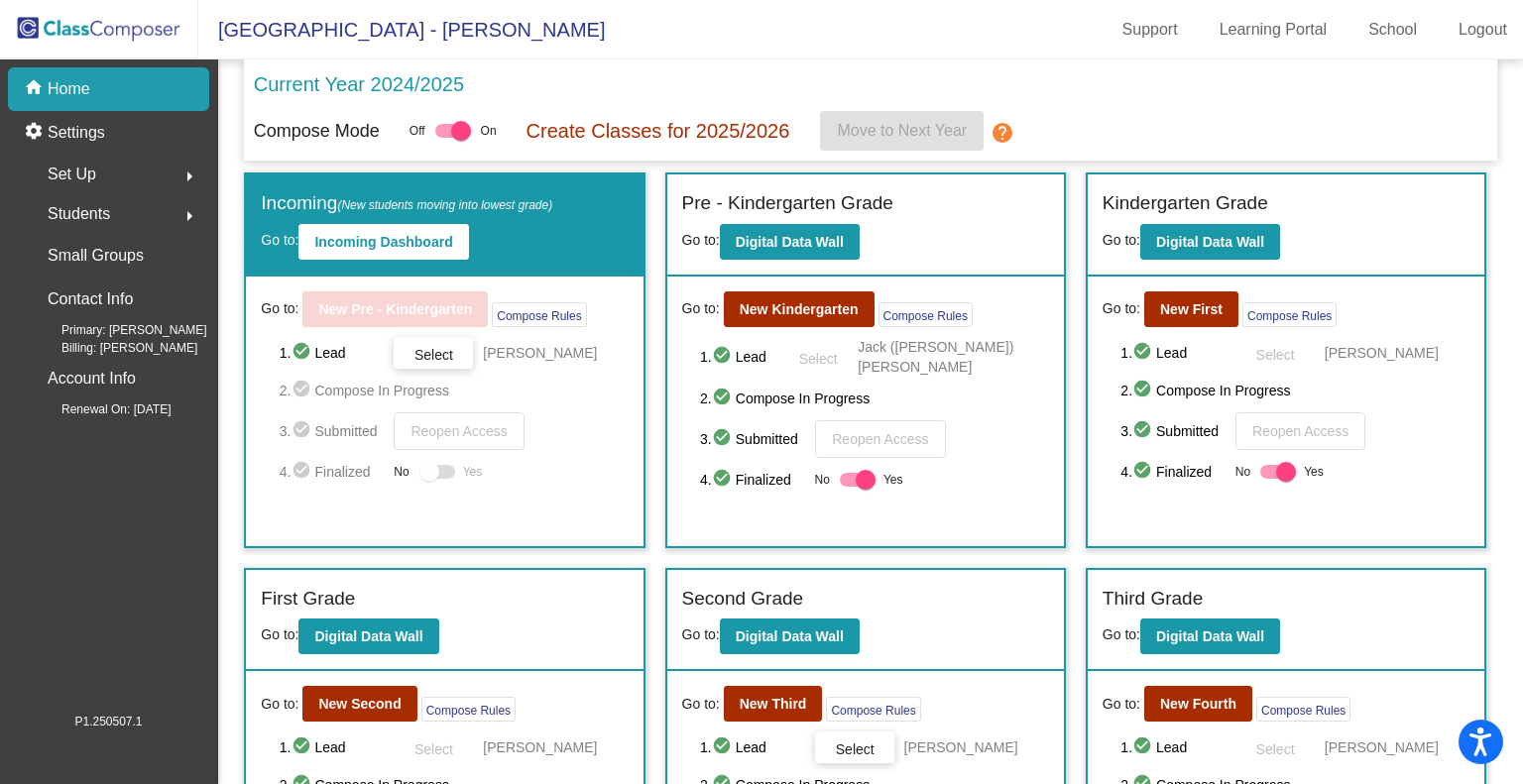 scroll, scrollTop: 297, scrollLeft: 0, axis: vertical 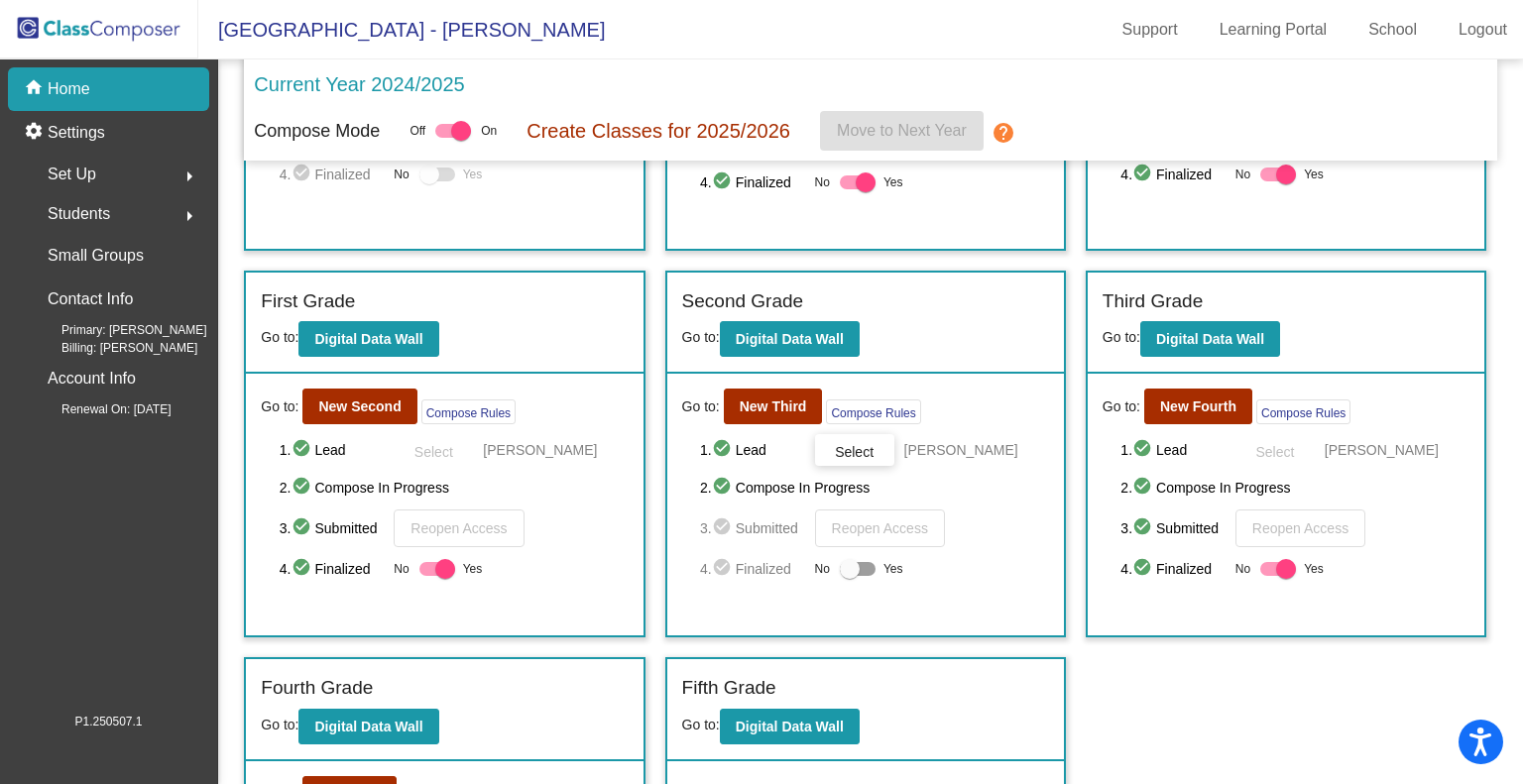 click on "Go to:  New Third  Compose Rules     1.  check_circle  Lead   Select  Katherine Laxton  2.  check_circle  Compose In Progress   3.  check_circle  Submitted   Reopen Access   4.  check_circle  Finalized  No   Yes" 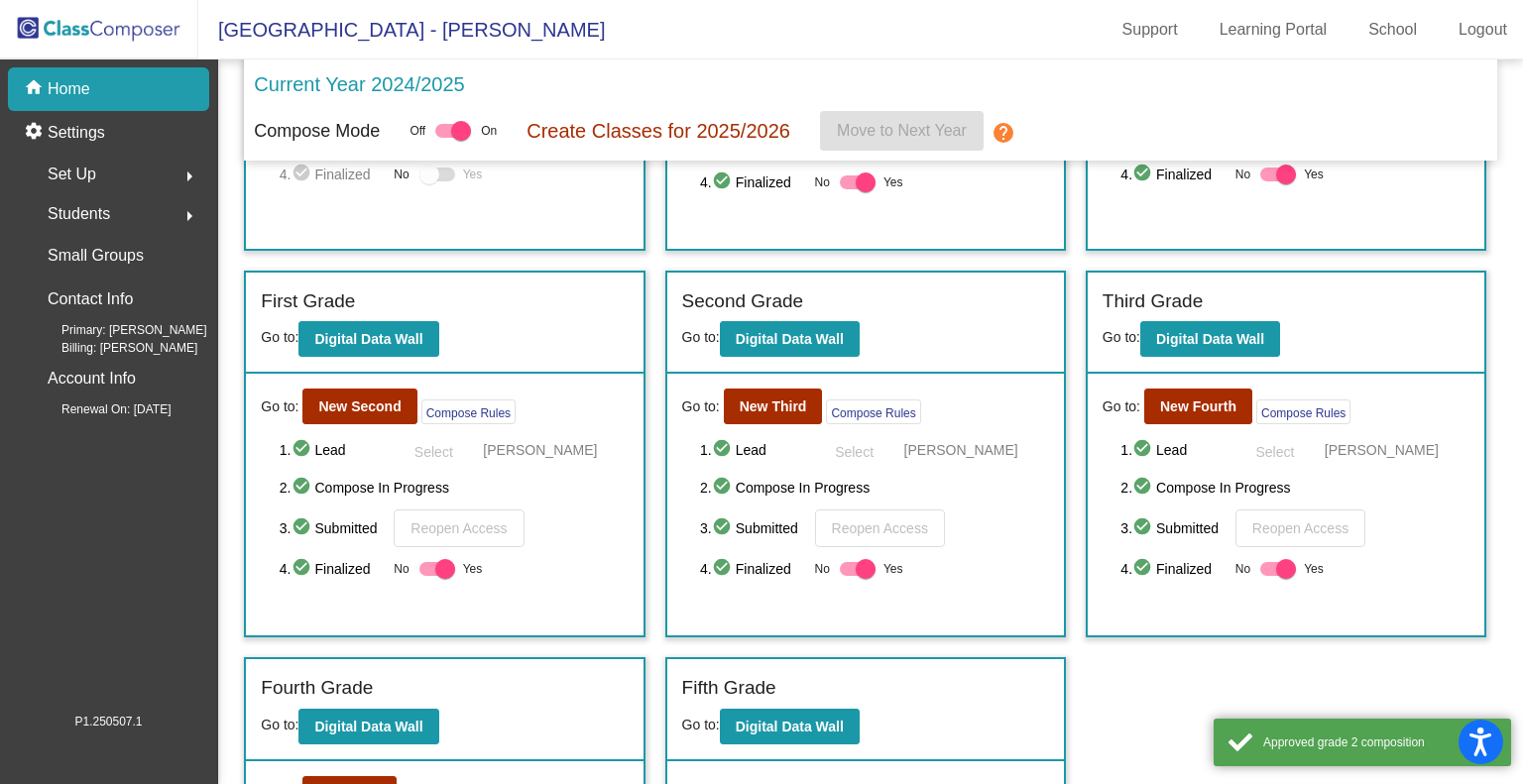 click on "Incoming   (New students moving into lowest grade) Go to:  Incoming Dashboard Go to:  New Pre - Kindergarten  Compose Rules     1.  check_circle  Lead   Select  Michele Meadows  2.  check_circle  Compose In Progress   3.  check_circle  Submitted   Reopen Access   4.  check_circle  Finalized  No   Yes Pre - Kindergarten Grade Go to:  Digital Data Wall Go to:  New Kindergarten  Compose Rules     1.  check_circle  Lead   Select  Jack (Kinder) Drummond  2.  check_circle  Compose In Progress   3.  check_circle  Submitted   Reopen Access   4.  check_circle  Finalized  No   Yes Kindergarten Grade Go to:  Digital Data Wall Go to:  New First  Compose Rules     1.  check_circle  Lead   Select  Lindsey Zigal  2.  check_circle  Compose In Progress   3.  check_circle  Submitted   Reopen Access   4.  check_circle  Finalized  No   Yes First Grade Go to:  Digital Data Wall Go to:  New Second  Compose Rules     1.  check_circle  Lead   Select  Tama Traudt  2.  check_circle  Compose In Progress   3.  check_circle  4." 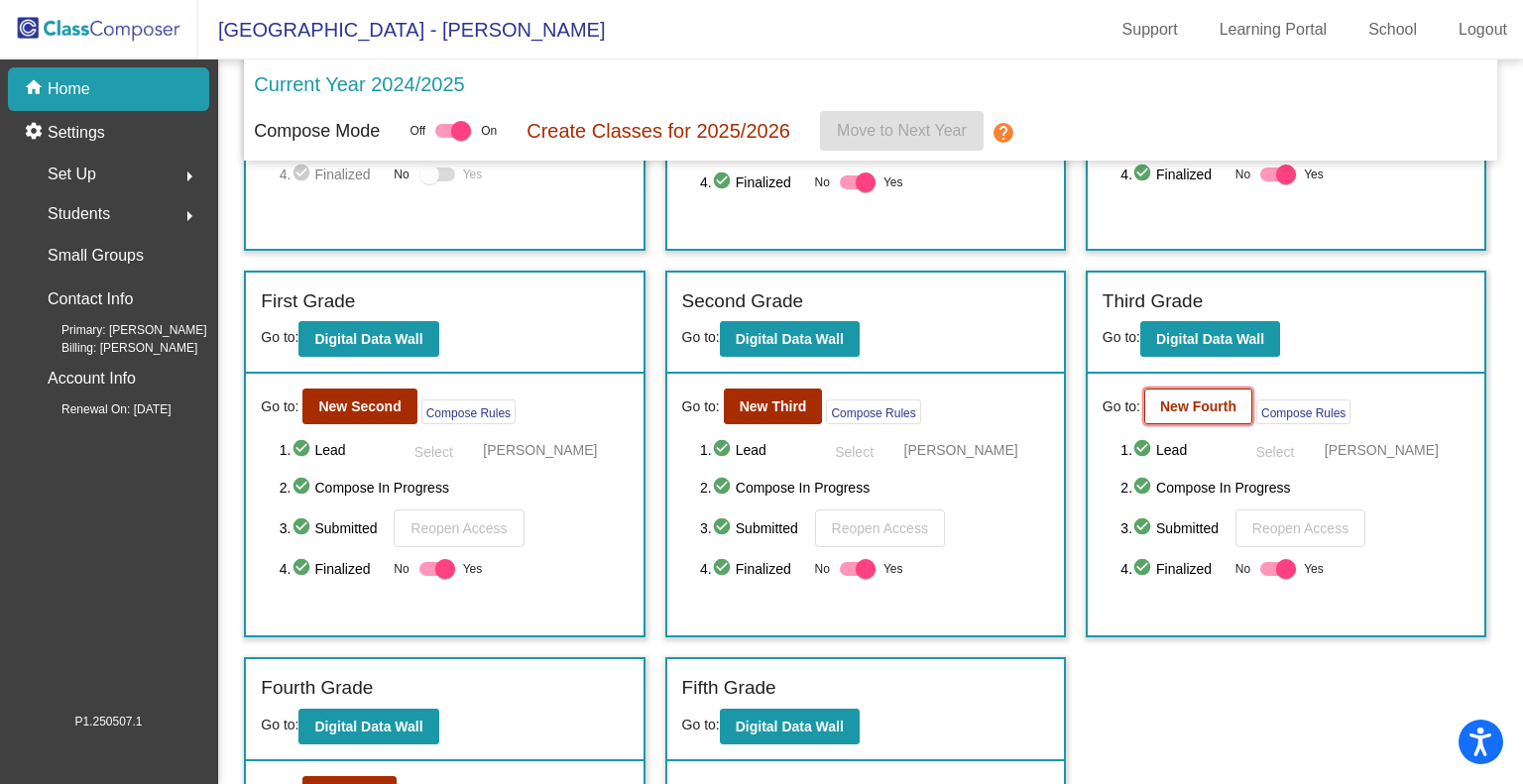 click on "New Fourth" 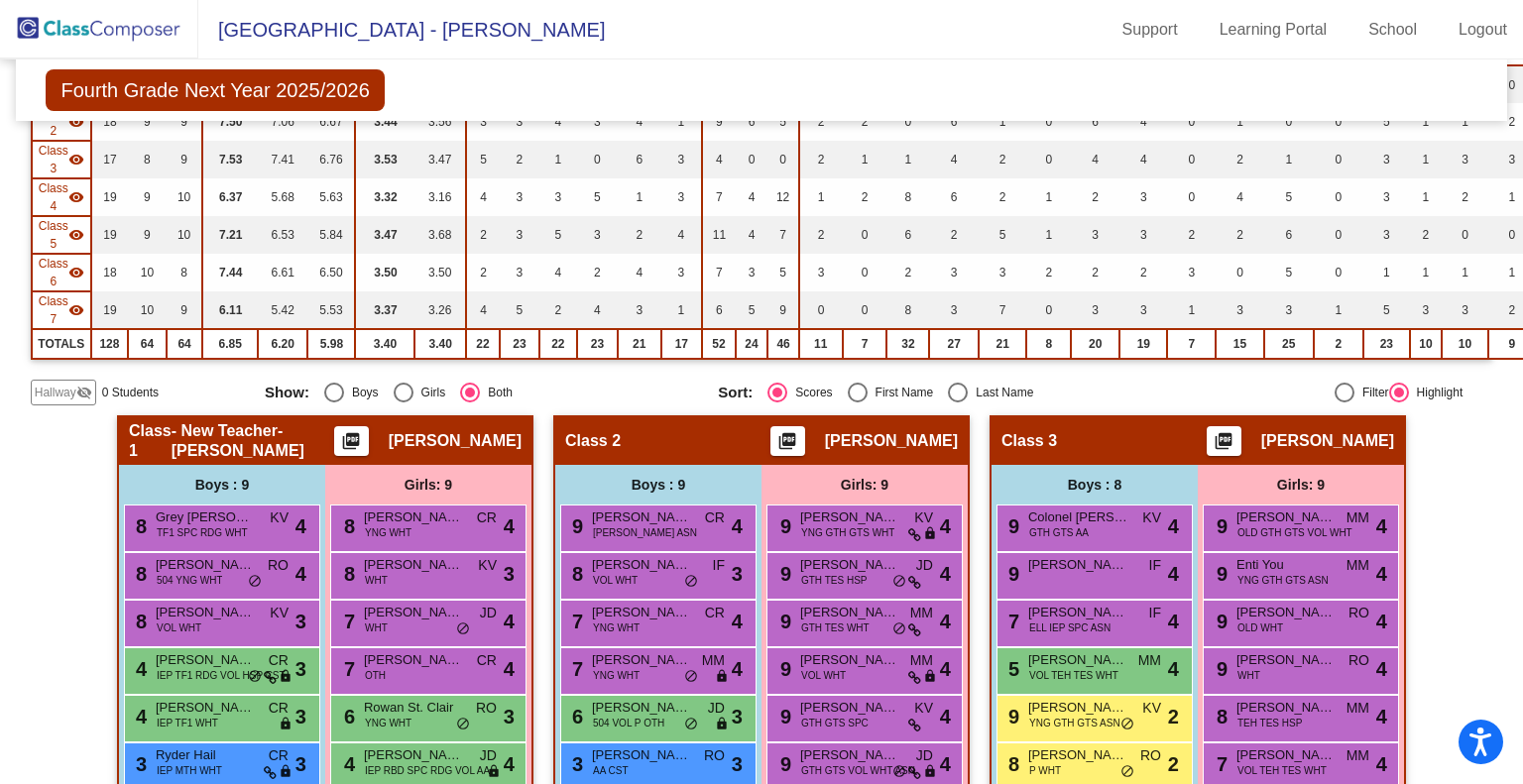 scroll, scrollTop: 12, scrollLeft: 0, axis: vertical 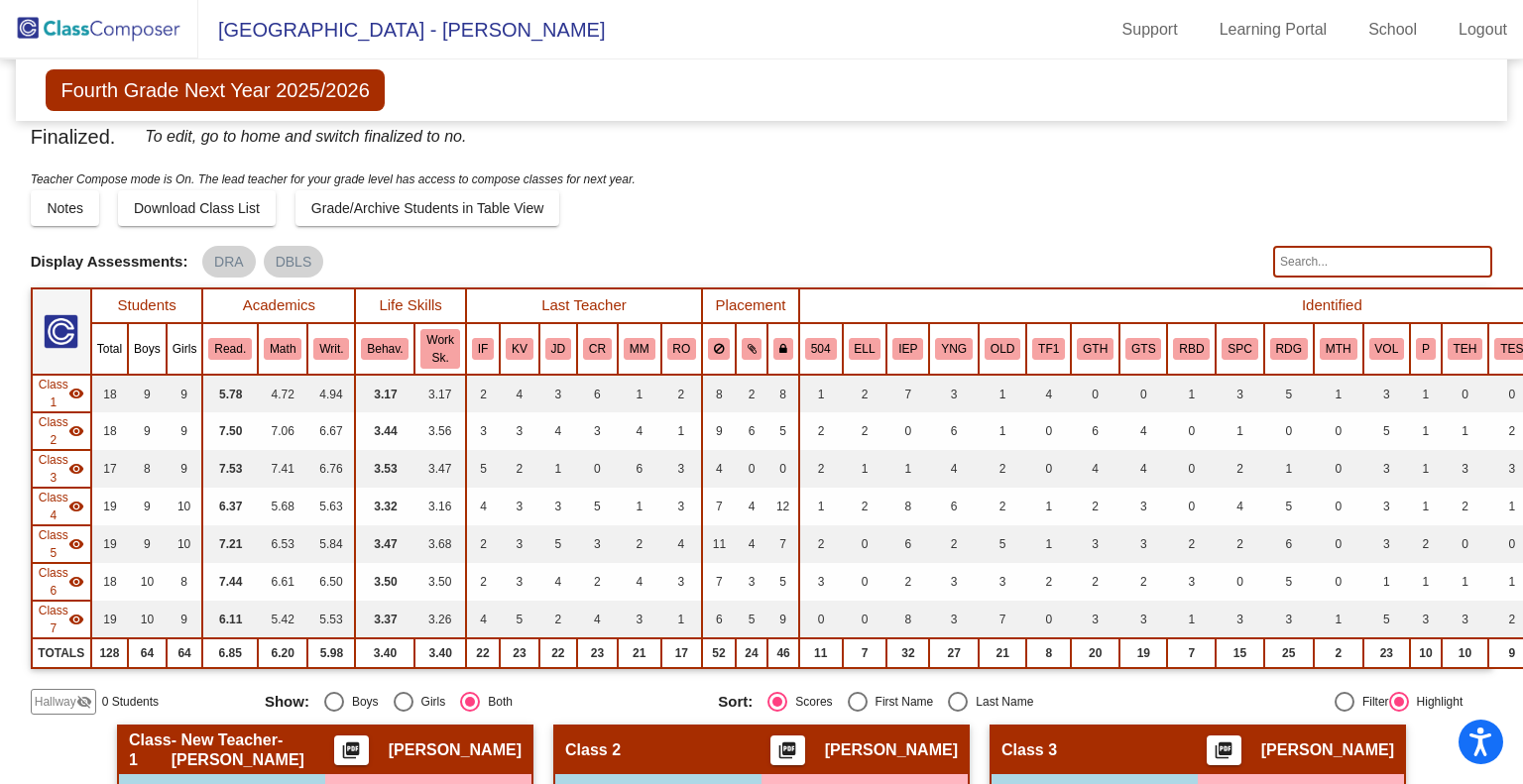 click 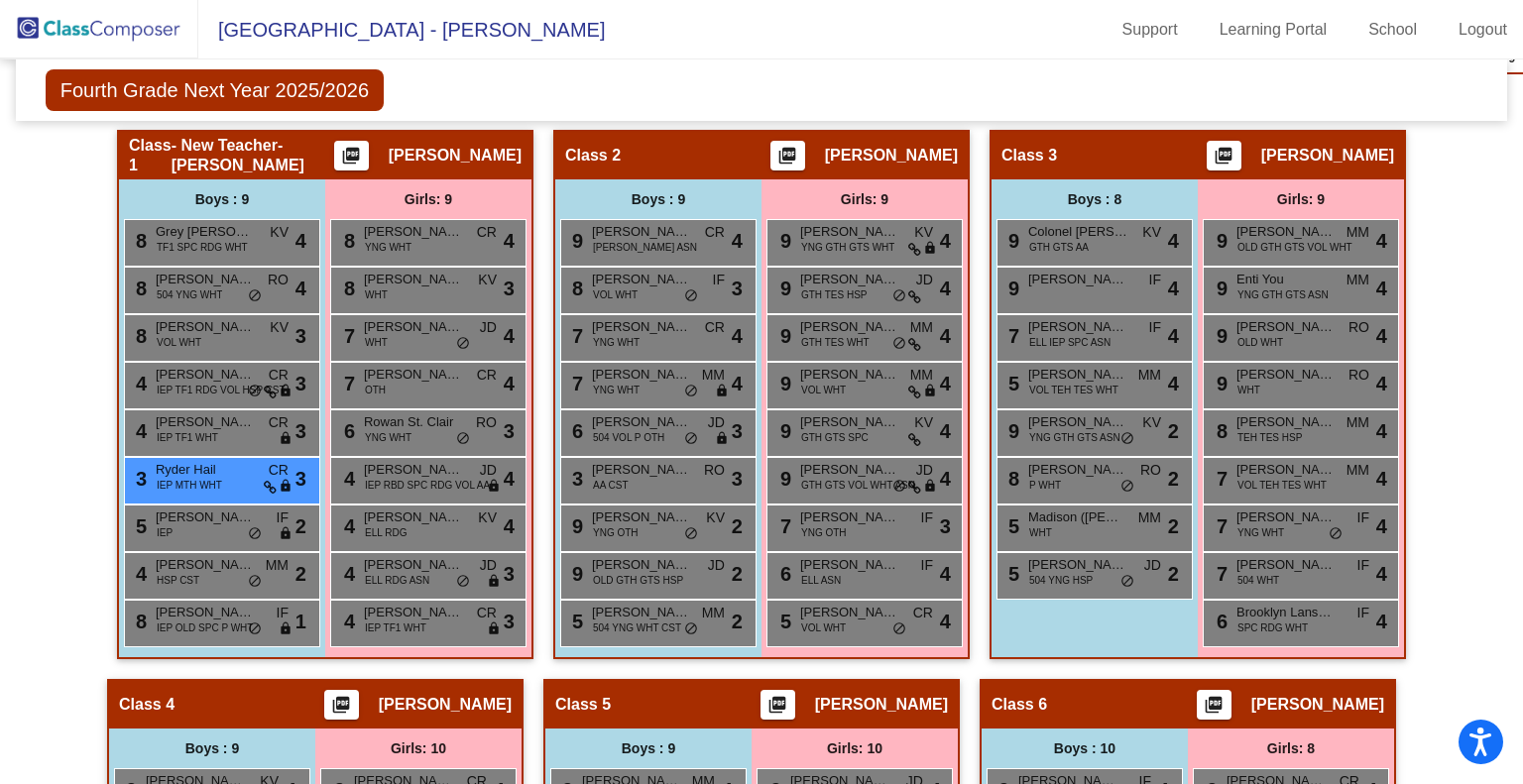 scroll, scrollTop: 206, scrollLeft: 0, axis: vertical 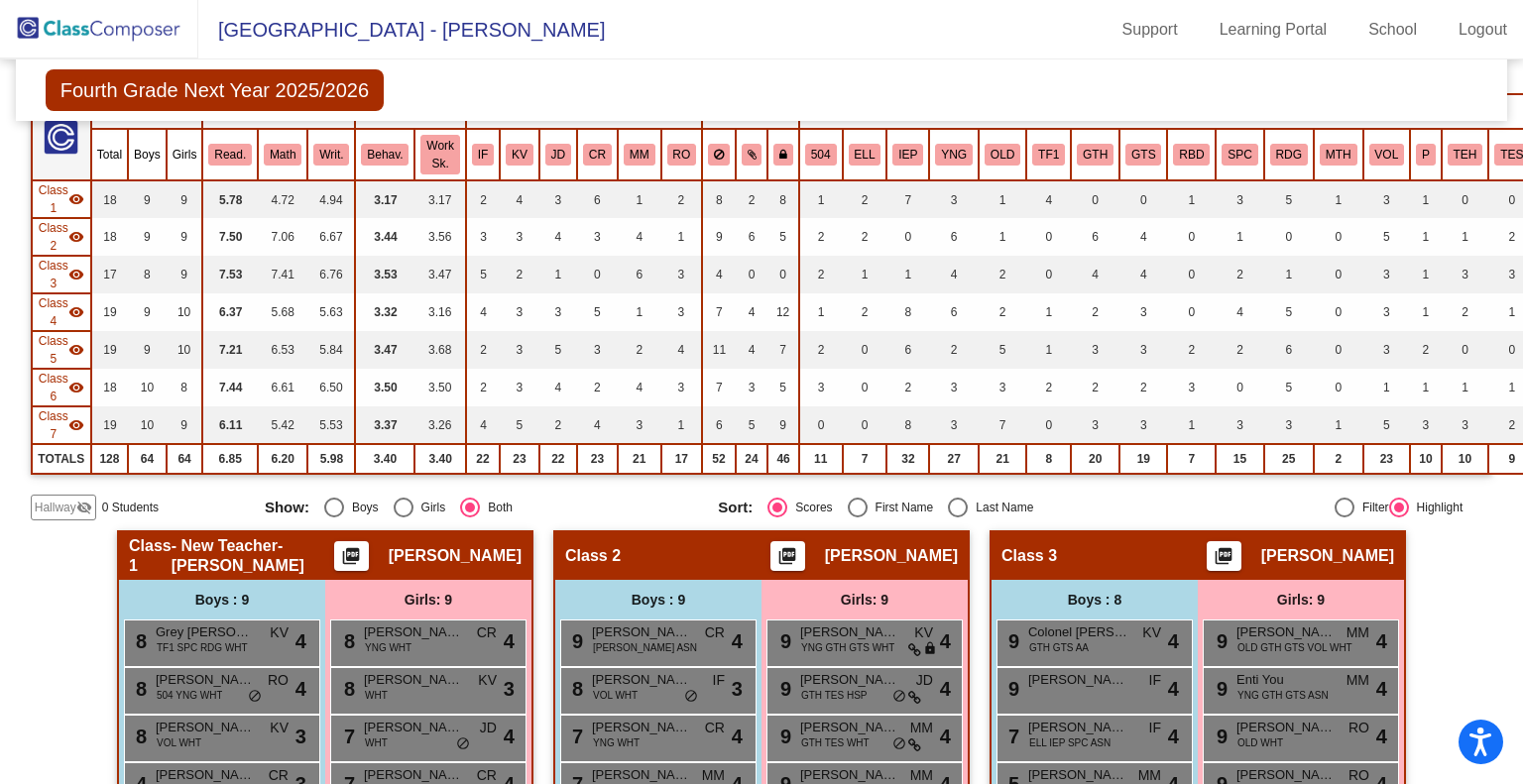 type on "r" 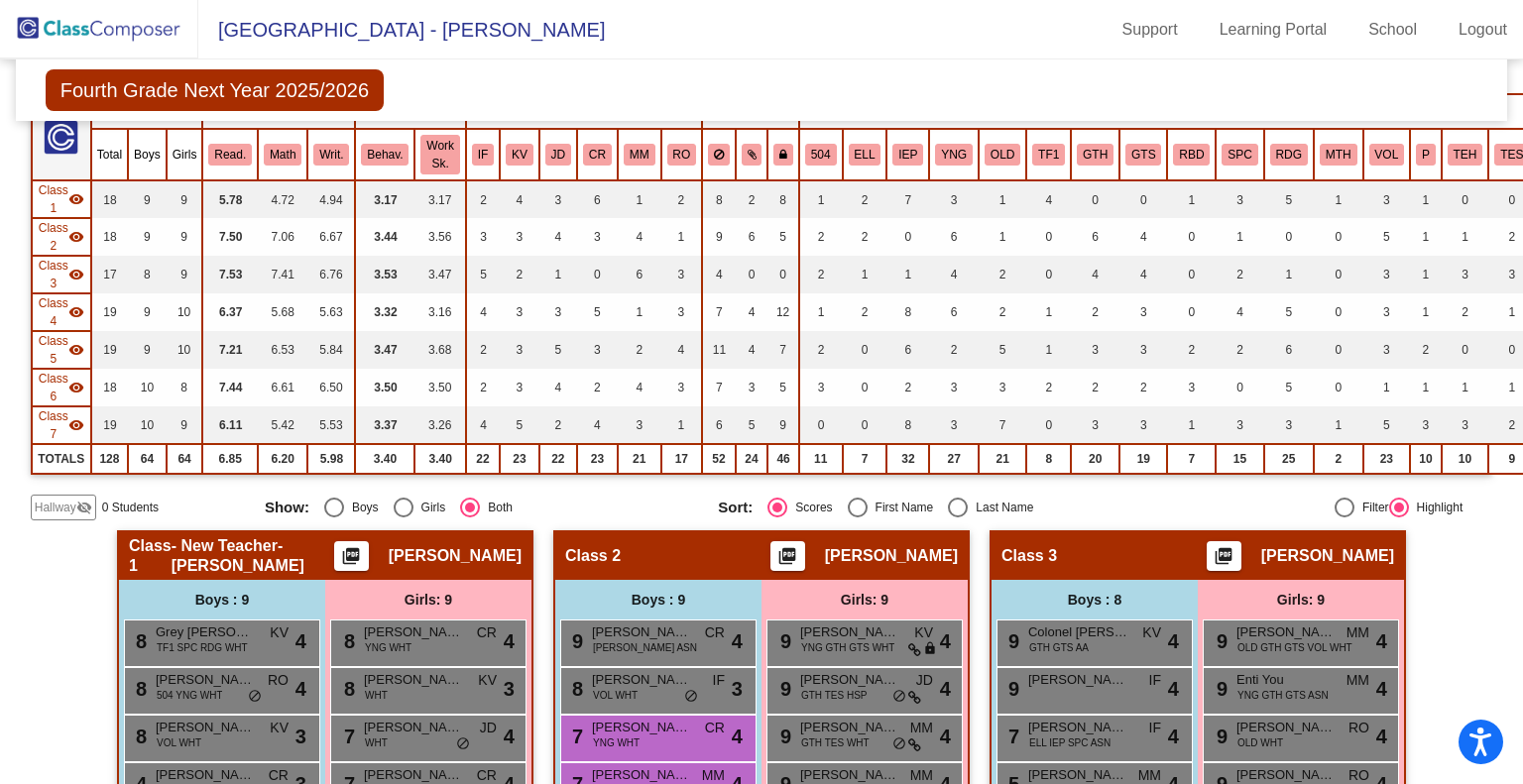 type 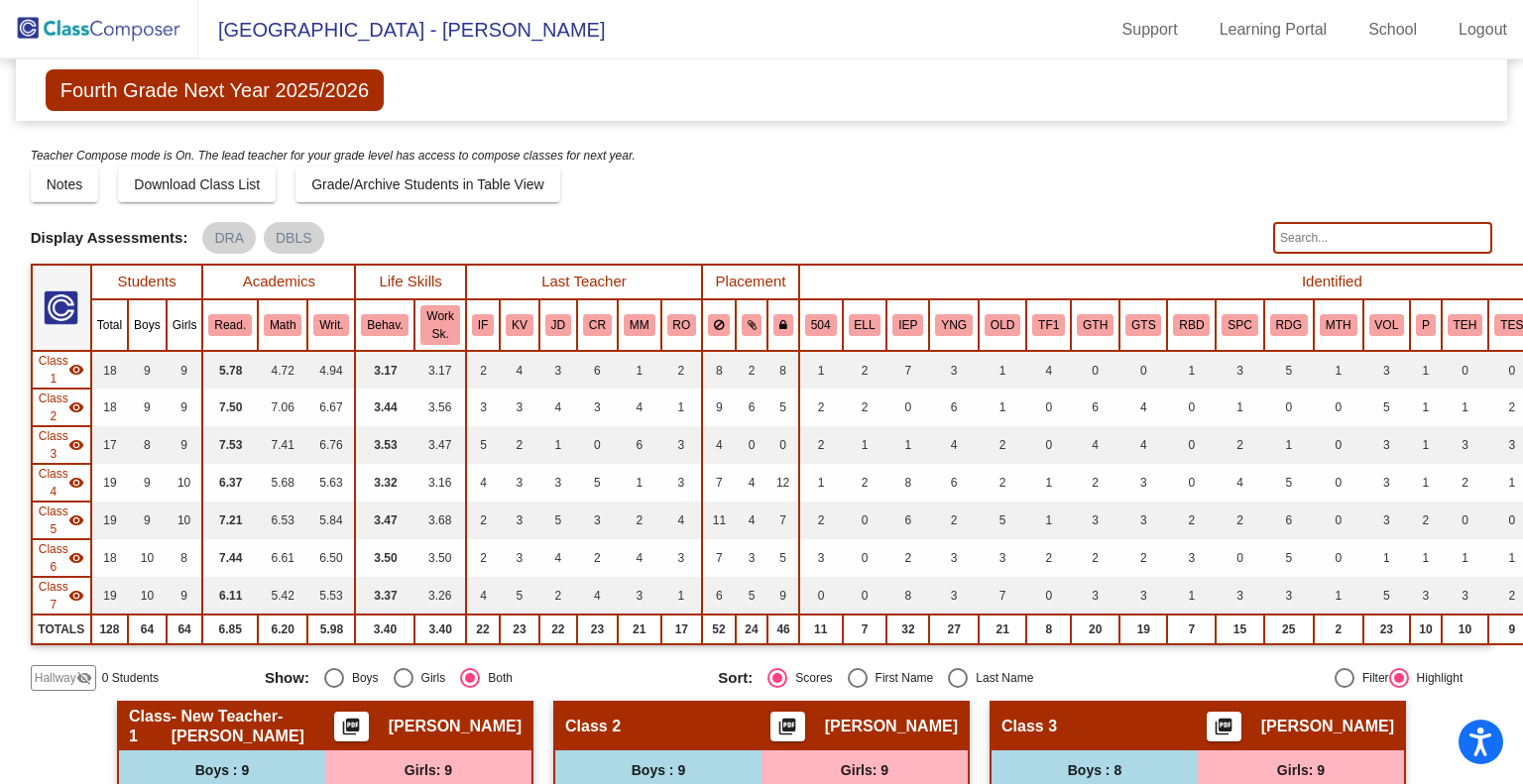 scroll, scrollTop: 0, scrollLeft: 0, axis: both 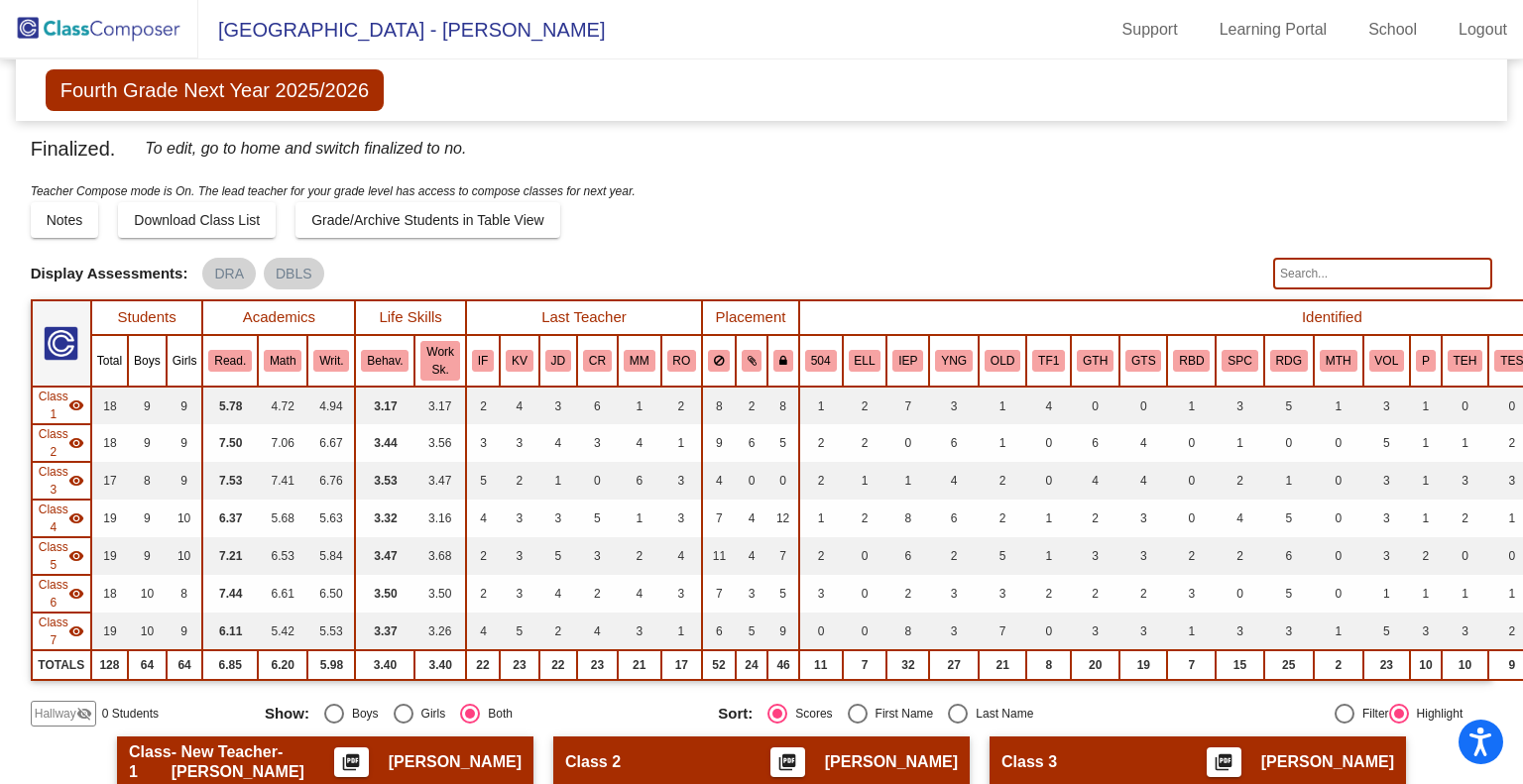 click 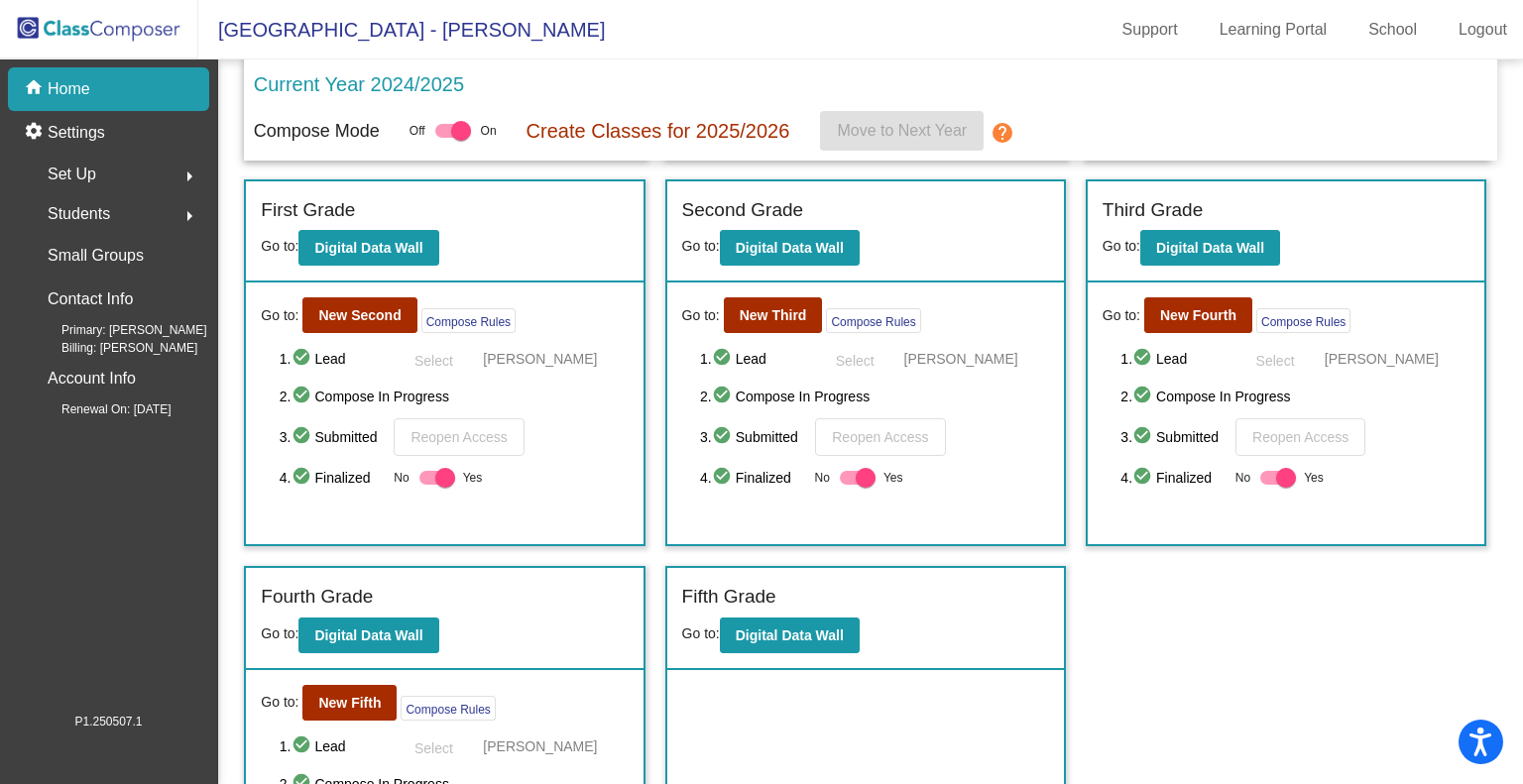 scroll, scrollTop: 396, scrollLeft: 0, axis: vertical 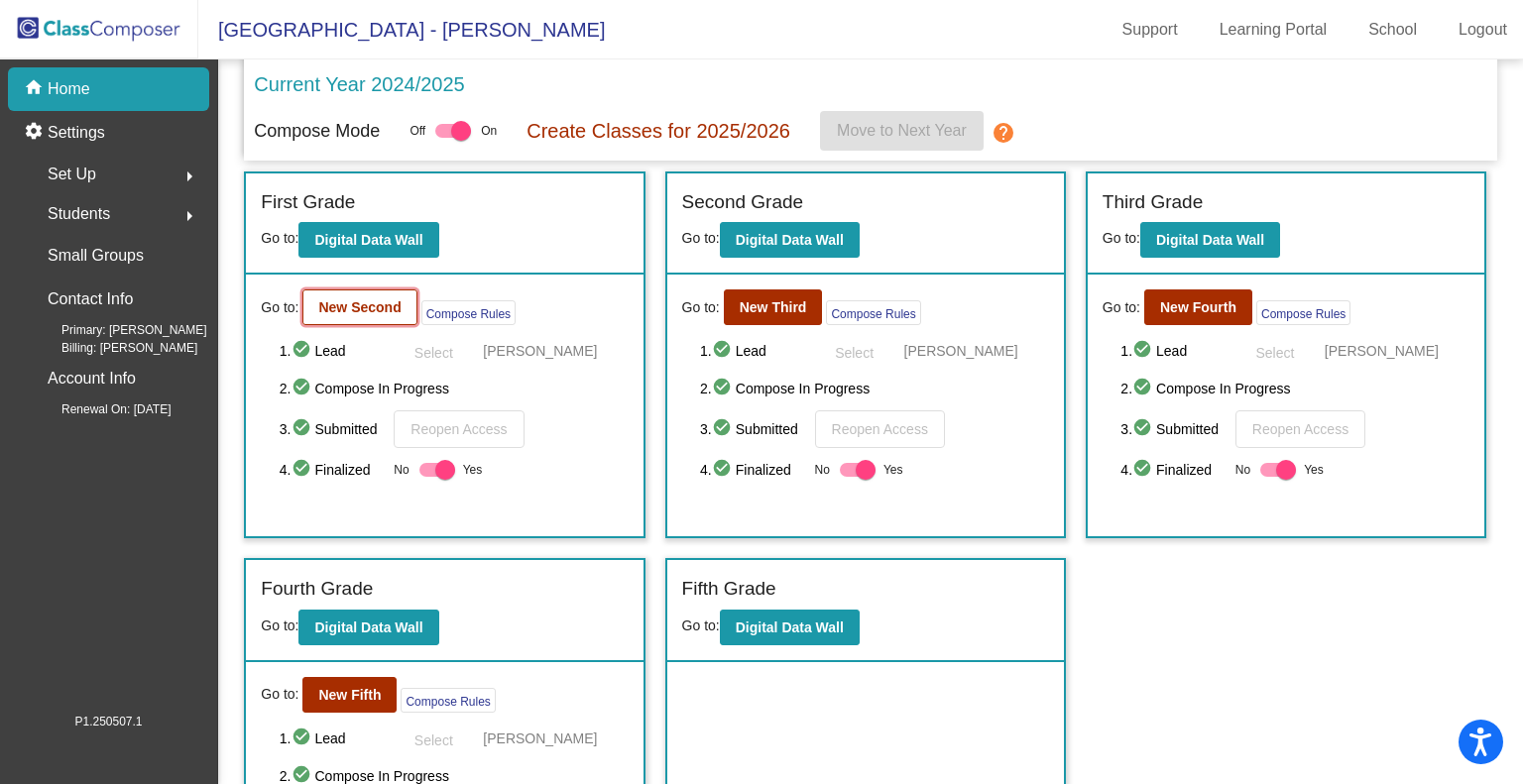 click on "New Second" 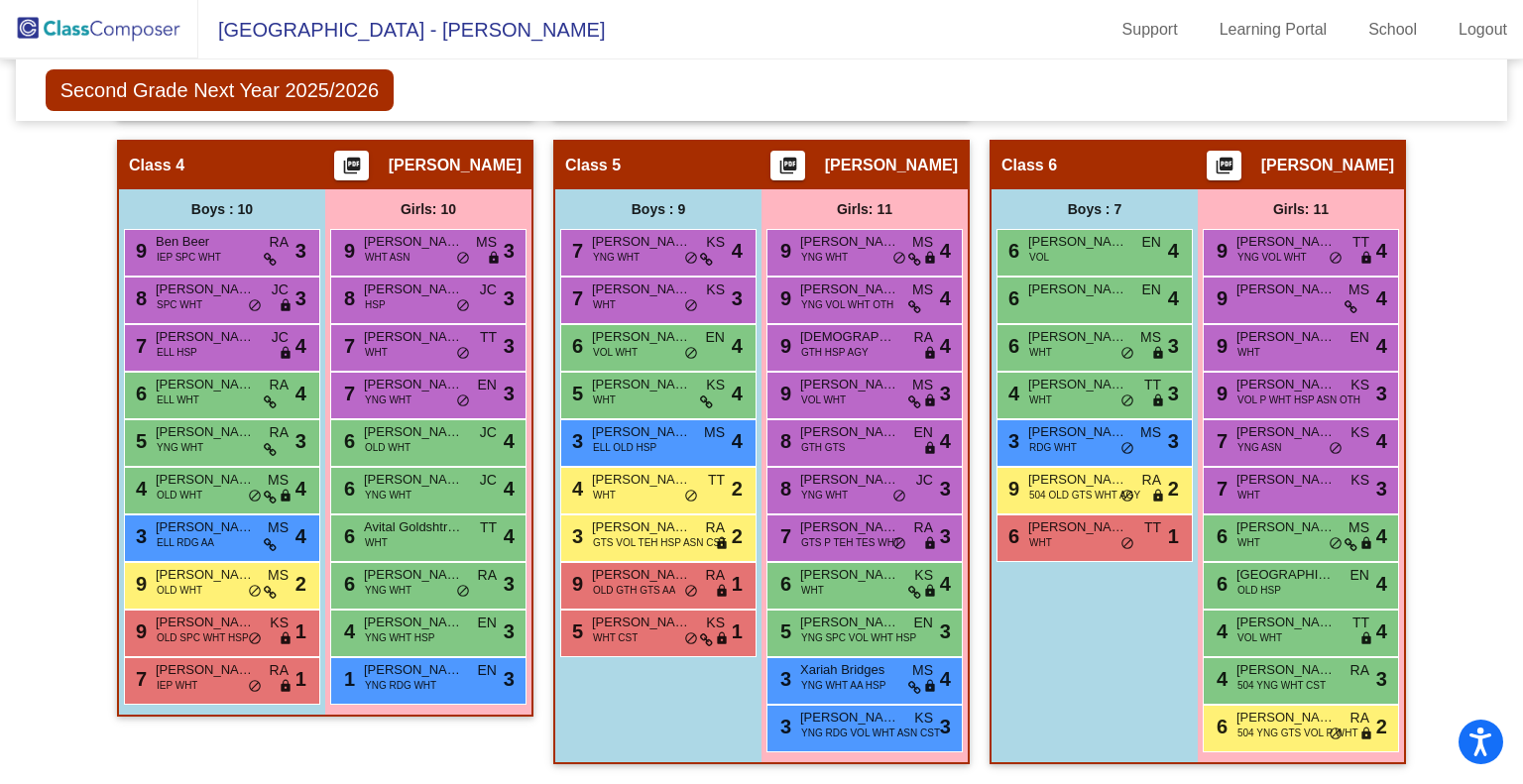 scroll, scrollTop: 1159, scrollLeft: 0, axis: vertical 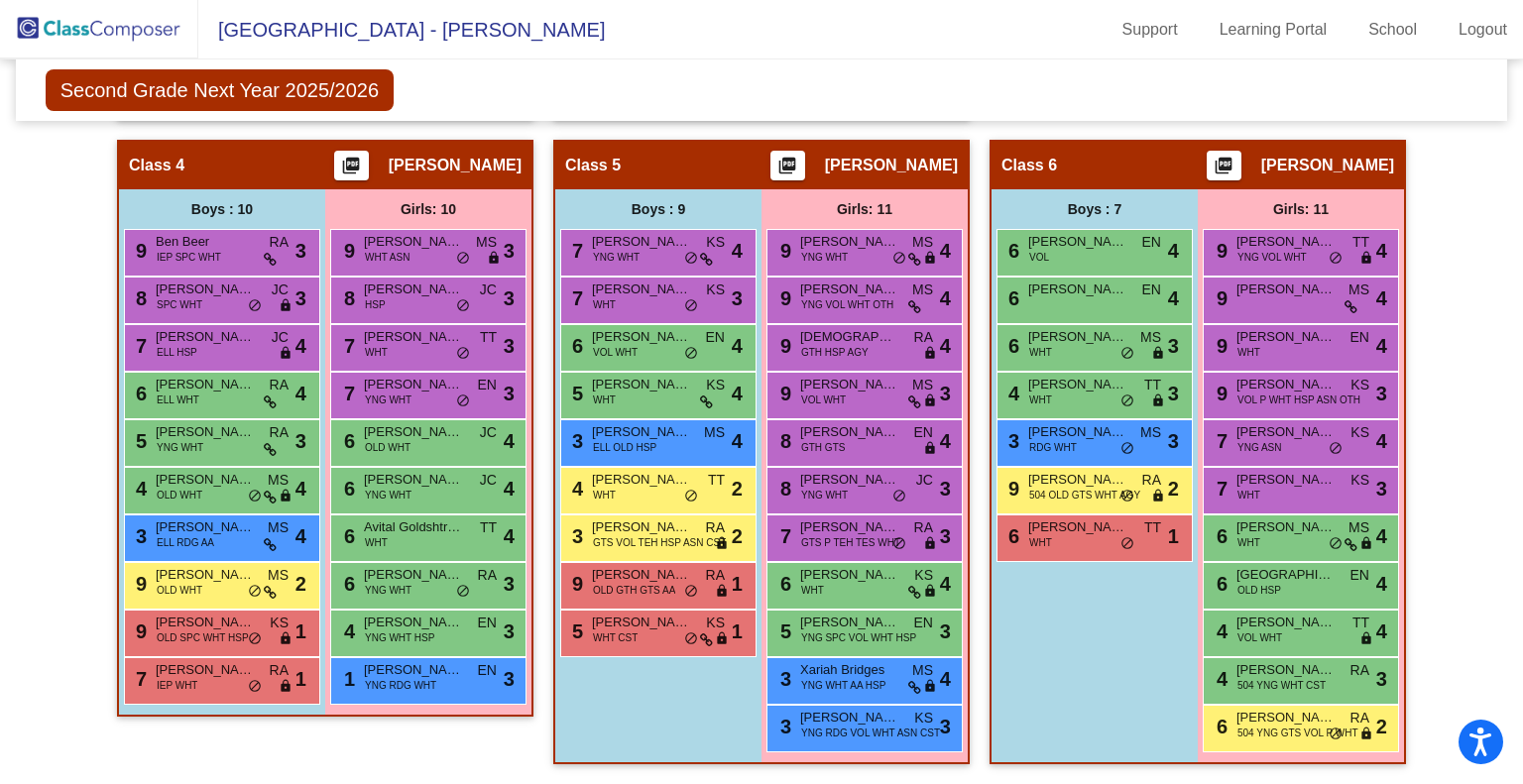 click 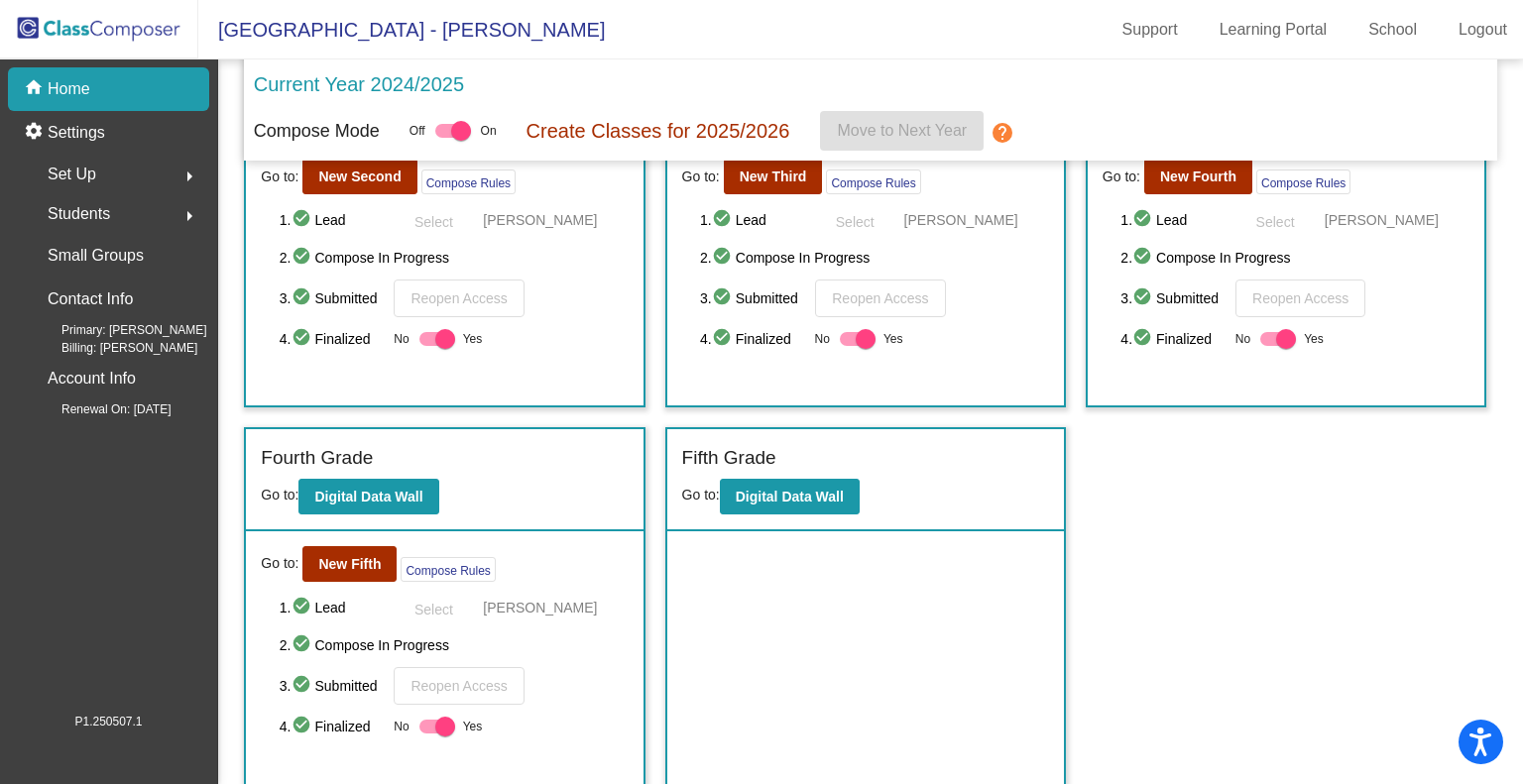 scroll, scrollTop: 530, scrollLeft: 0, axis: vertical 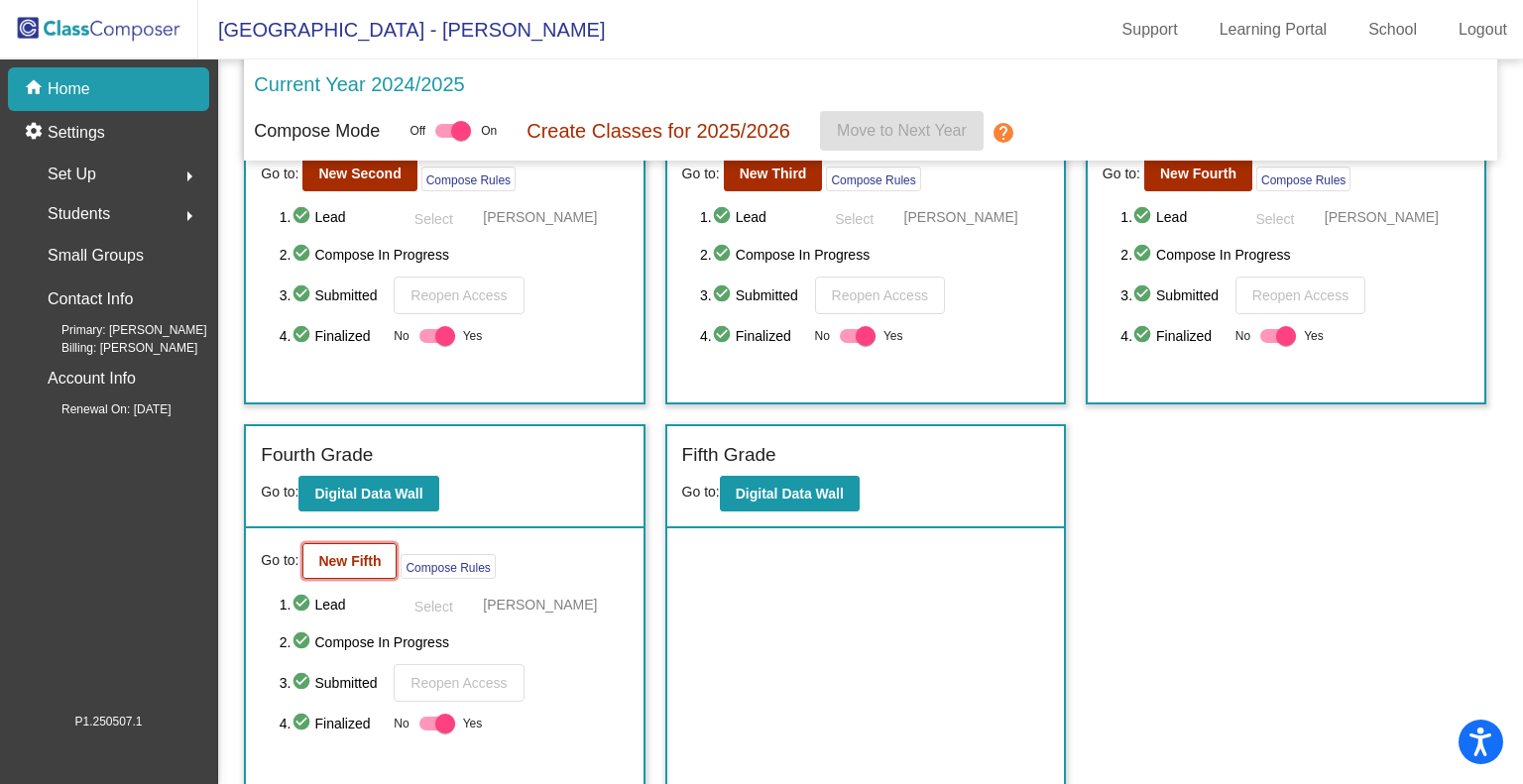 click on "New Fifth" 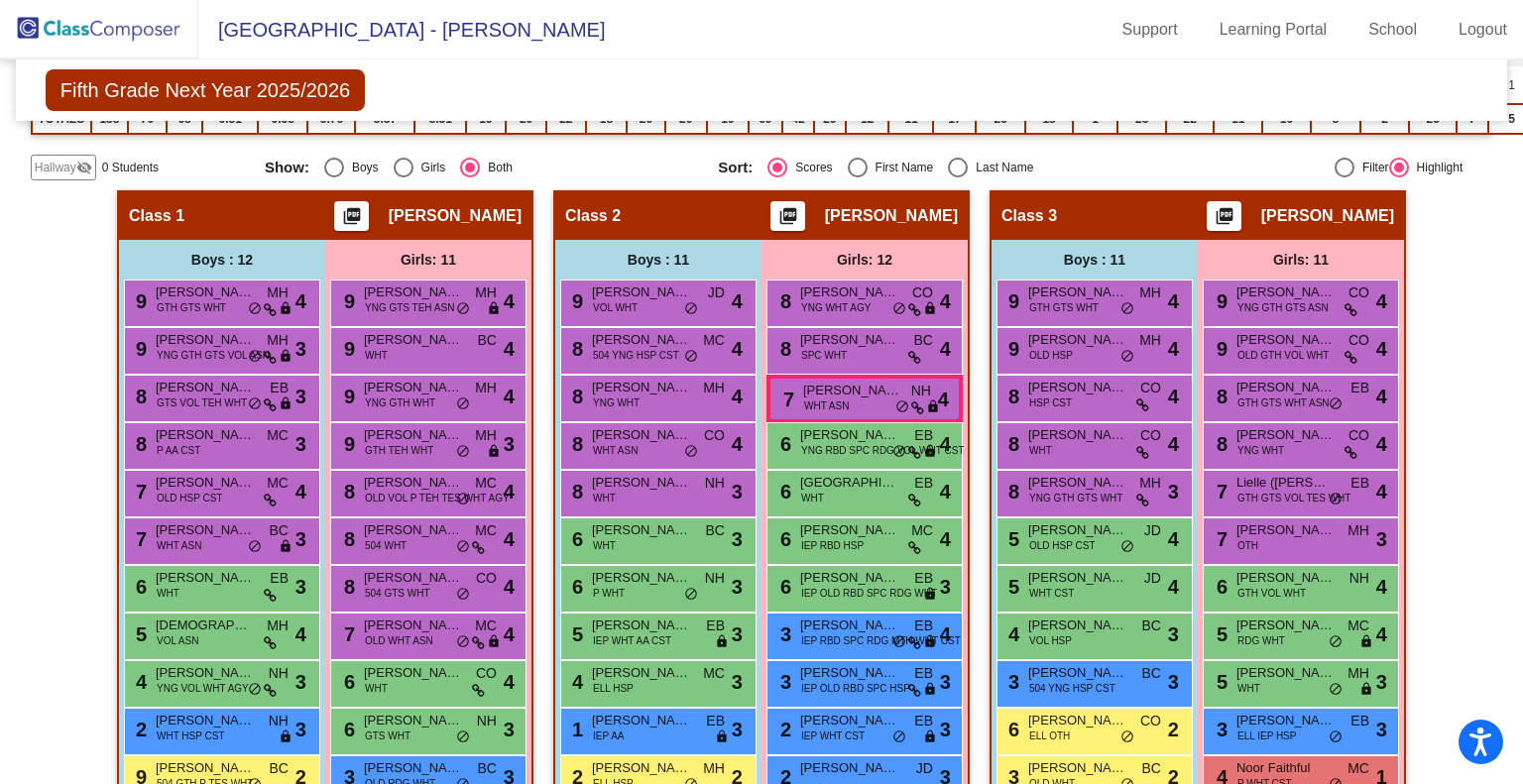 scroll, scrollTop: 0, scrollLeft: 0, axis: both 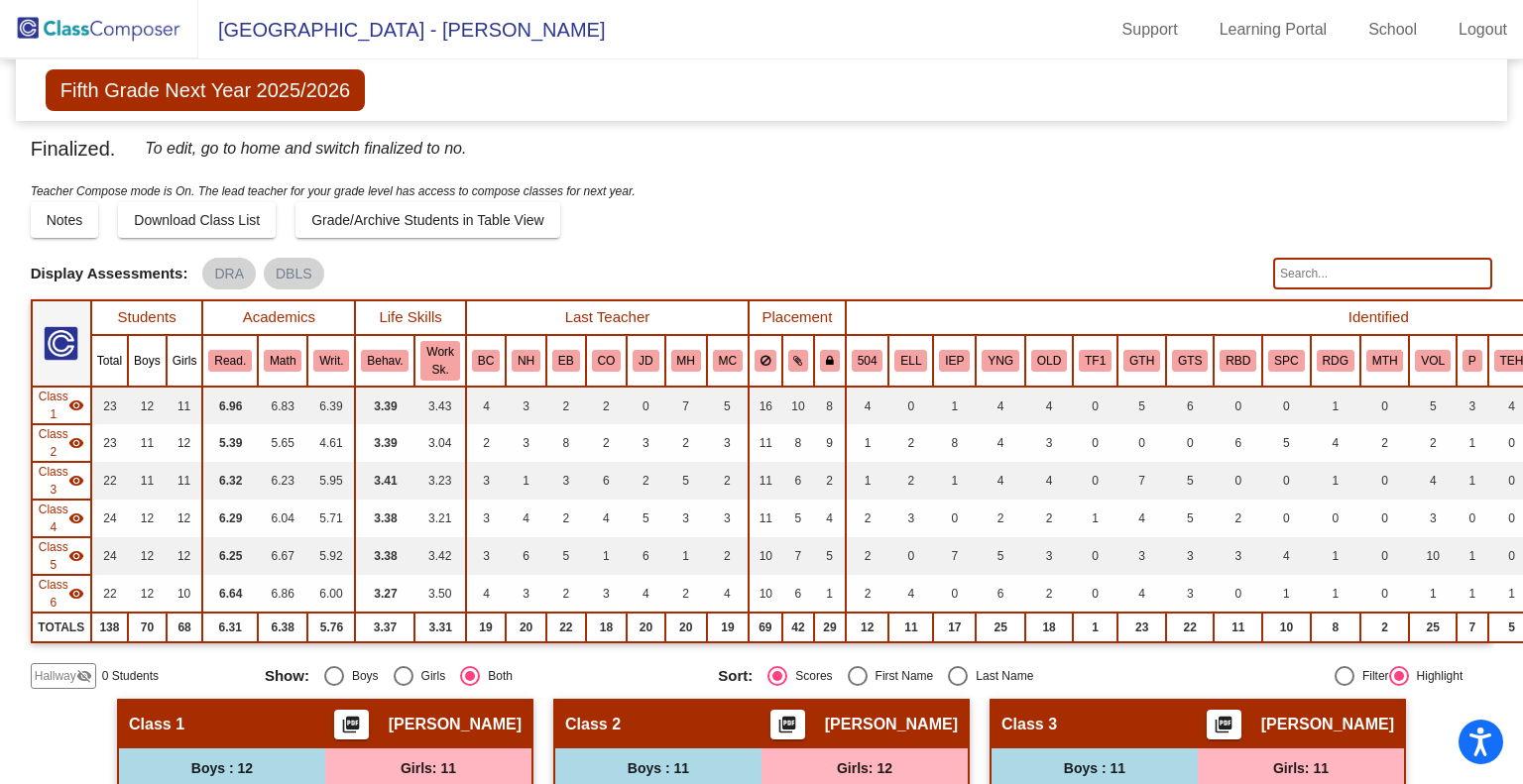 click 